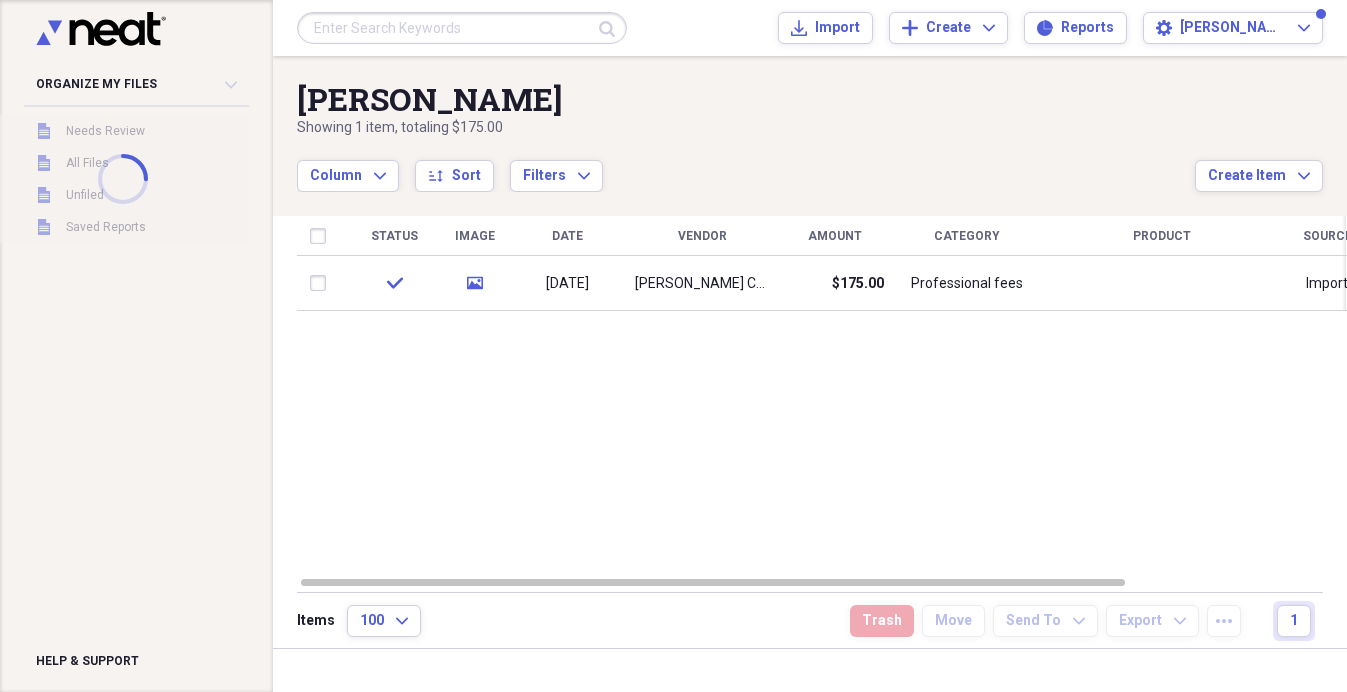 scroll, scrollTop: 0, scrollLeft: 0, axis: both 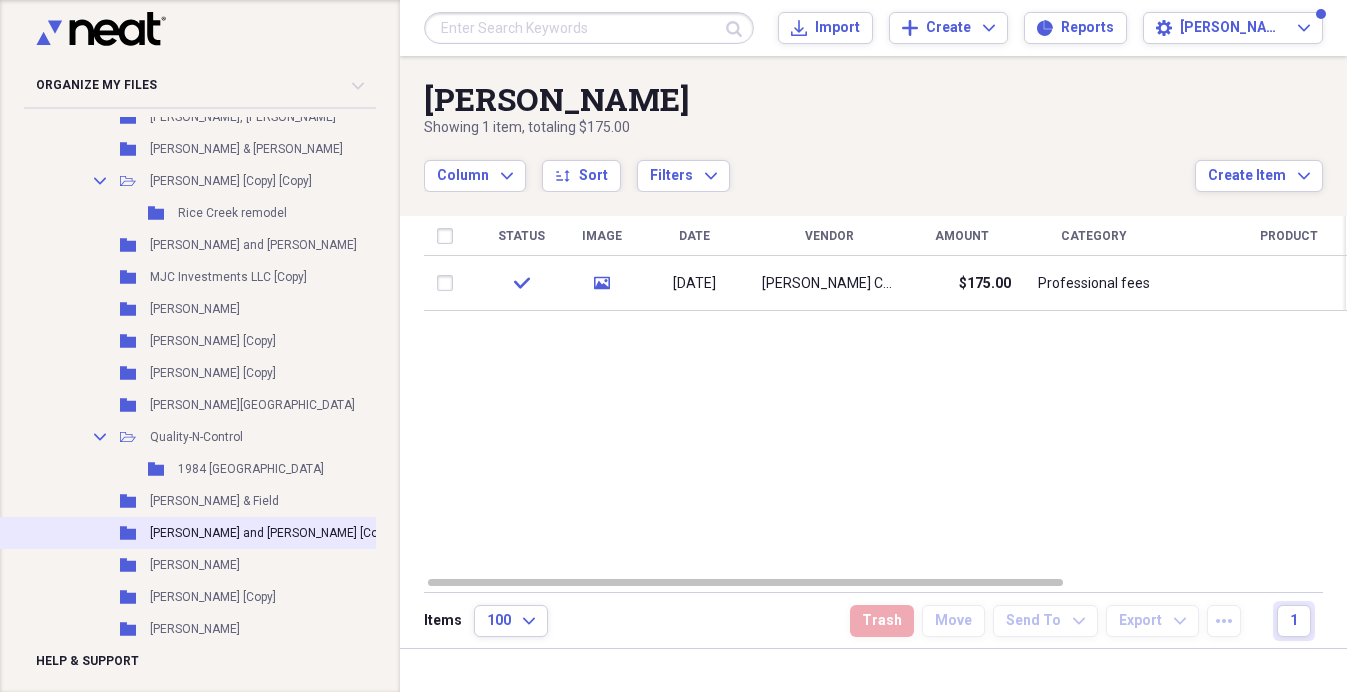 click on "[PERSON_NAME] and [PERSON_NAME] [Copy]" at bounding box center [271, 533] 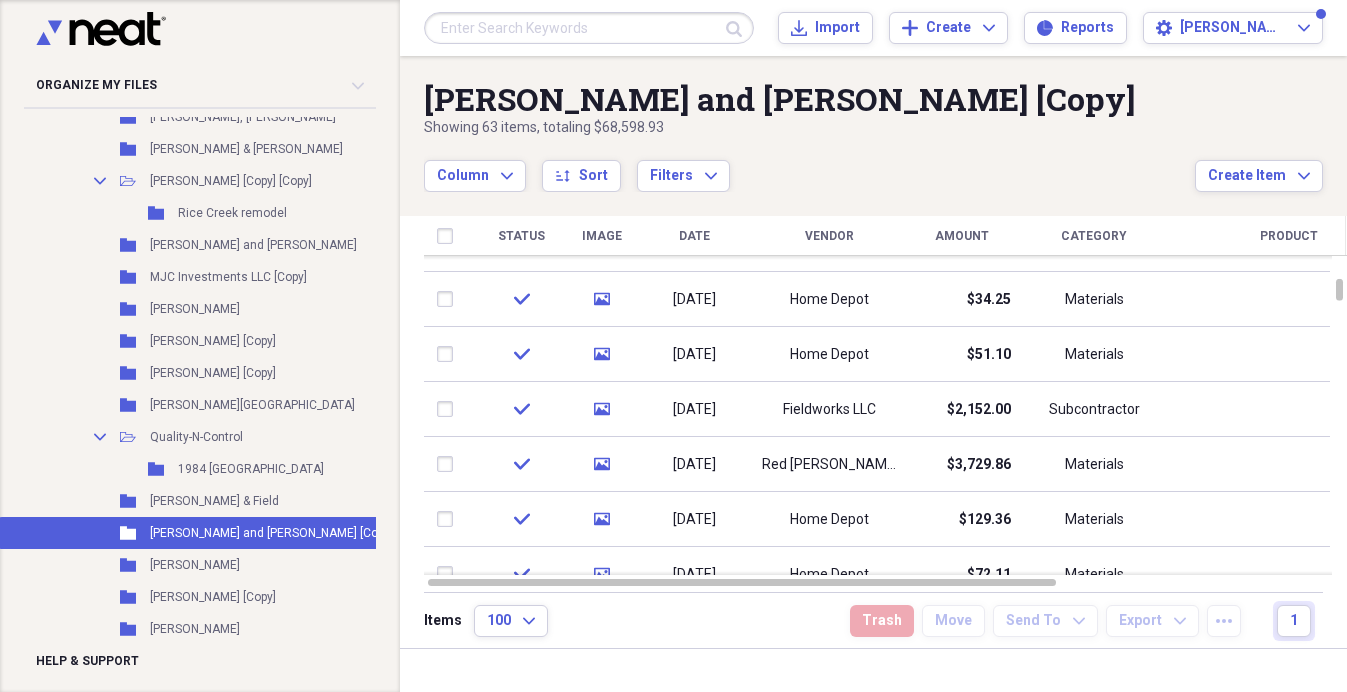 click at bounding box center [589, 28] 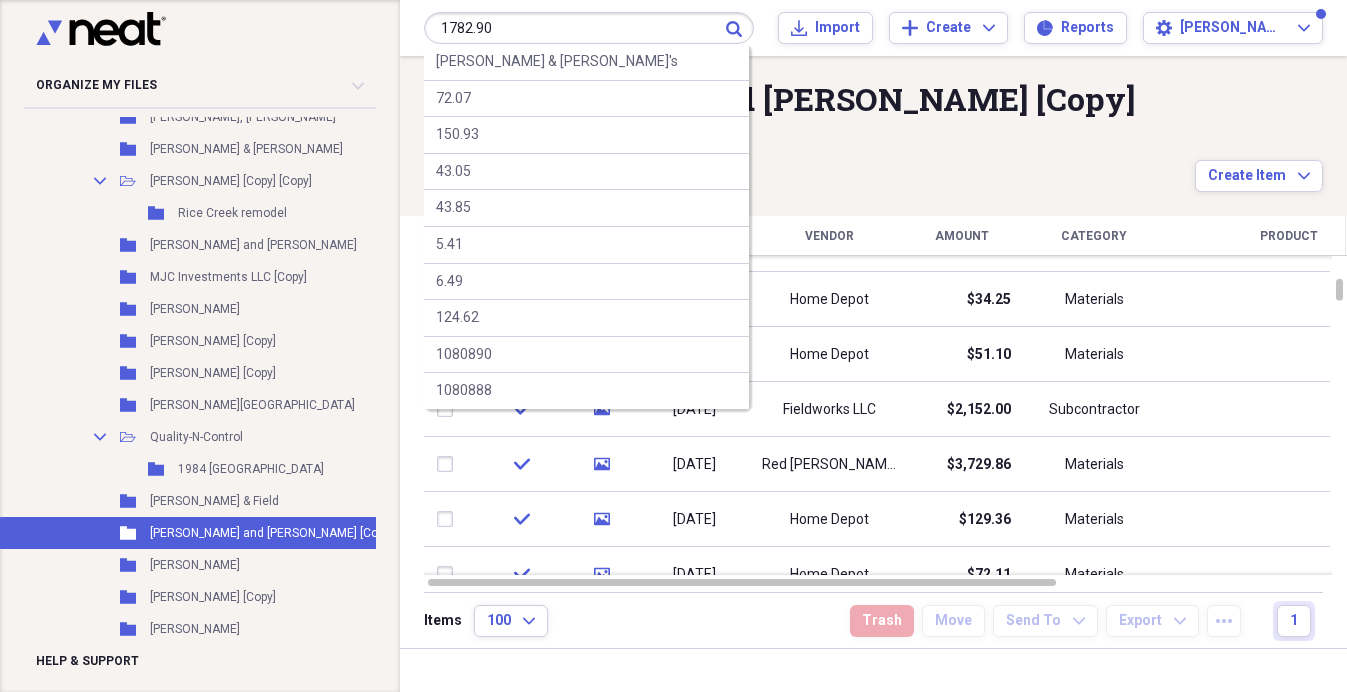 type on "1782.90" 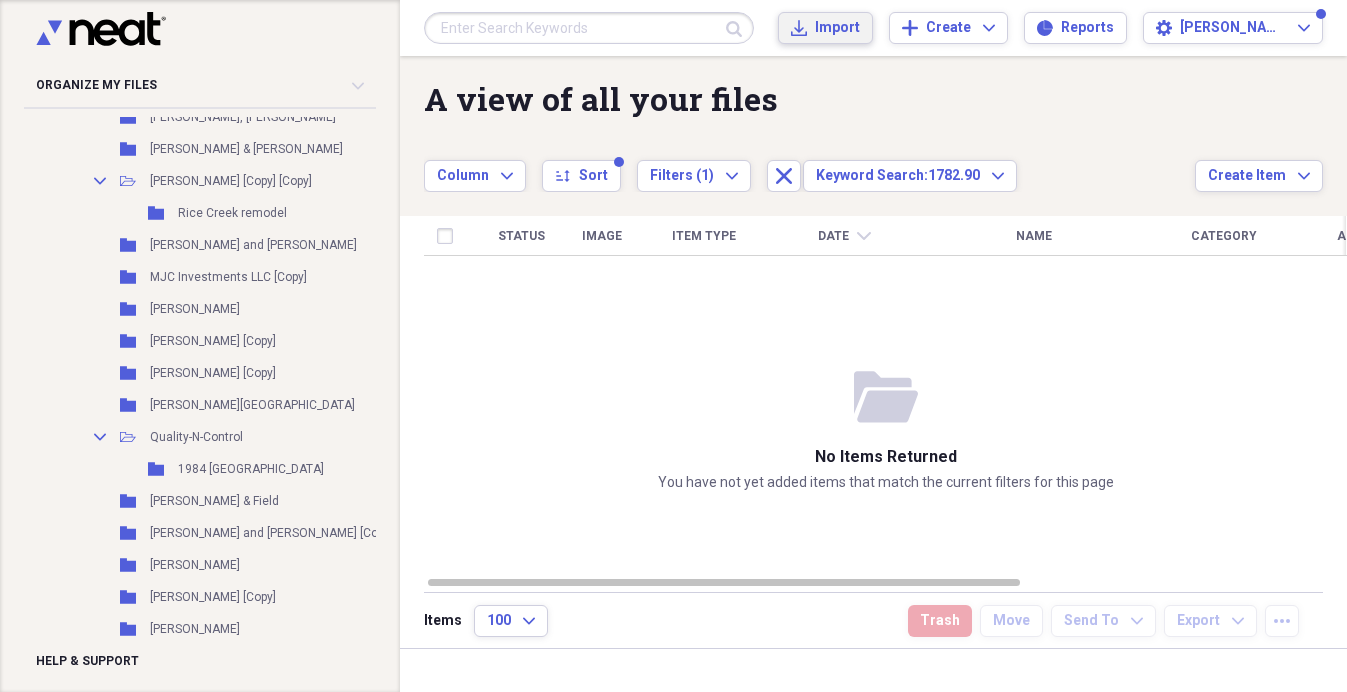 click on "Import" at bounding box center [837, 28] 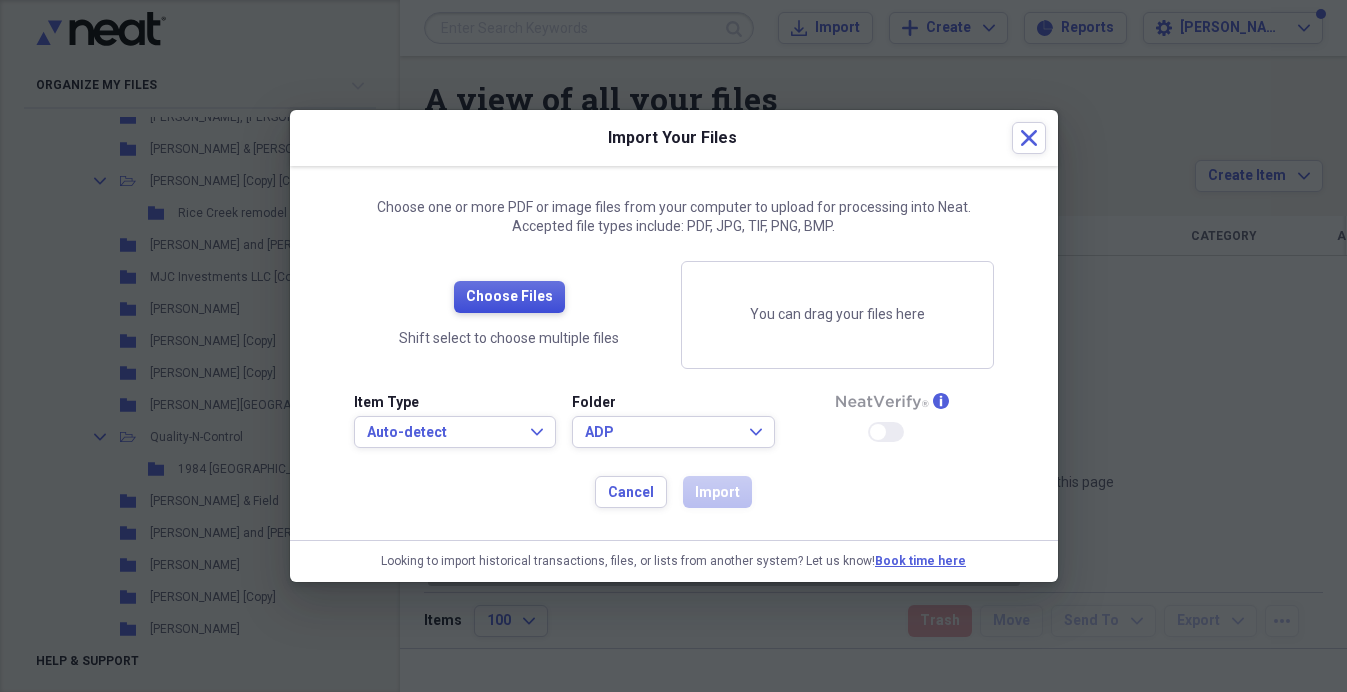 click on "Choose Files" at bounding box center (509, 297) 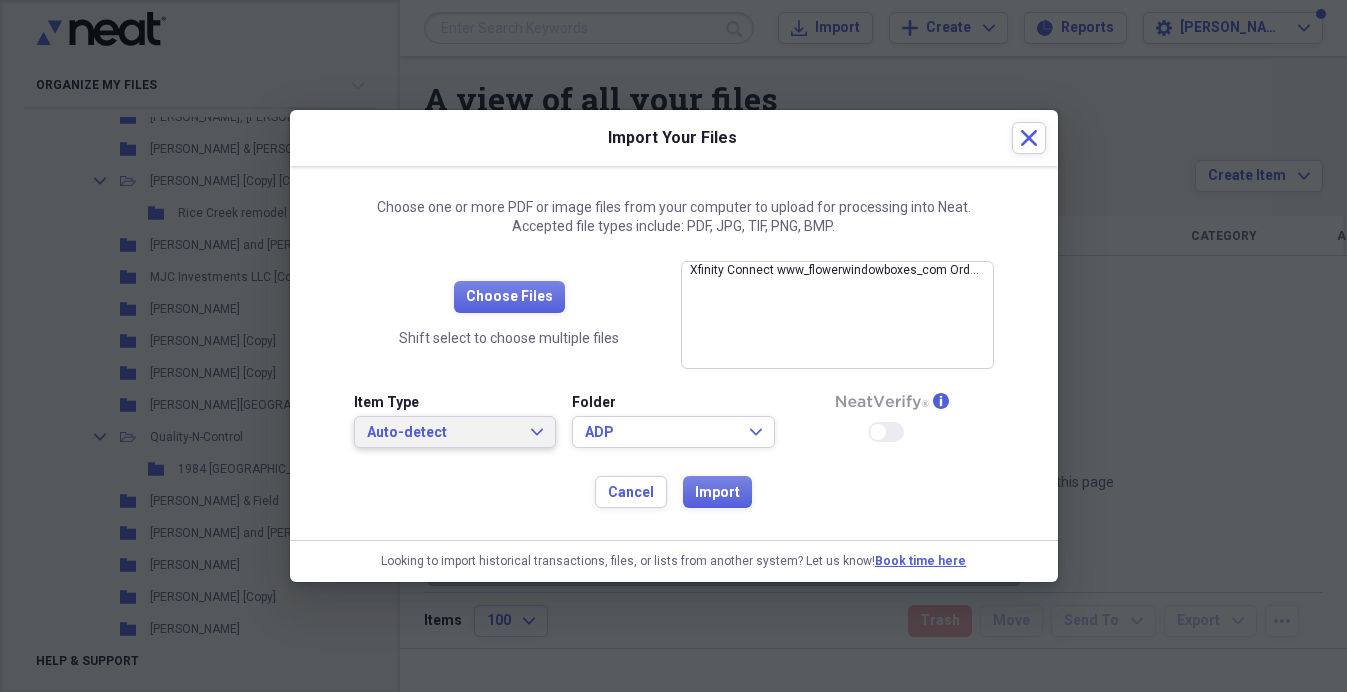 click on "Auto-detect" at bounding box center (443, 433) 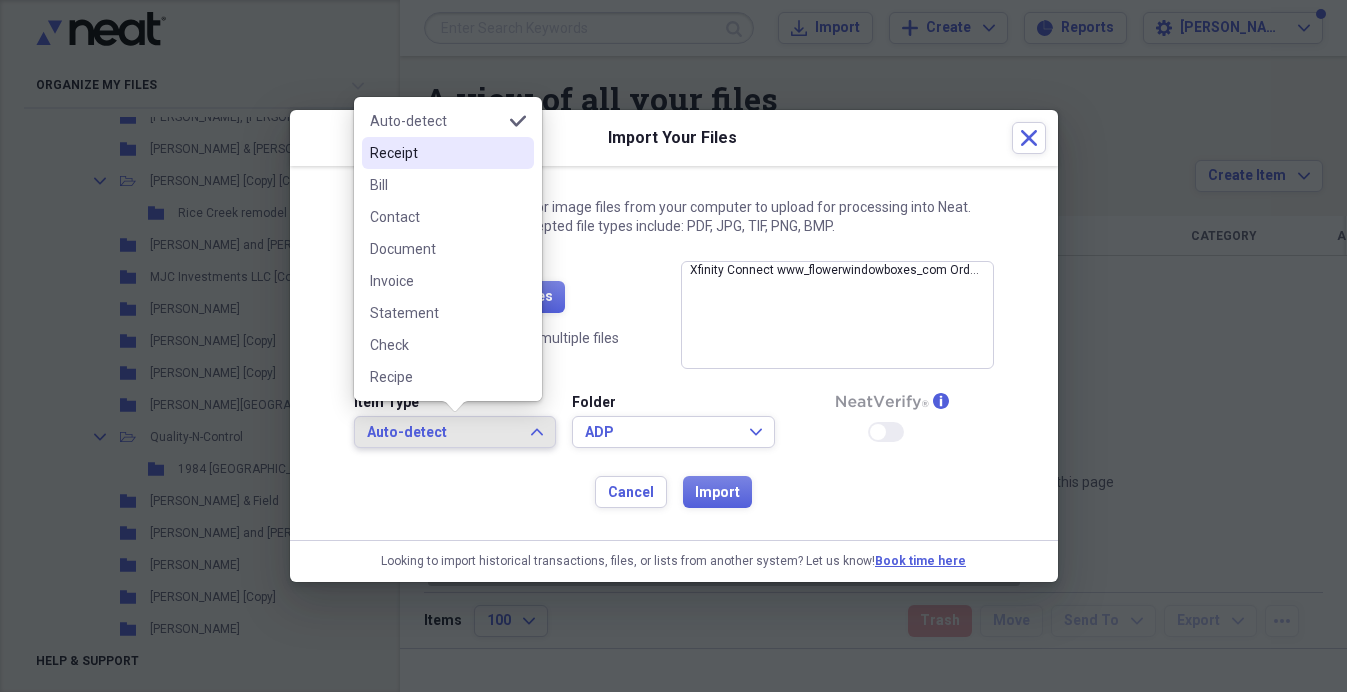 click on "Receipt" at bounding box center (448, 153) 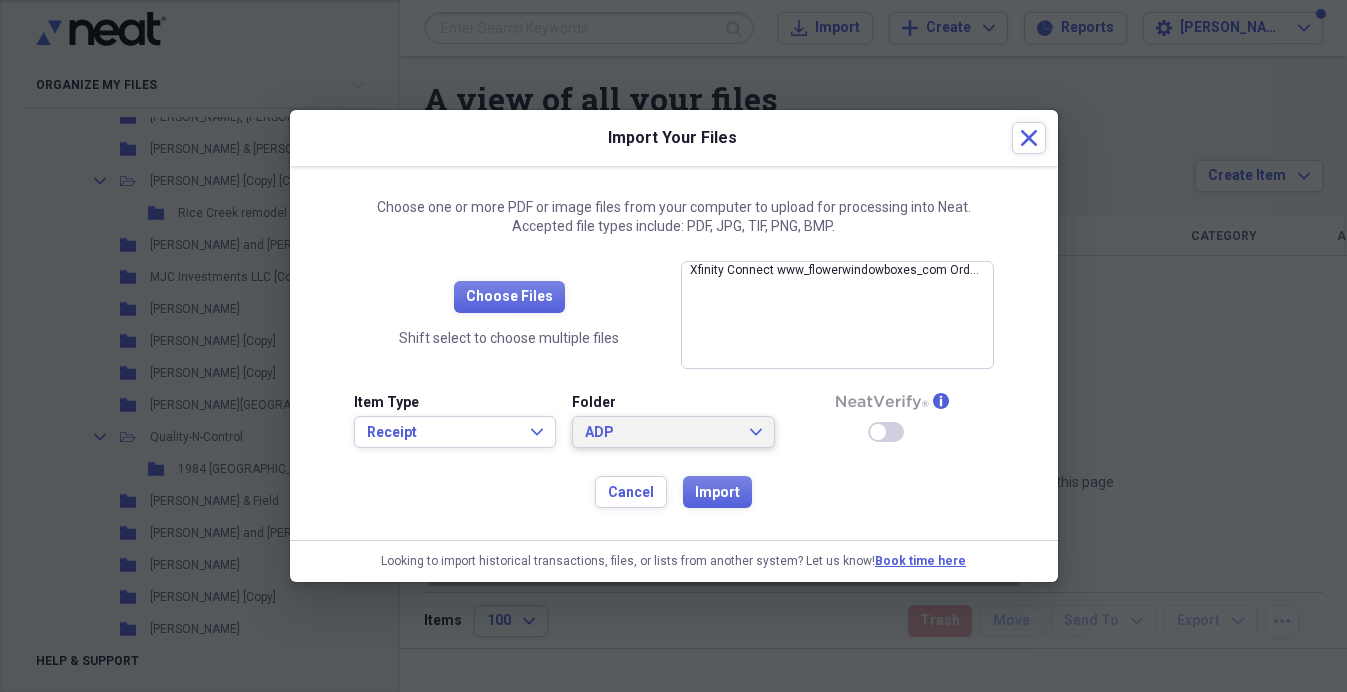 click 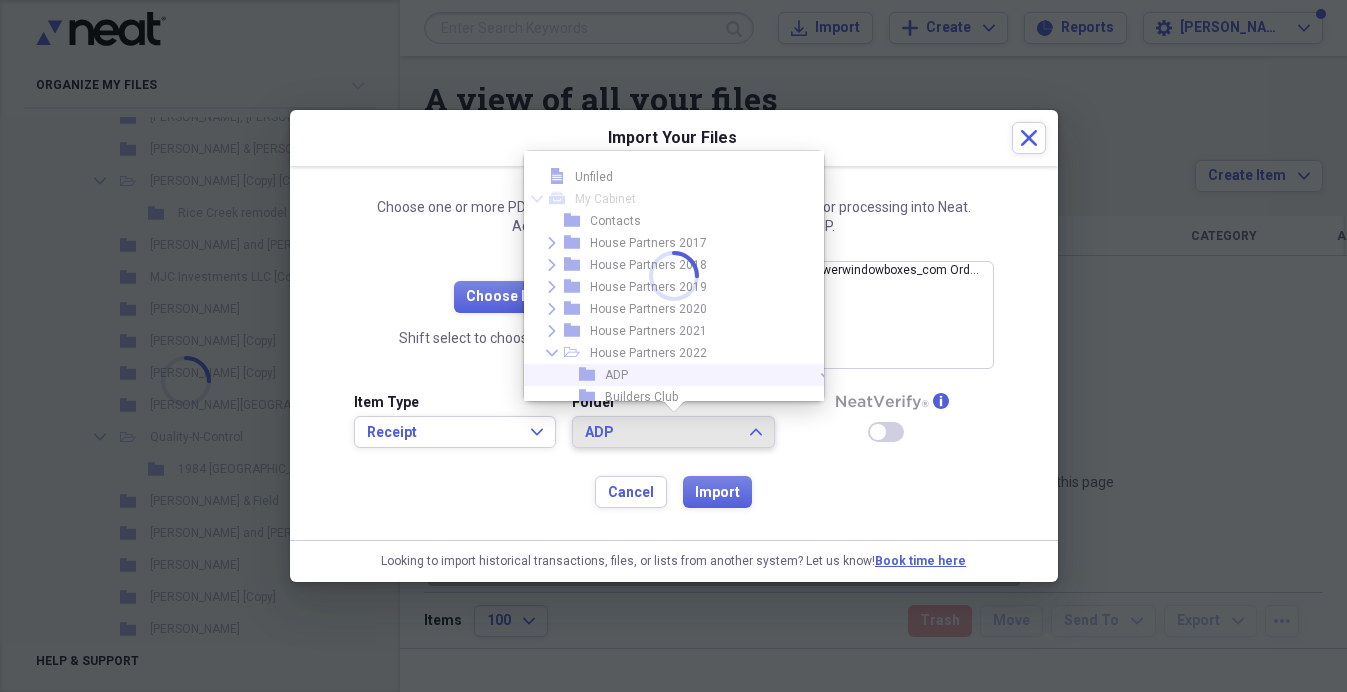 scroll, scrollTop: 108, scrollLeft: 0, axis: vertical 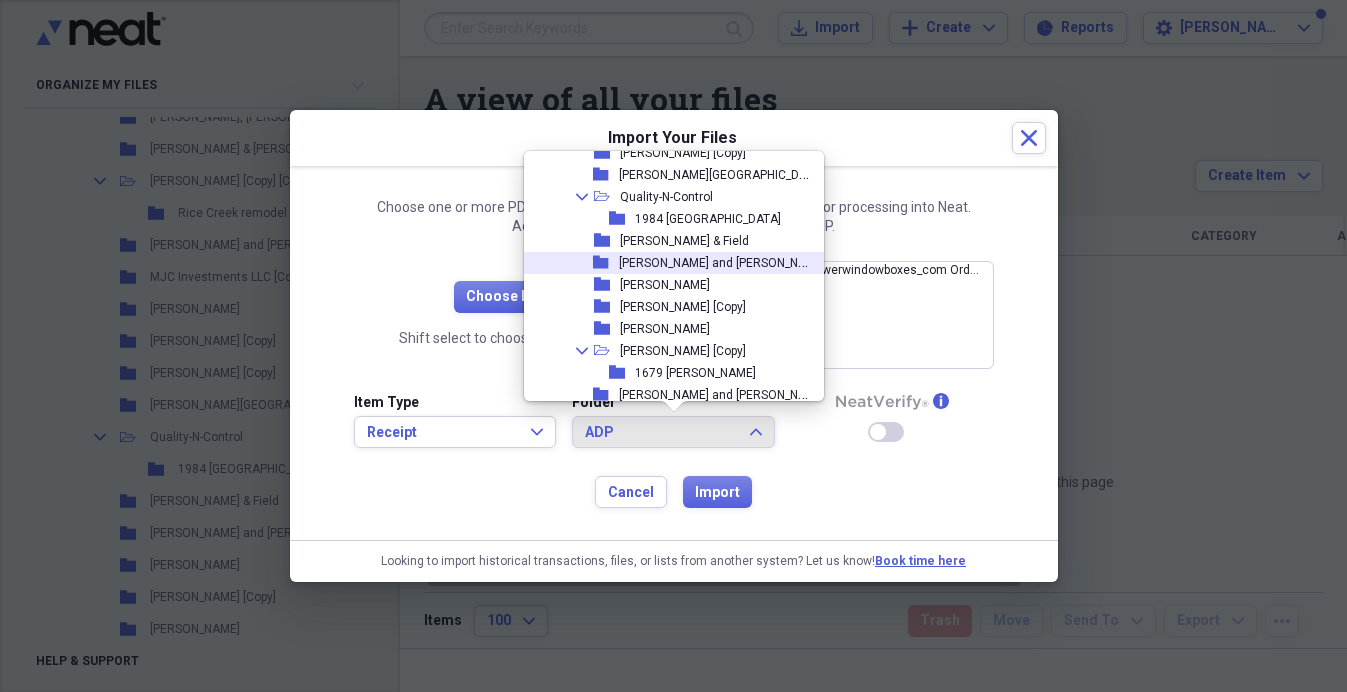 click on "[PERSON_NAME] and [PERSON_NAME] [Copy]" at bounding box center [740, 261] 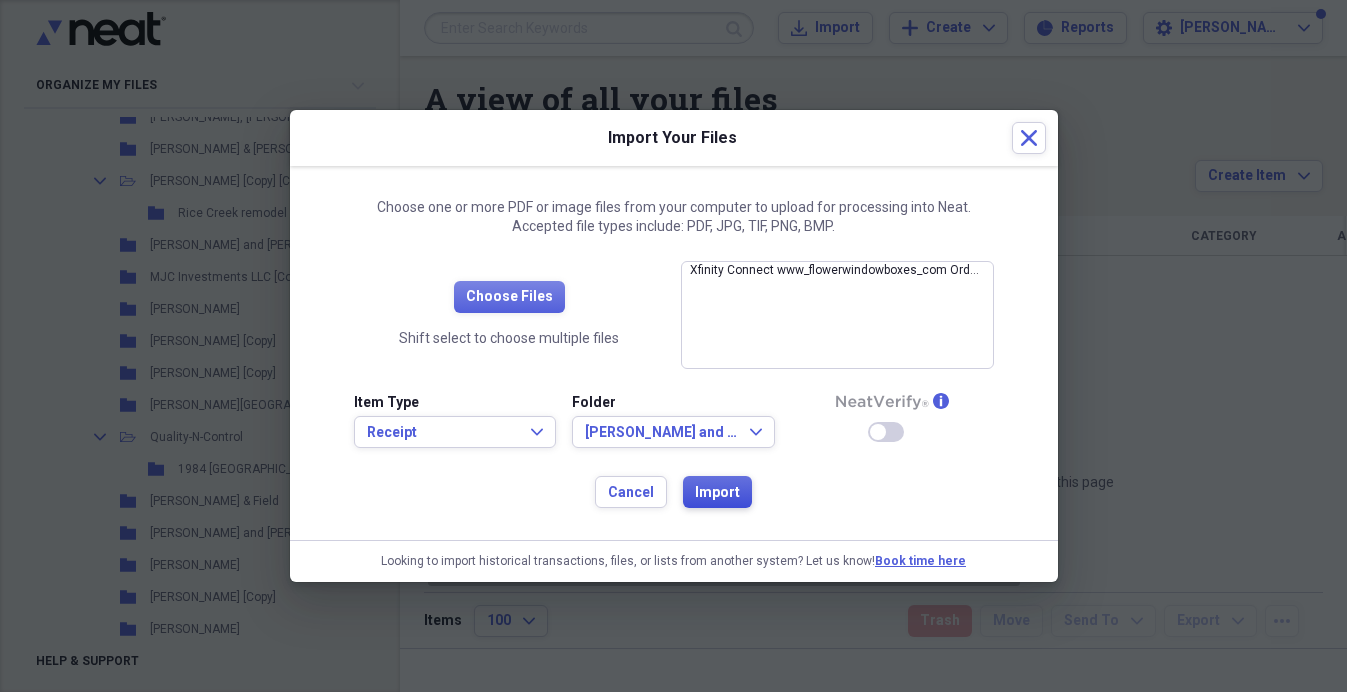 click on "Import" at bounding box center (717, 493) 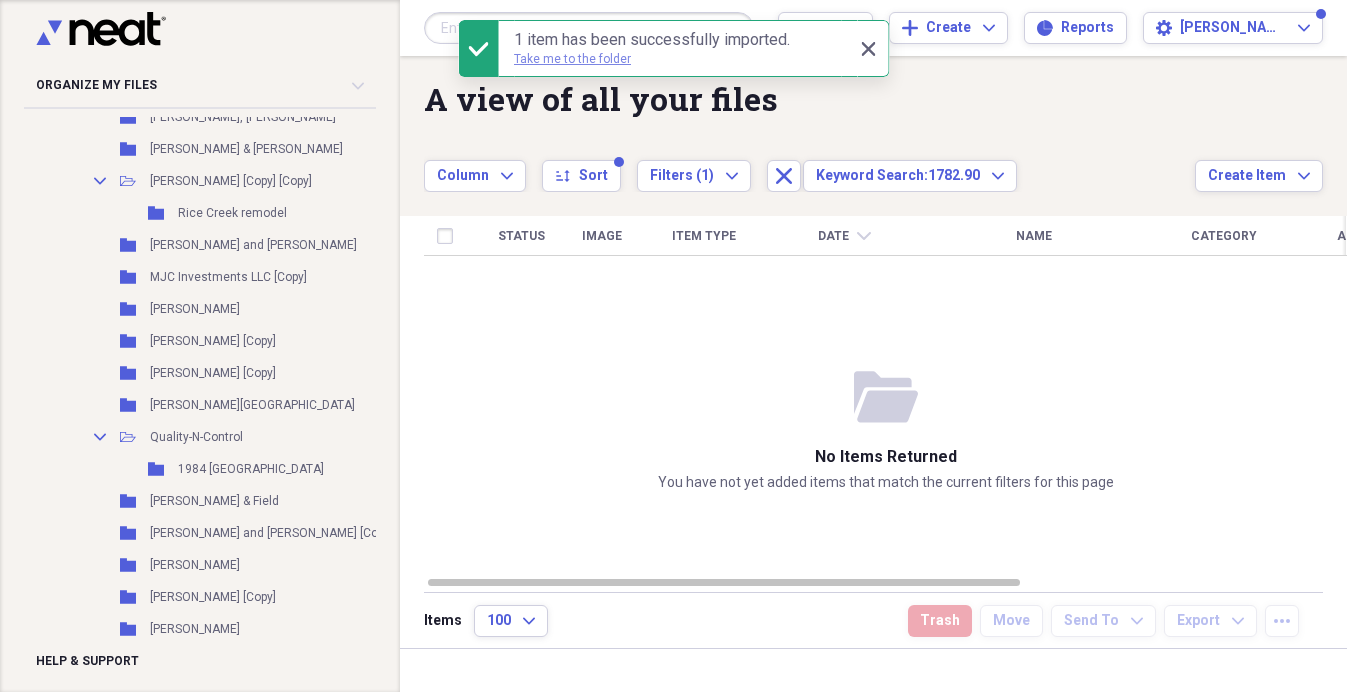 click on "Take me to the folder" at bounding box center (572, 59) 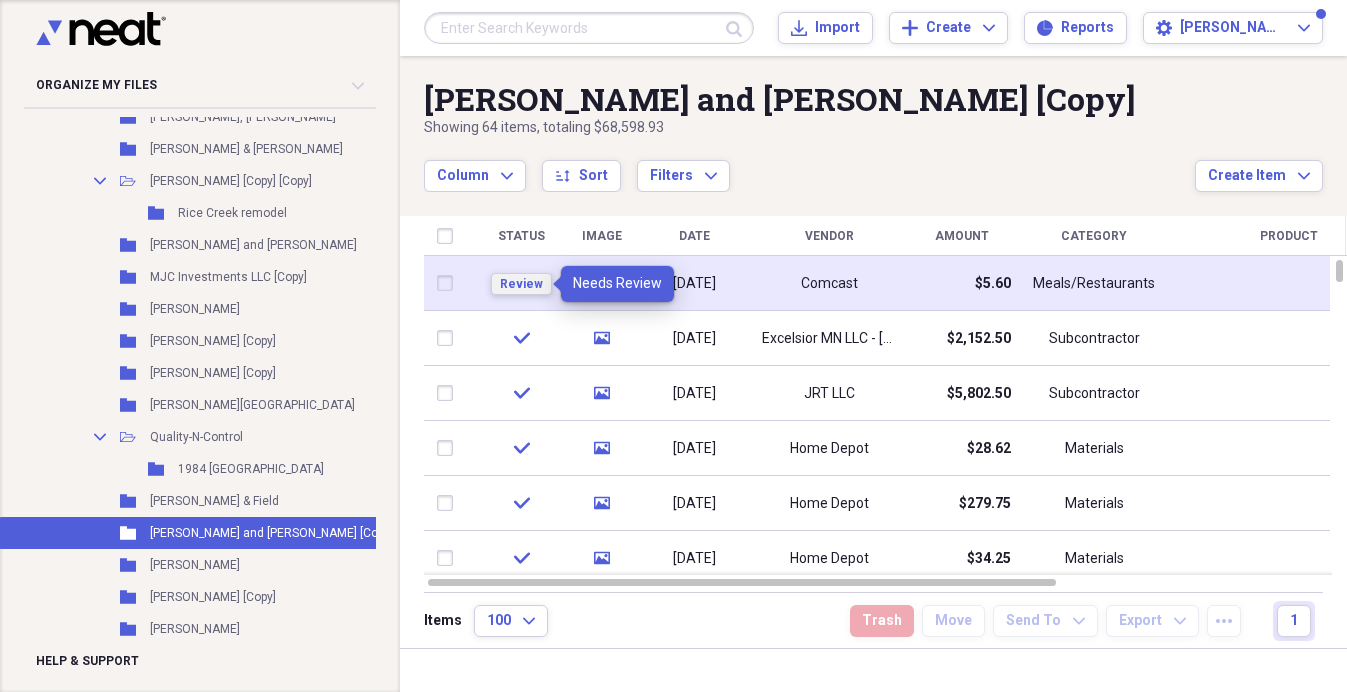 click on "Review" at bounding box center (521, 284) 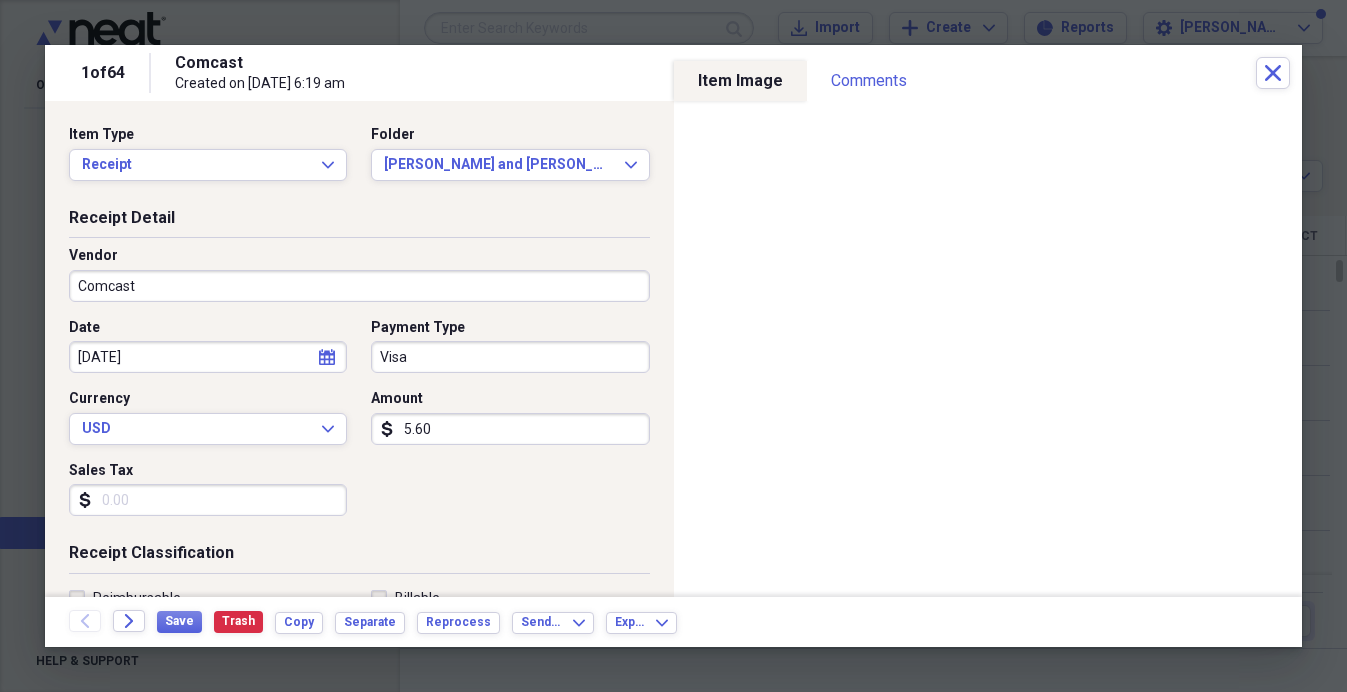click on "Comcast" at bounding box center (359, 286) 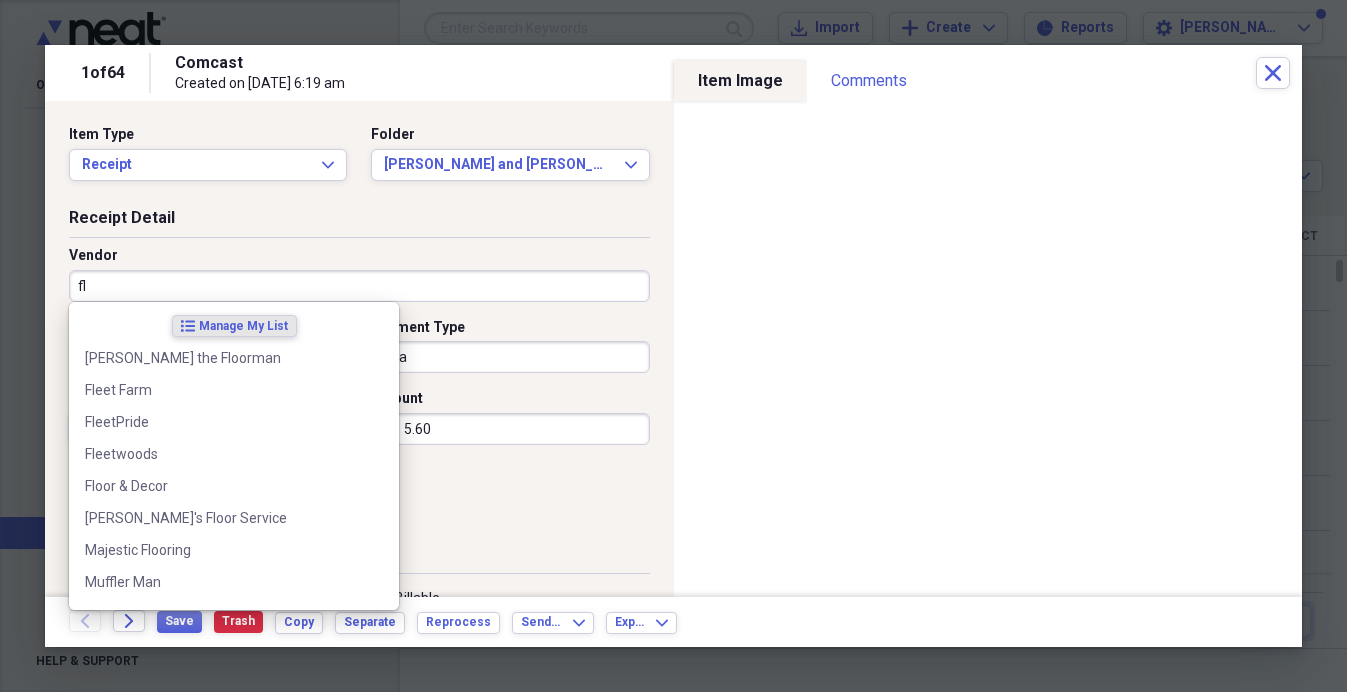 type on "f" 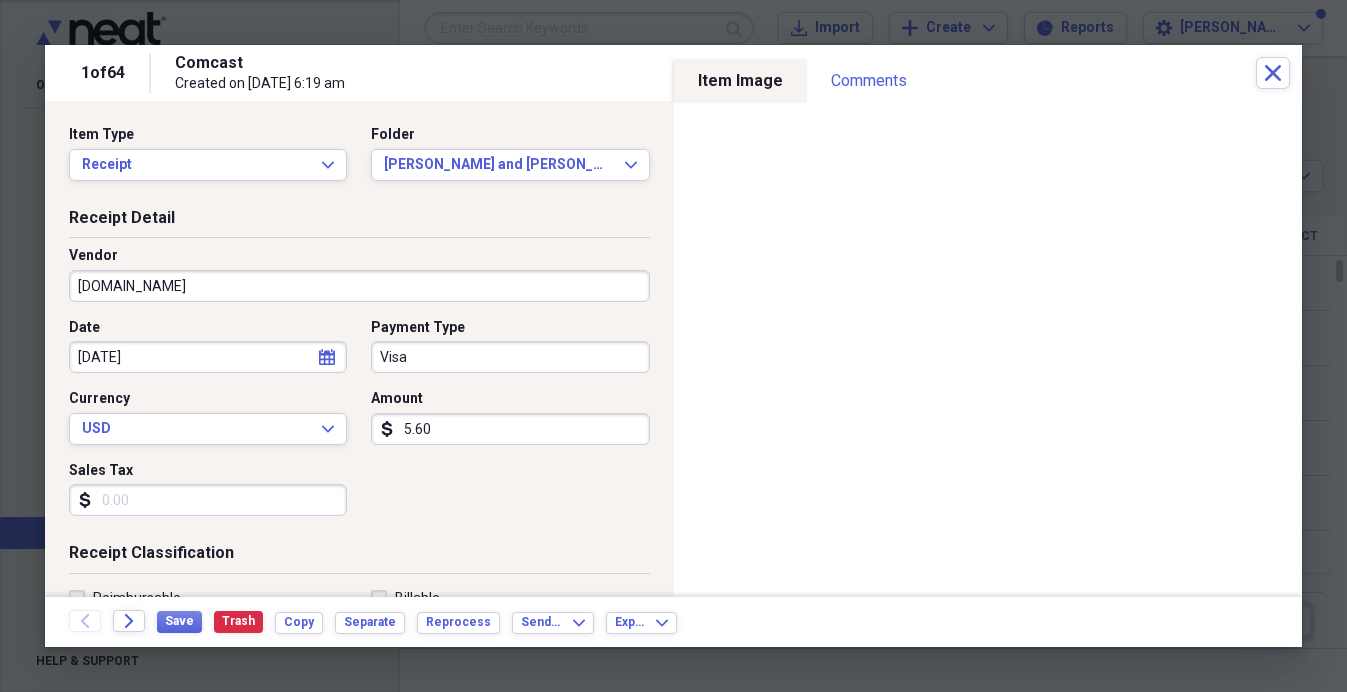 type on "[DOMAIN_NAME]" 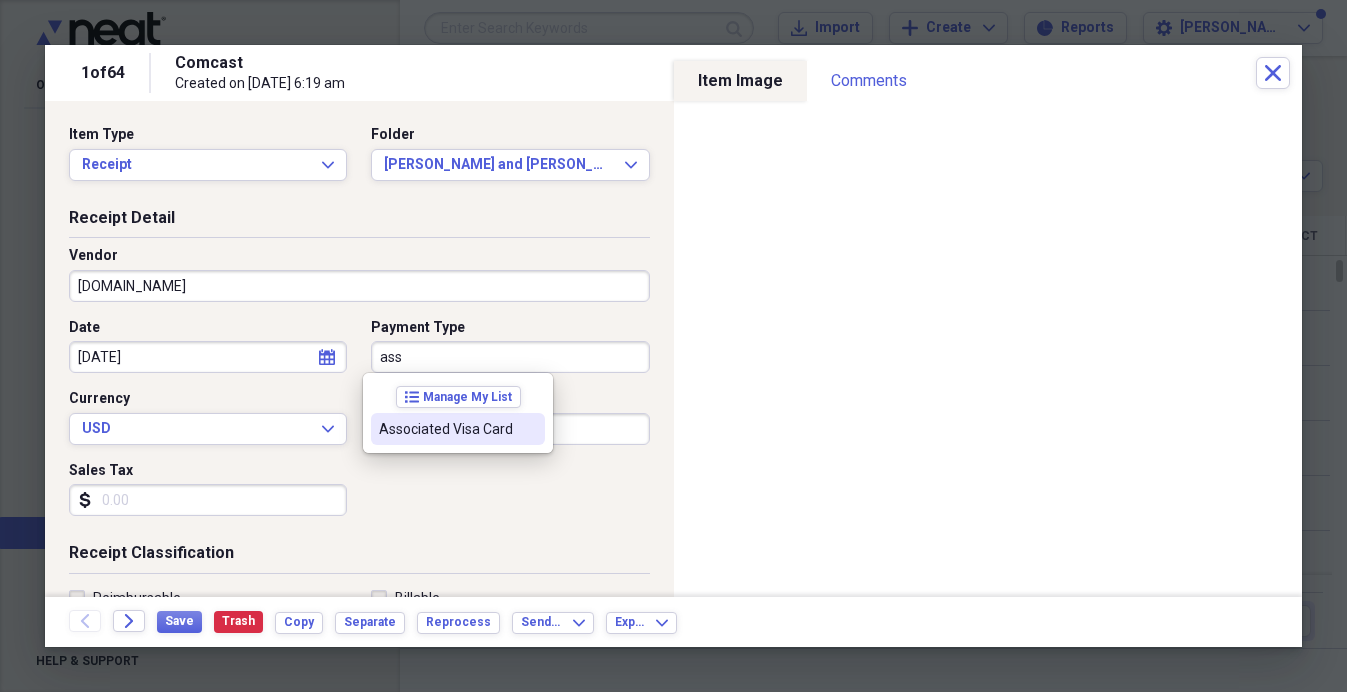 click on "Associated Visa Card" at bounding box center (446, 429) 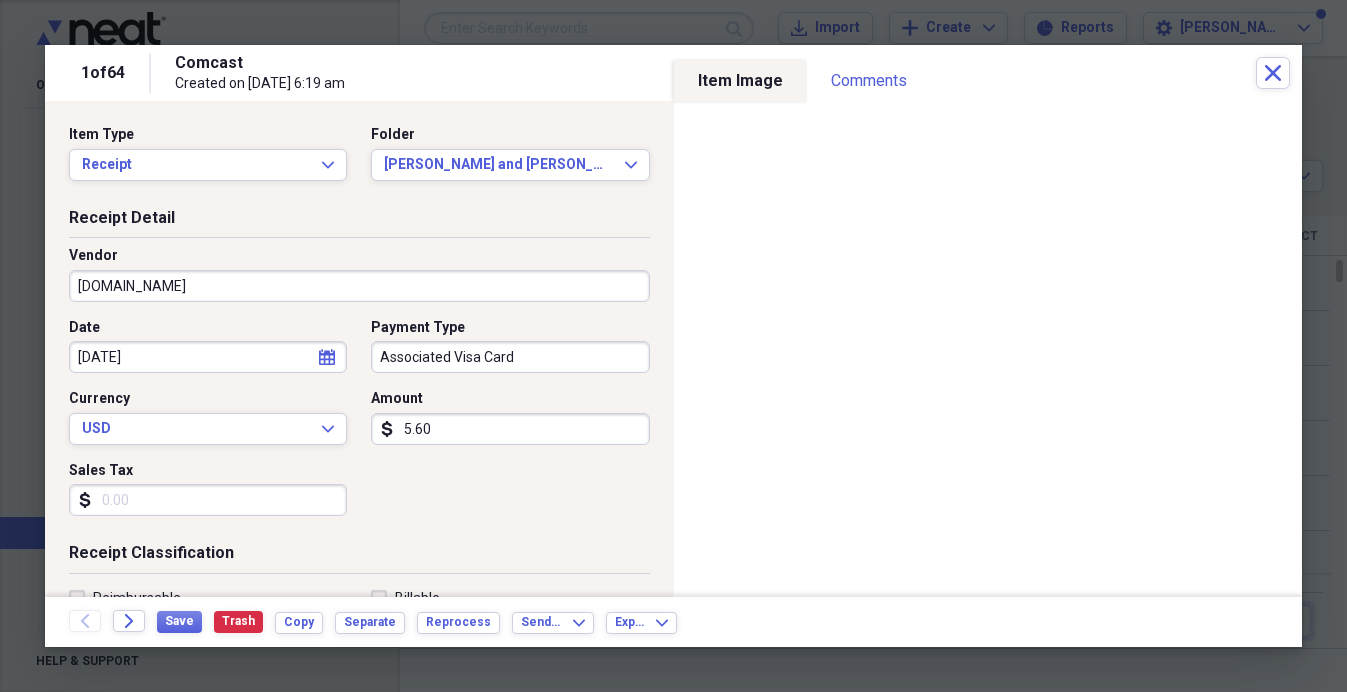 drag, startPoint x: 416, startPoint y: 429, endPoint x: 473, endPoint y: 428, distance: 57.00877 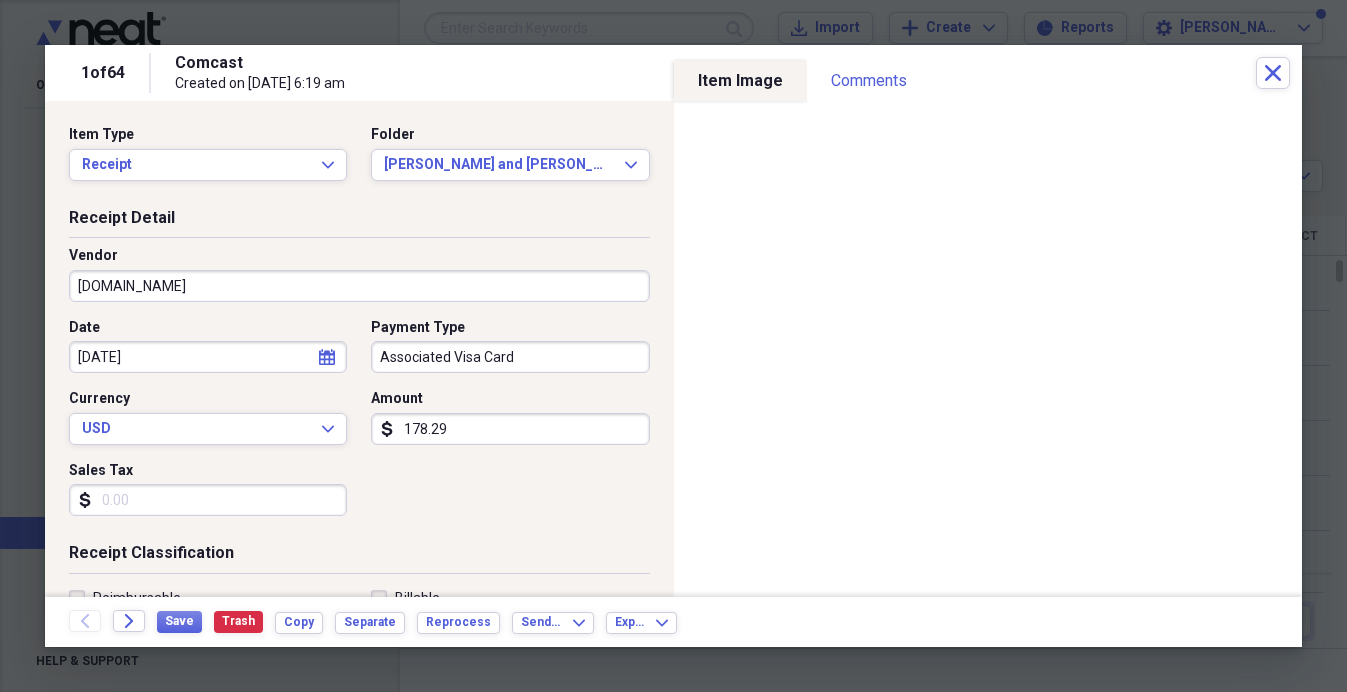 type on "1782.90" 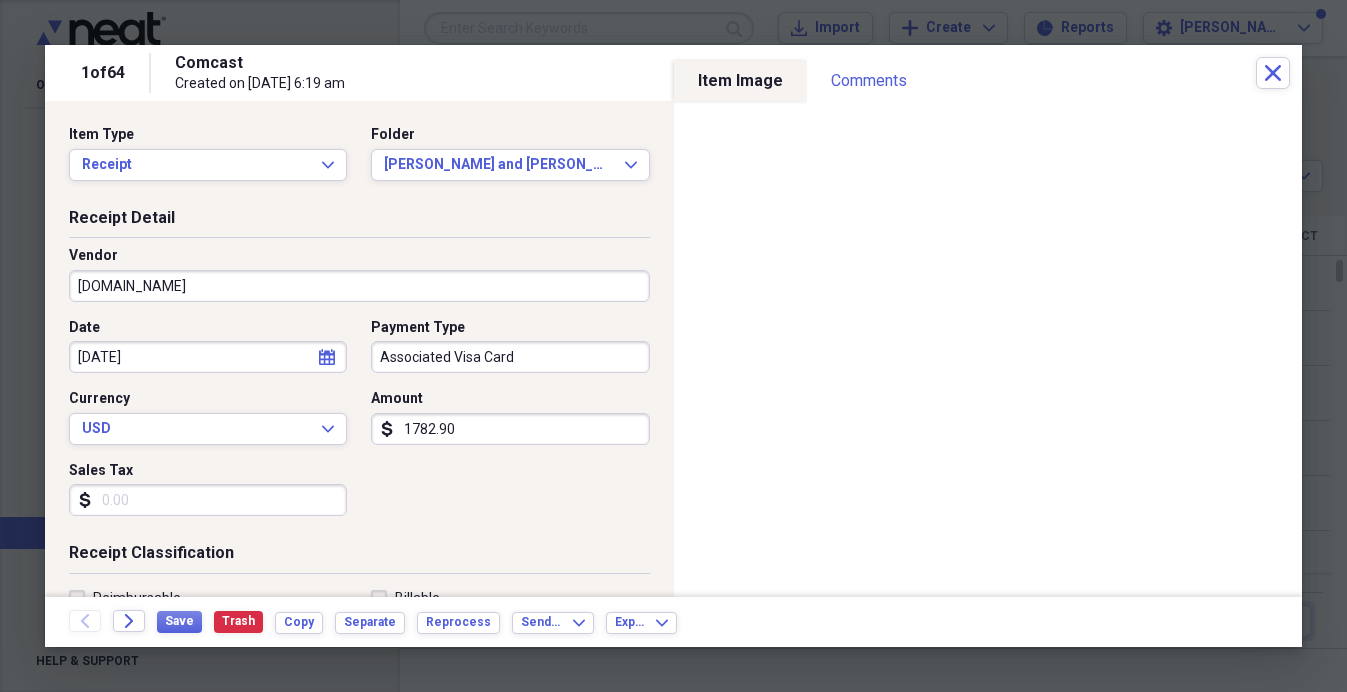 scroll, scrollTop: 228, scrollLeft: 0, axis: vertical 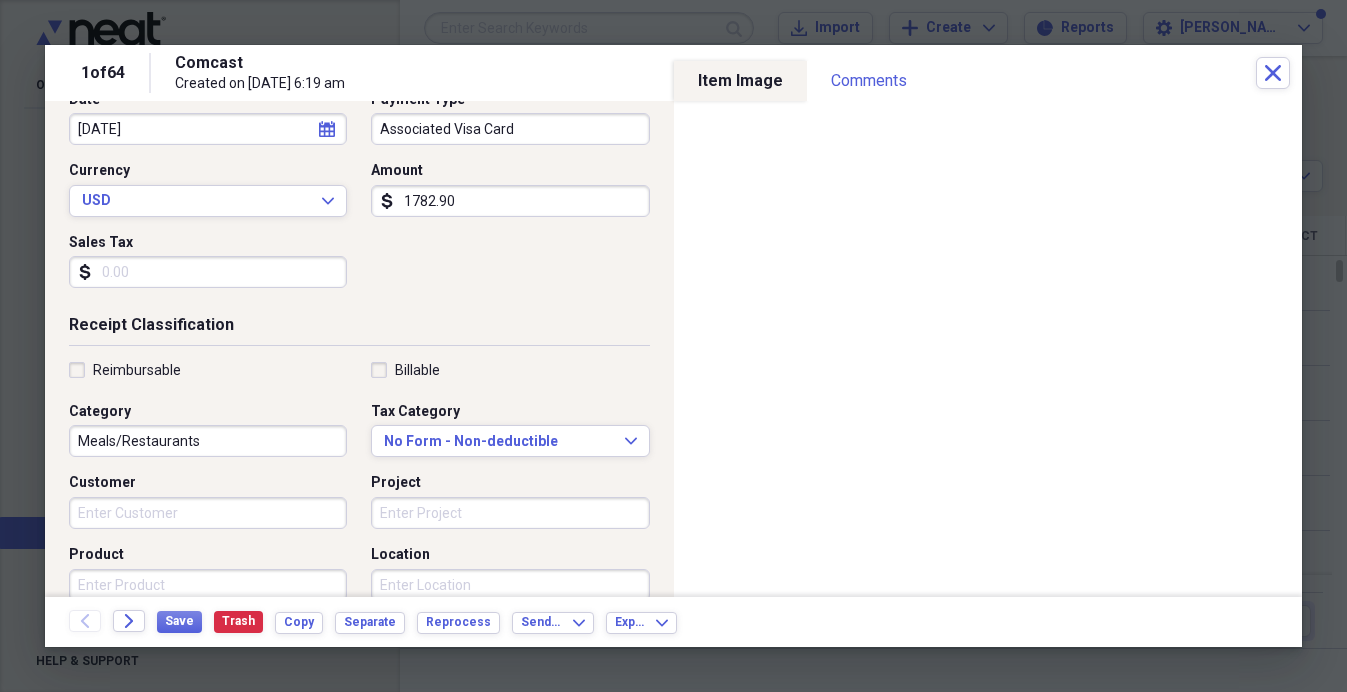 click on "Meals/Restaurants" at bounding box center [208, 441] 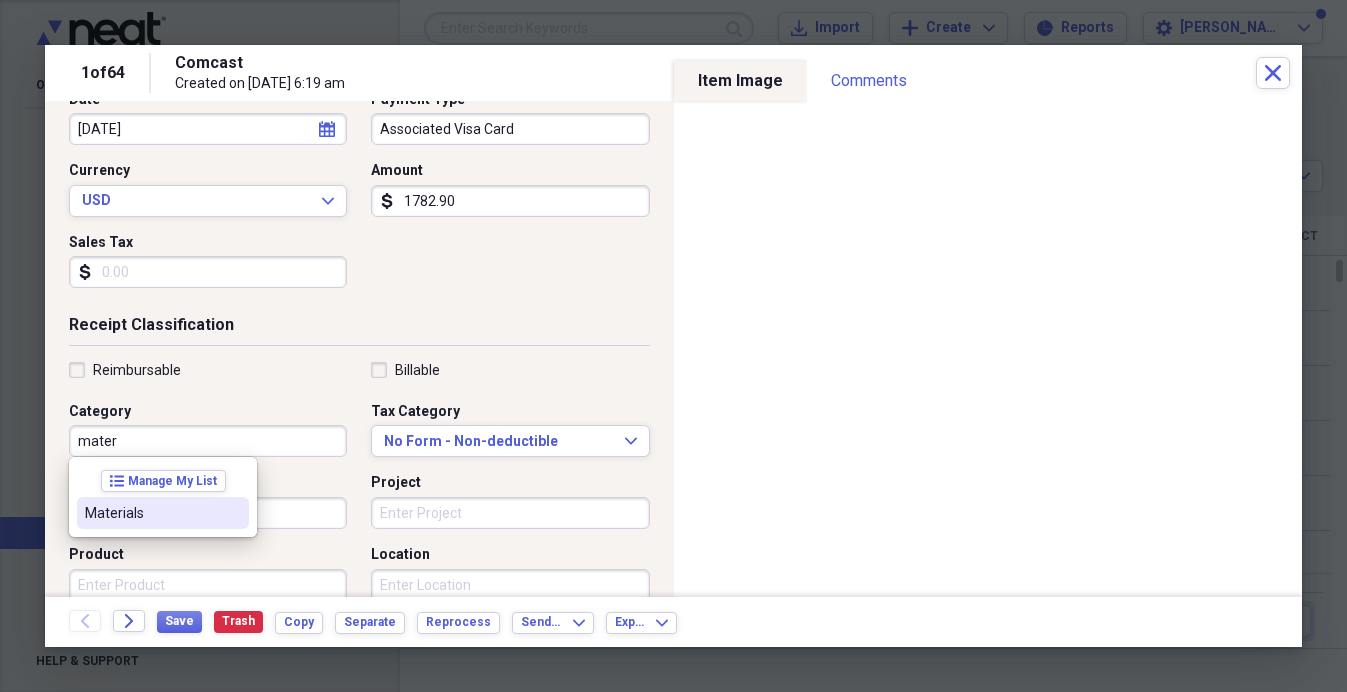 click on "Materials" at bounding box center [151, 513] 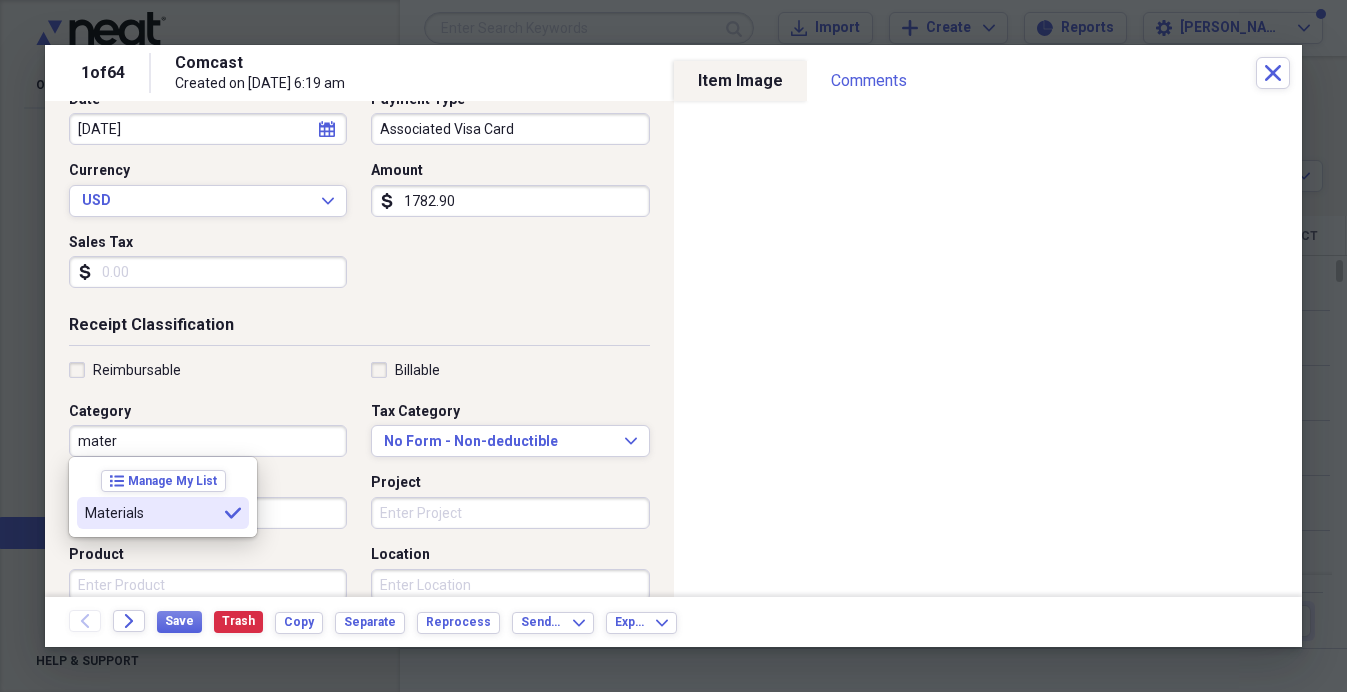 type on "Materials" 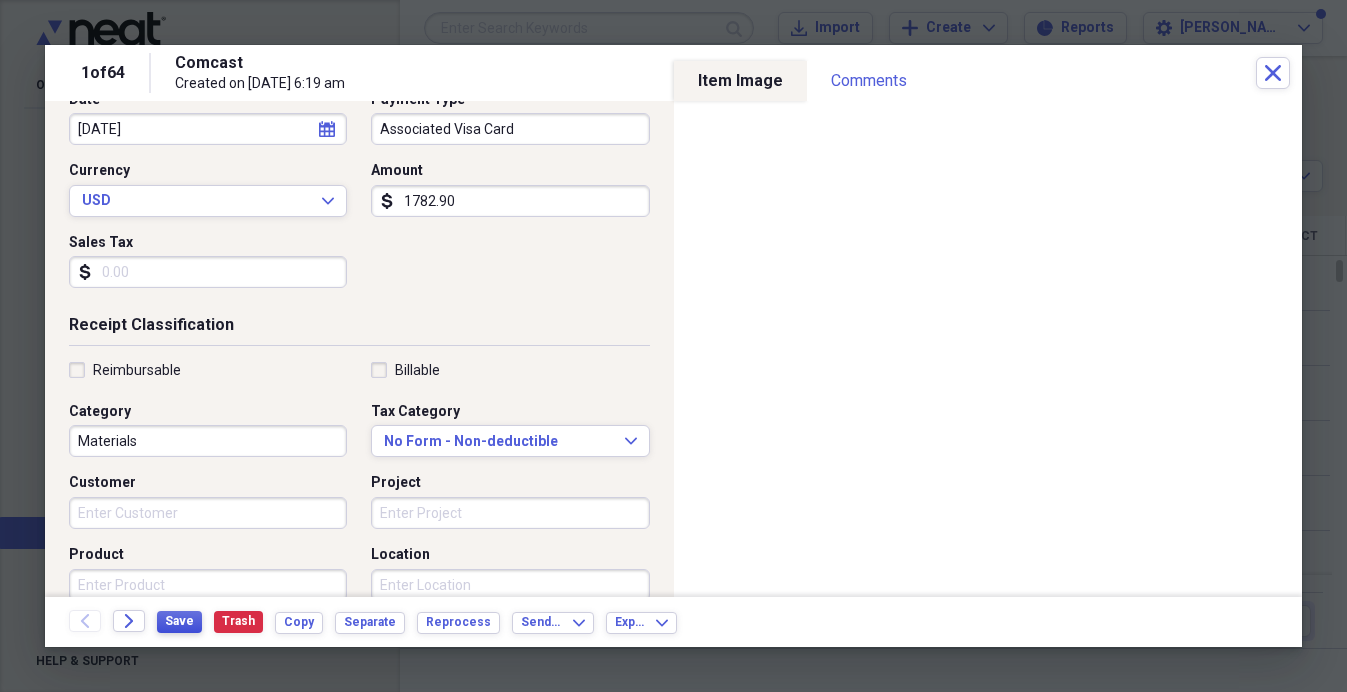 click on "Save" at bounding box center [179, 621] 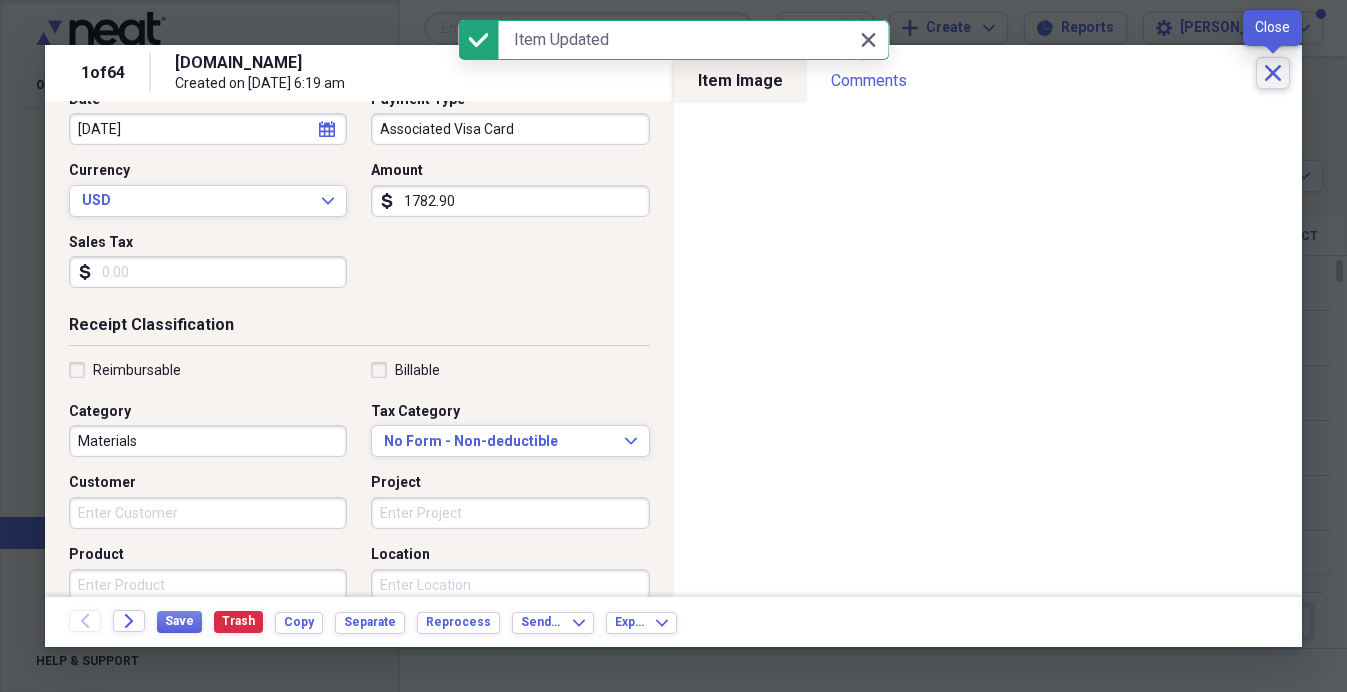 click on "Close" 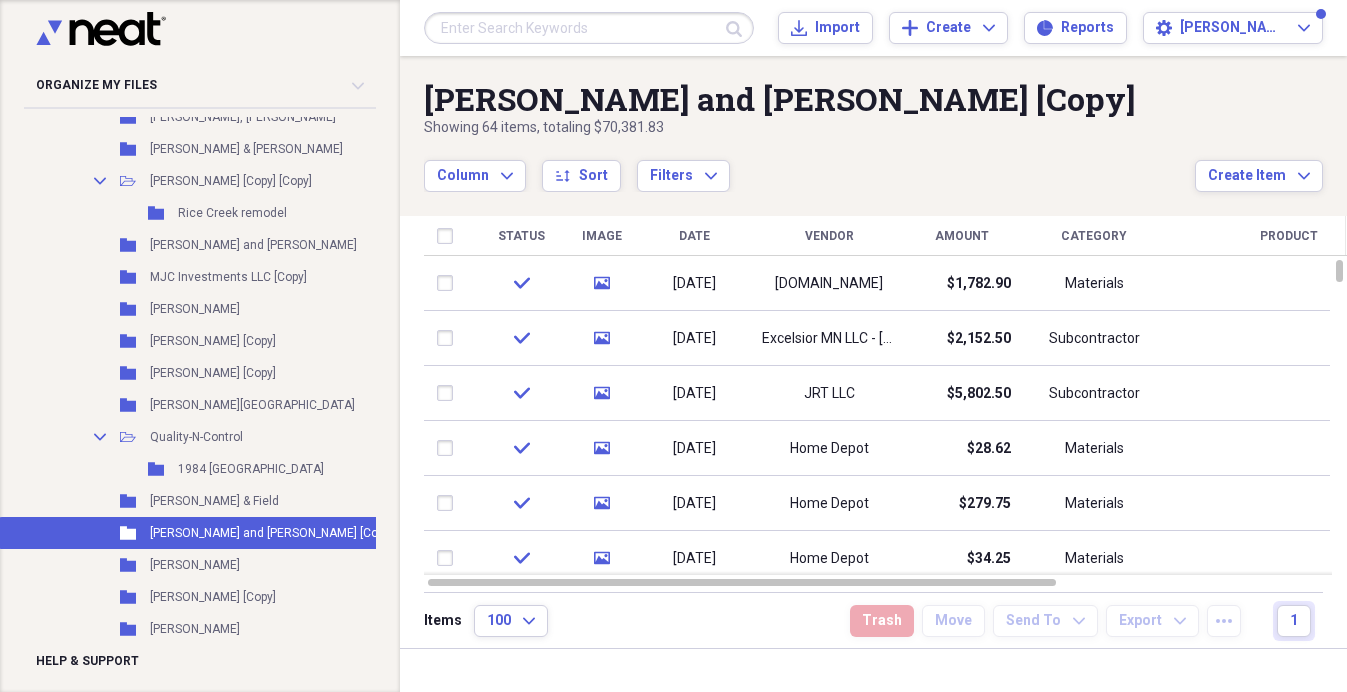 click at bounding box center [589, 28] 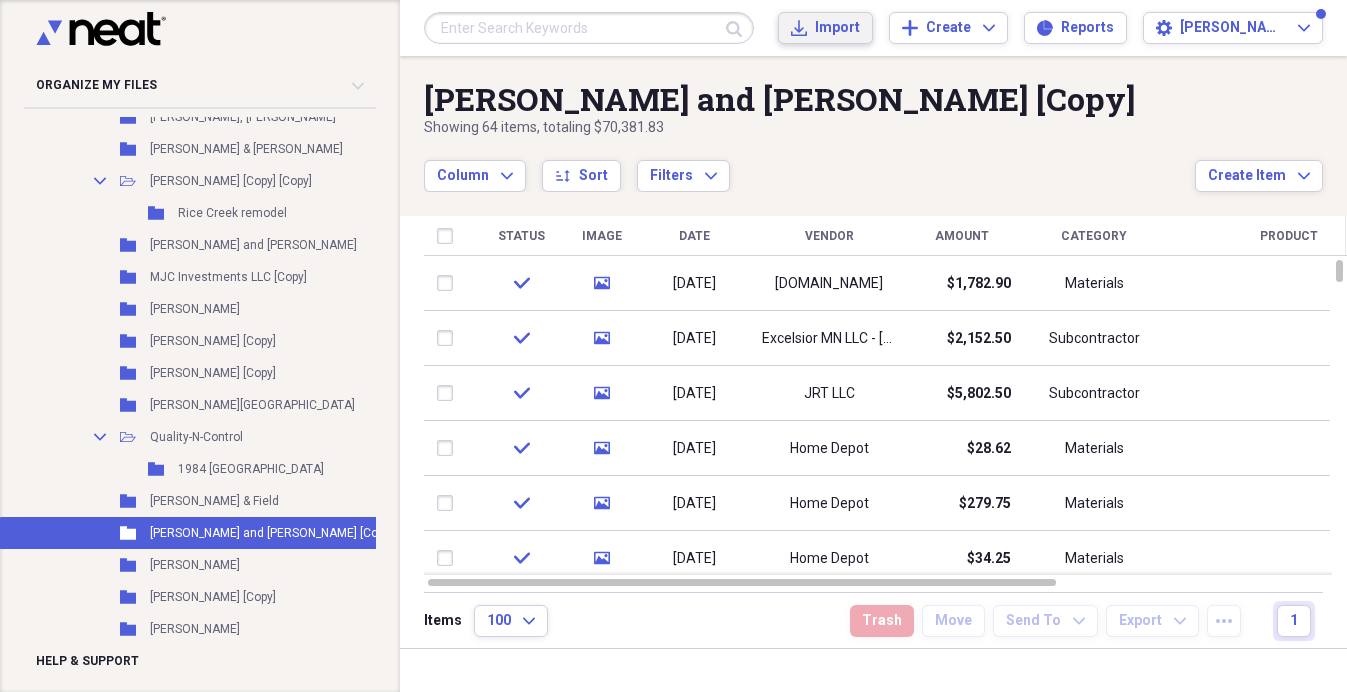click on "Import" at bounding box center (837, 28) 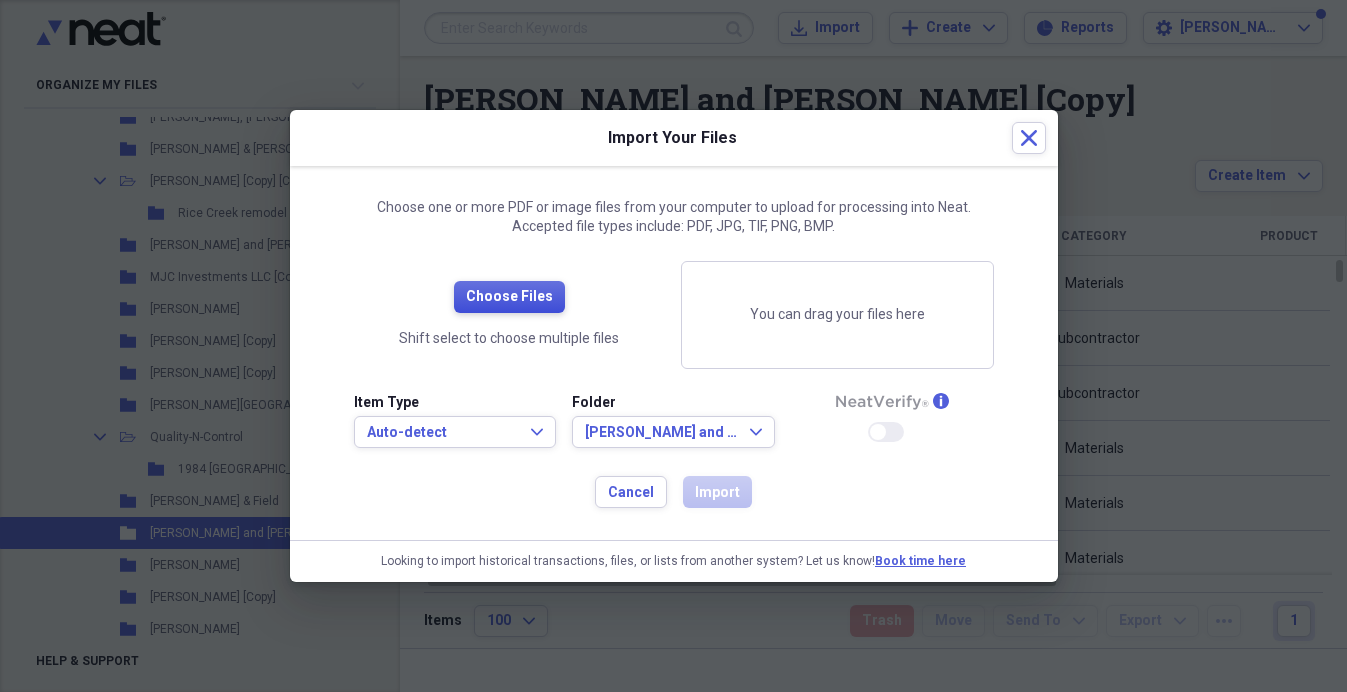 click on "Choose Files" at bounding box center [509, 297] 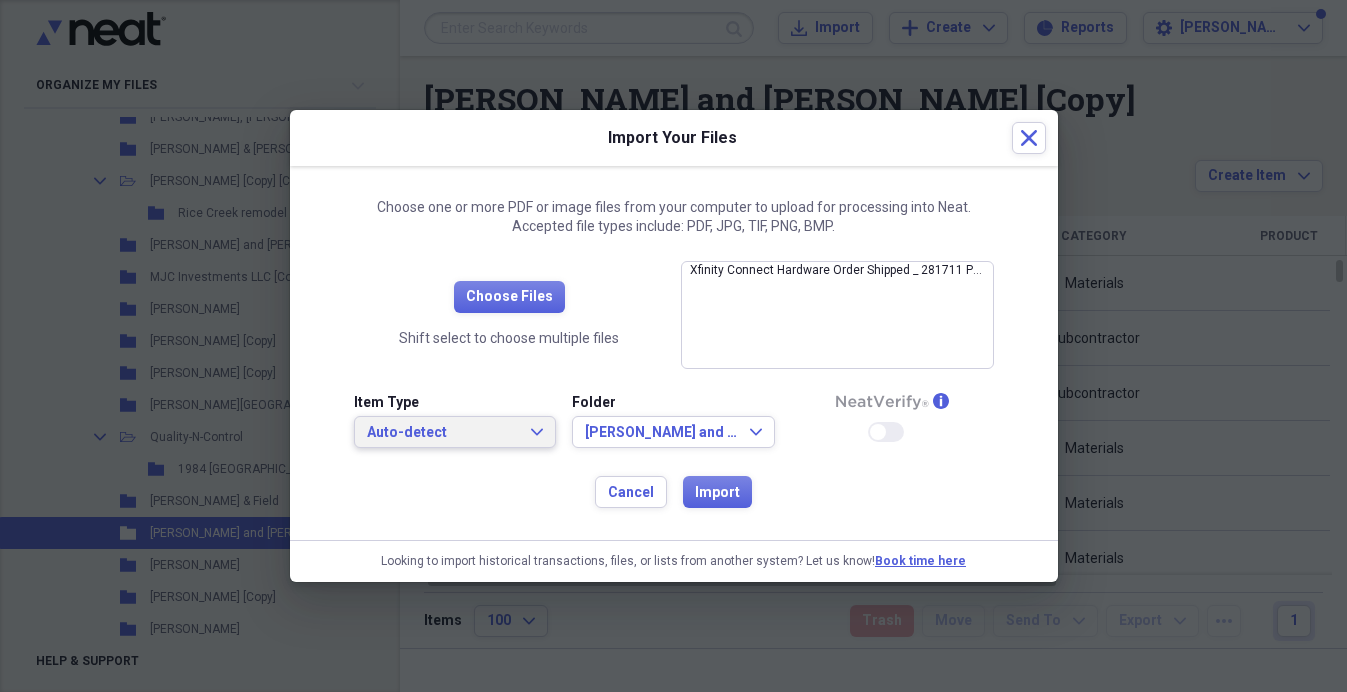 click on "Auto-detect" at bounding box center [443, 433] 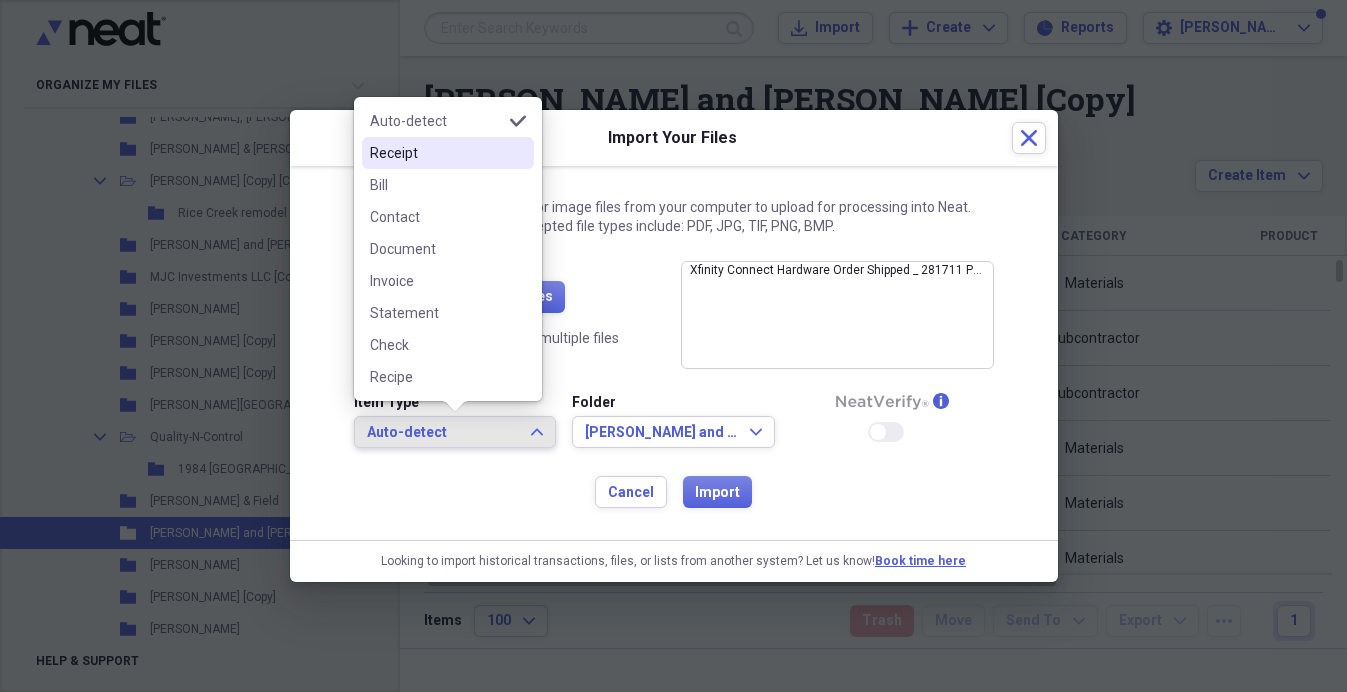 click on "Receipt" at bounding box center [436, 153] 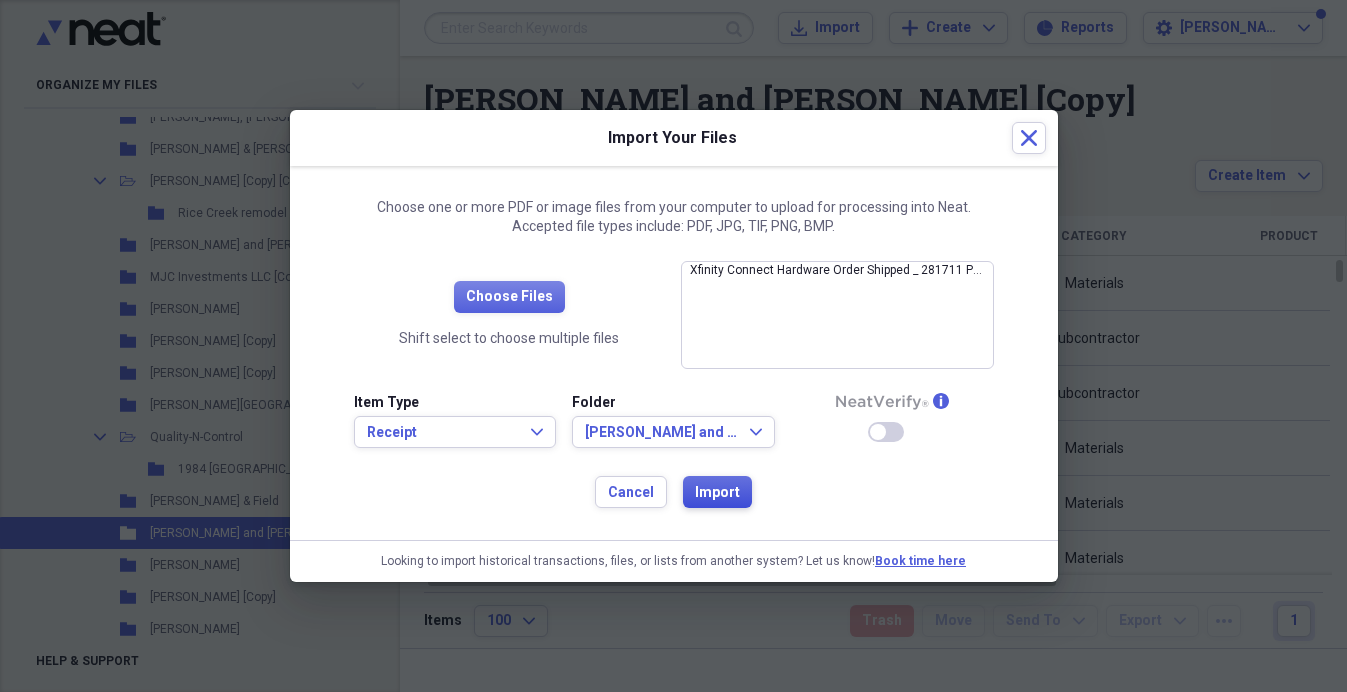 click on "Import" at bounding box center [717, 493] 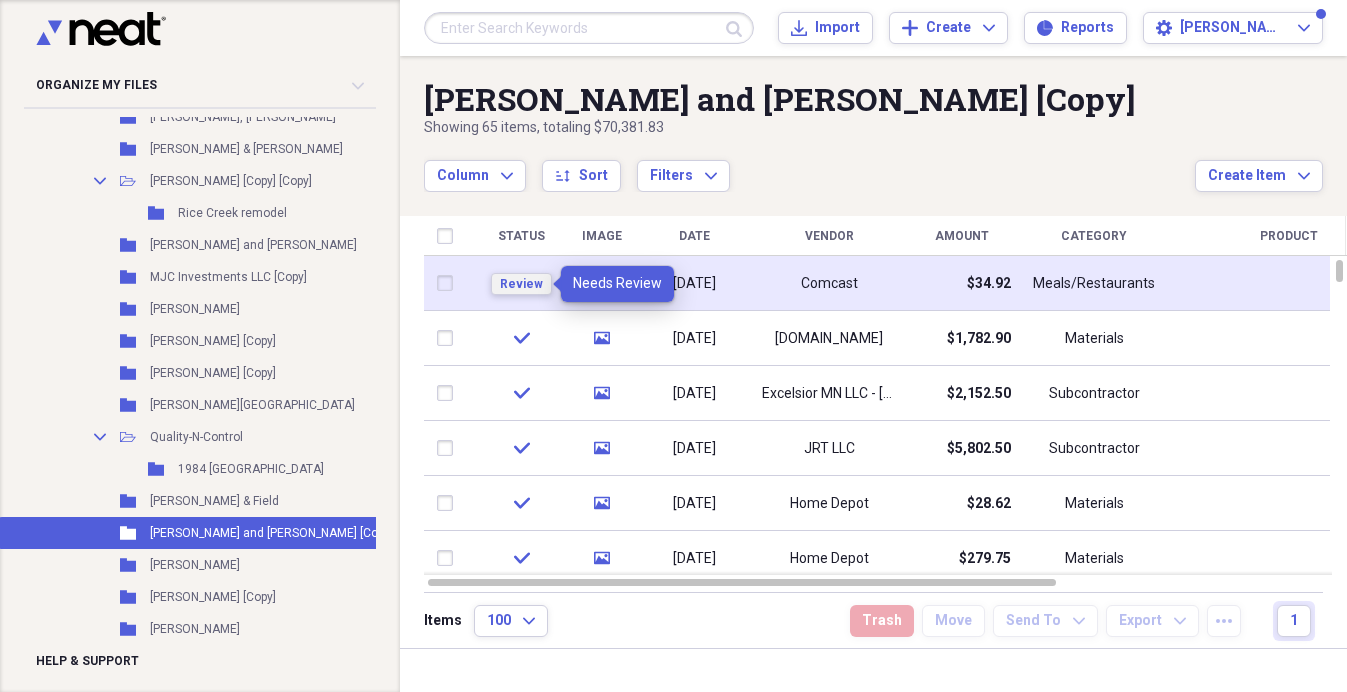 click on "Review" at bounding box center [521, 284] 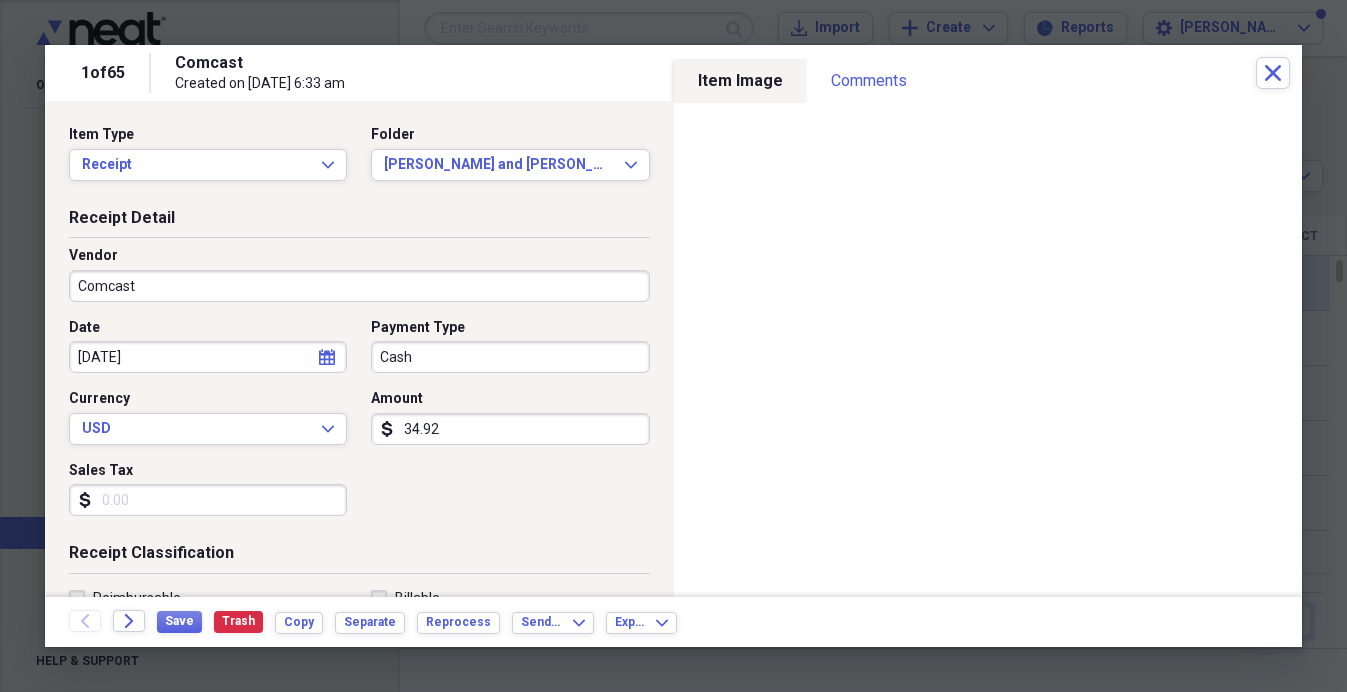 click on "Comcast" at bounding box center [359, 286] 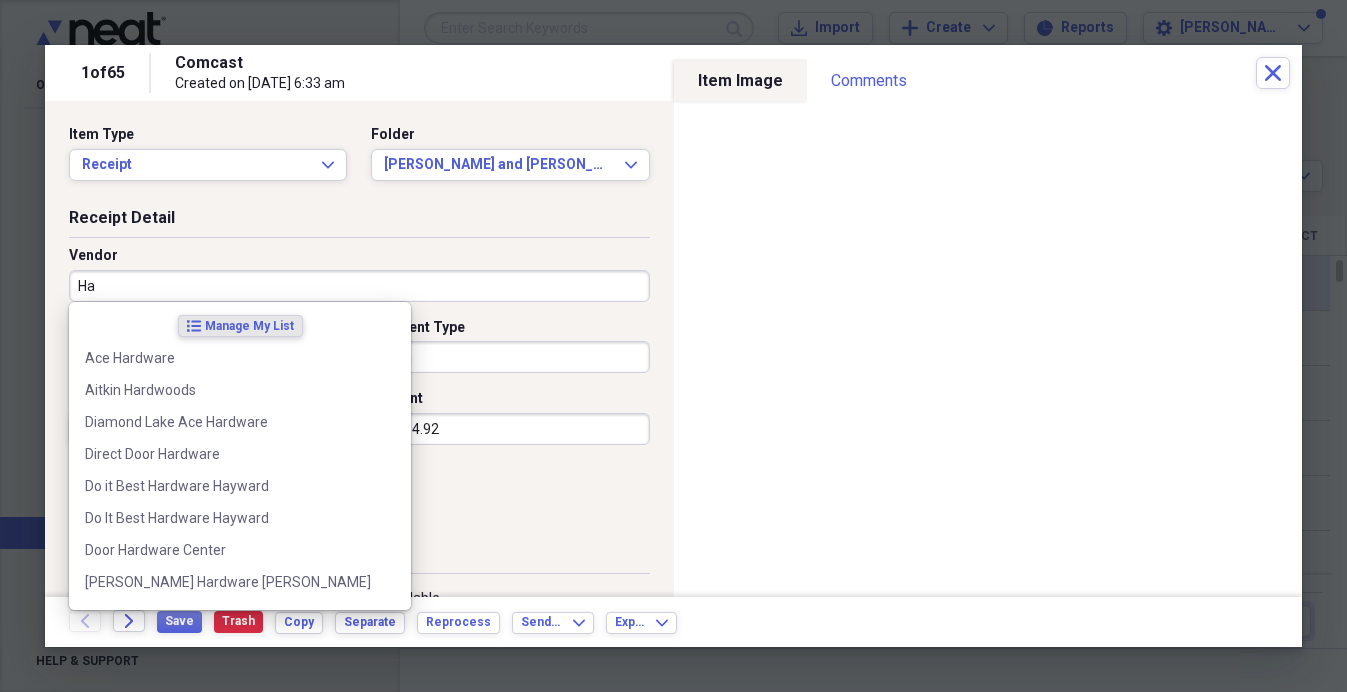type on "H" 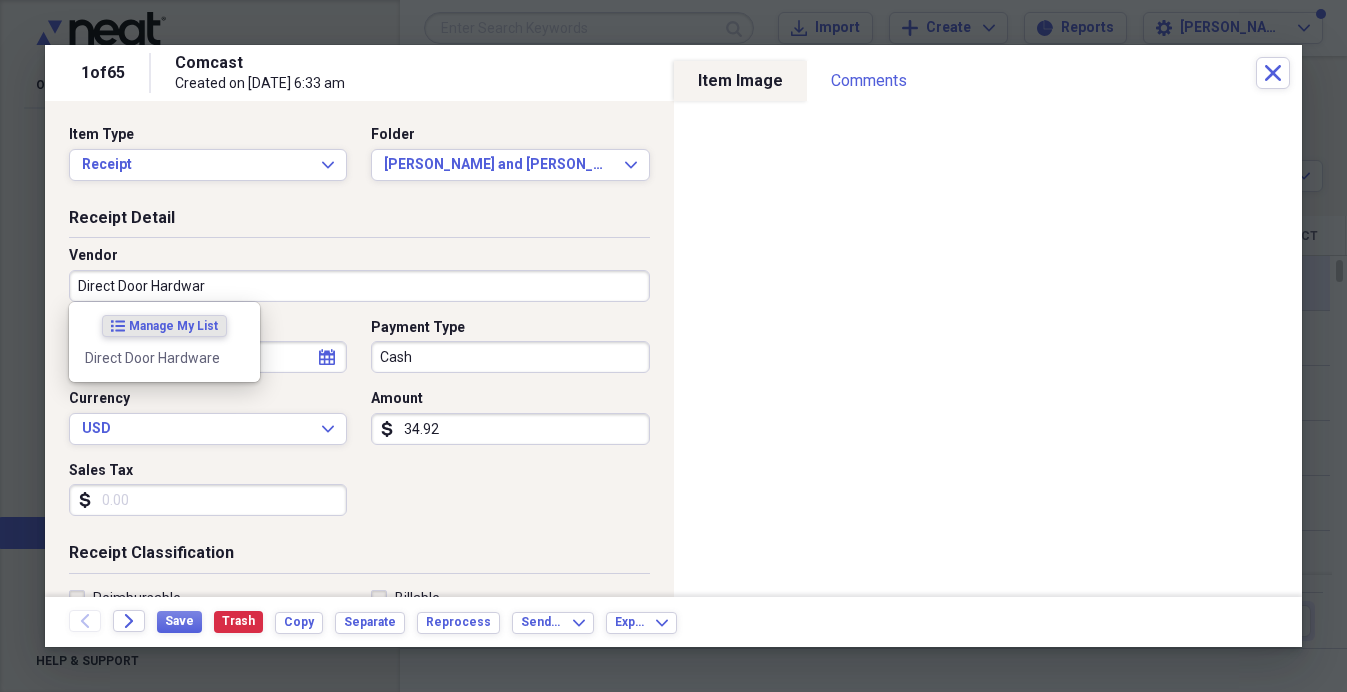 type on "Direct Door Hardware" 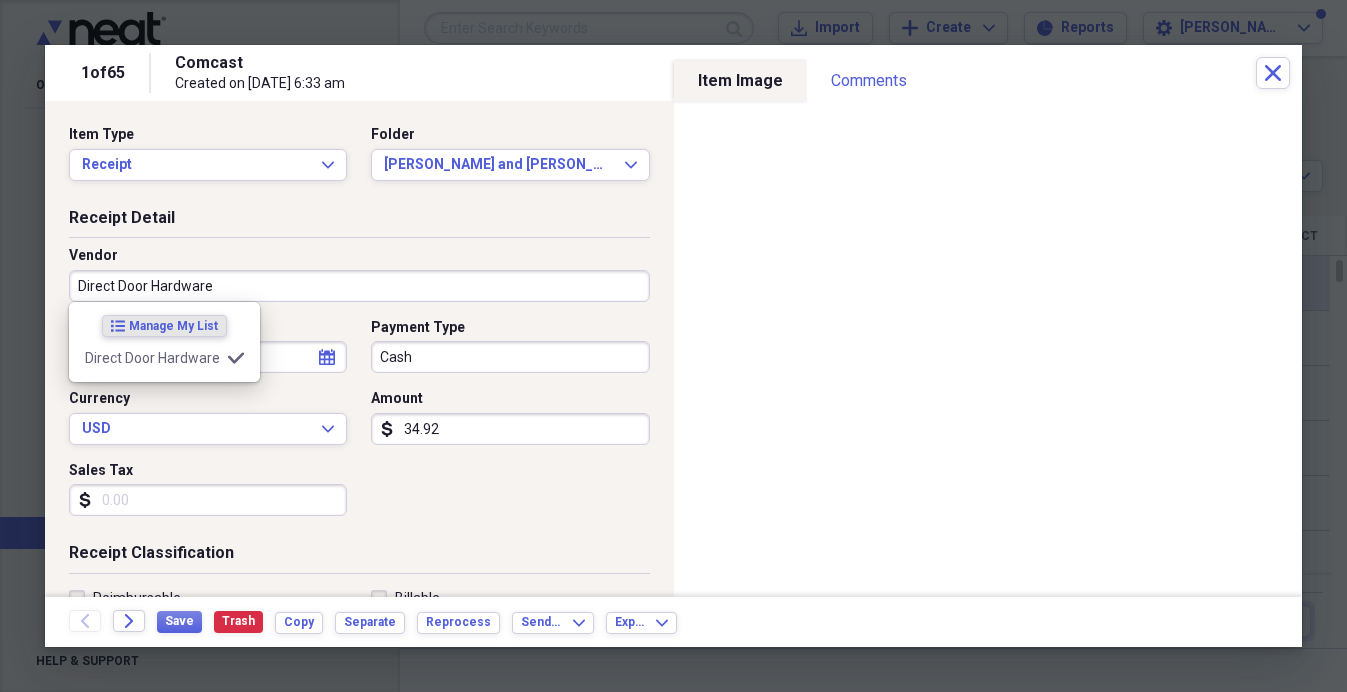 type on "Materials" 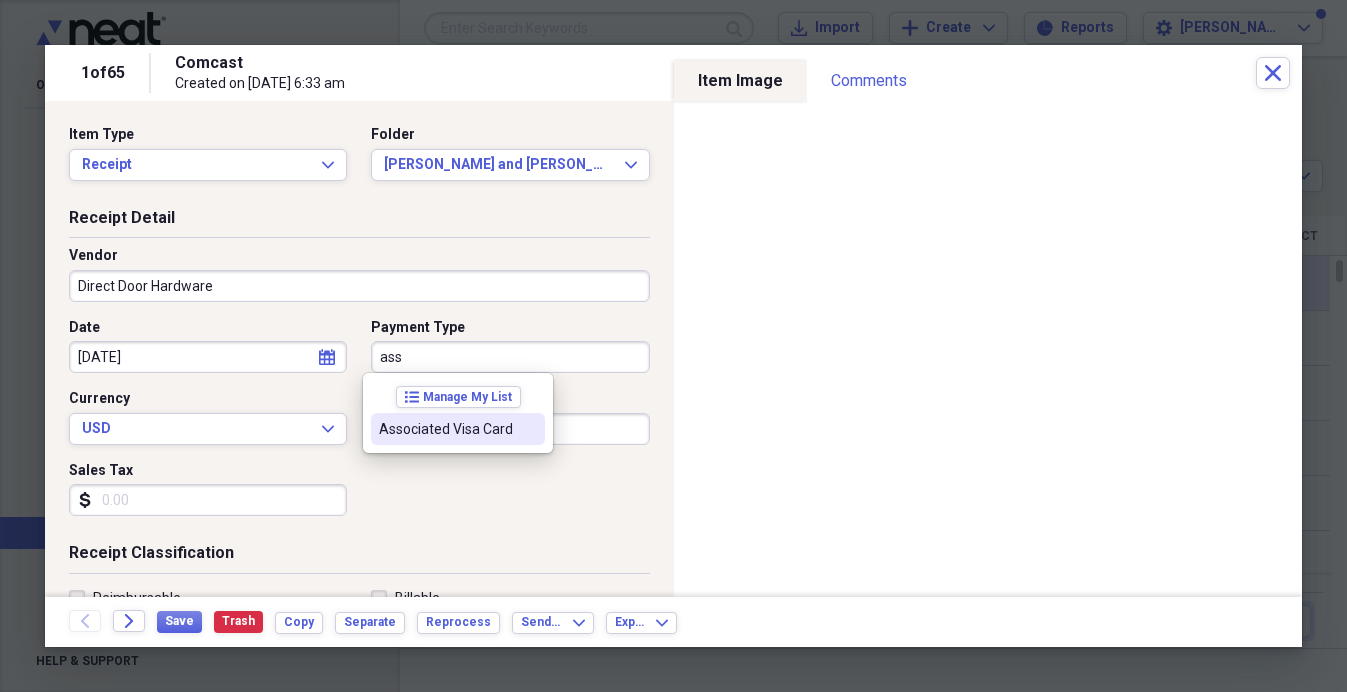click on "Associated Visa Card" at bounding box center (446, 429) 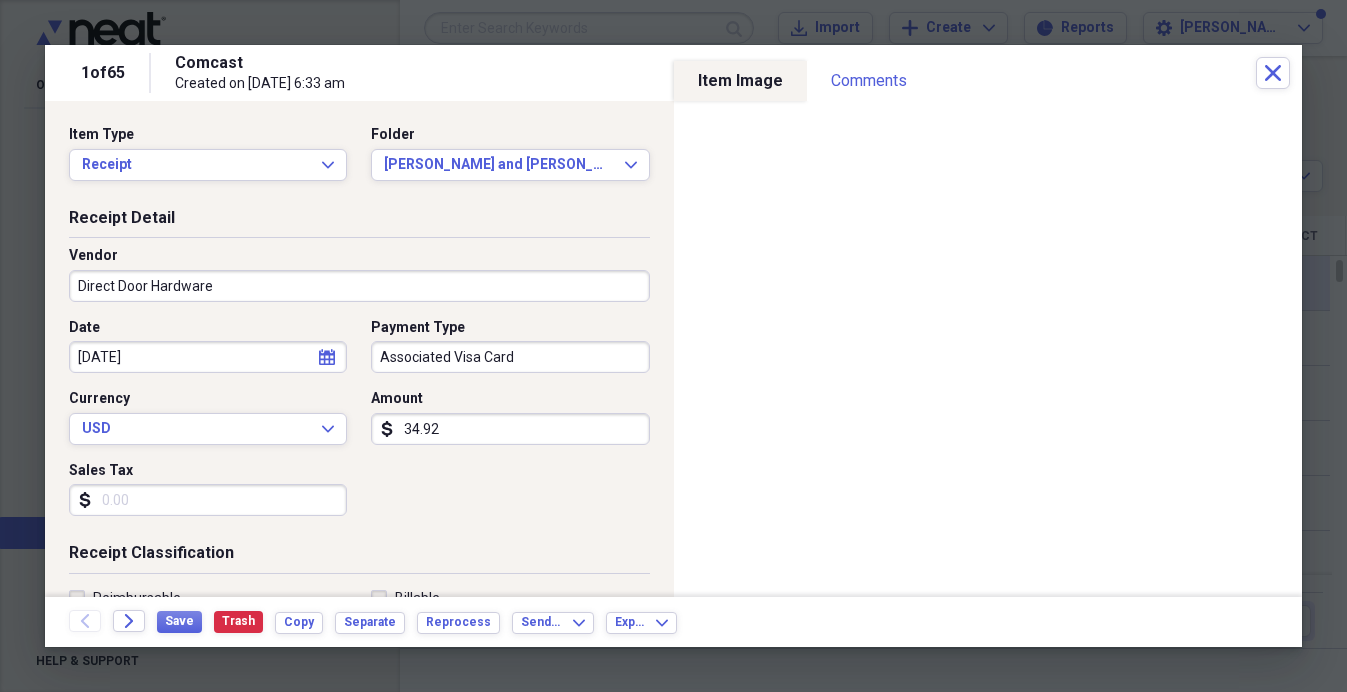 click on "Item Type Receipt Expand Folder [PERSON_NAME] and [PERSON_NAME] [Copy] Expand Receipt Detail Vendor Direct Door Hardware Date [DATE] calendar Calendar Payment Type Associated Visa Card Currency USD Expand Amount dollar-sign 34.92 Sales Tax dollar-sign Receipt Classification Reimbursable Billable Category Materials Tax Category No Form - Non-deductible Expand Customer Project Product Location Class Notes" at bounding box center (359, 349) 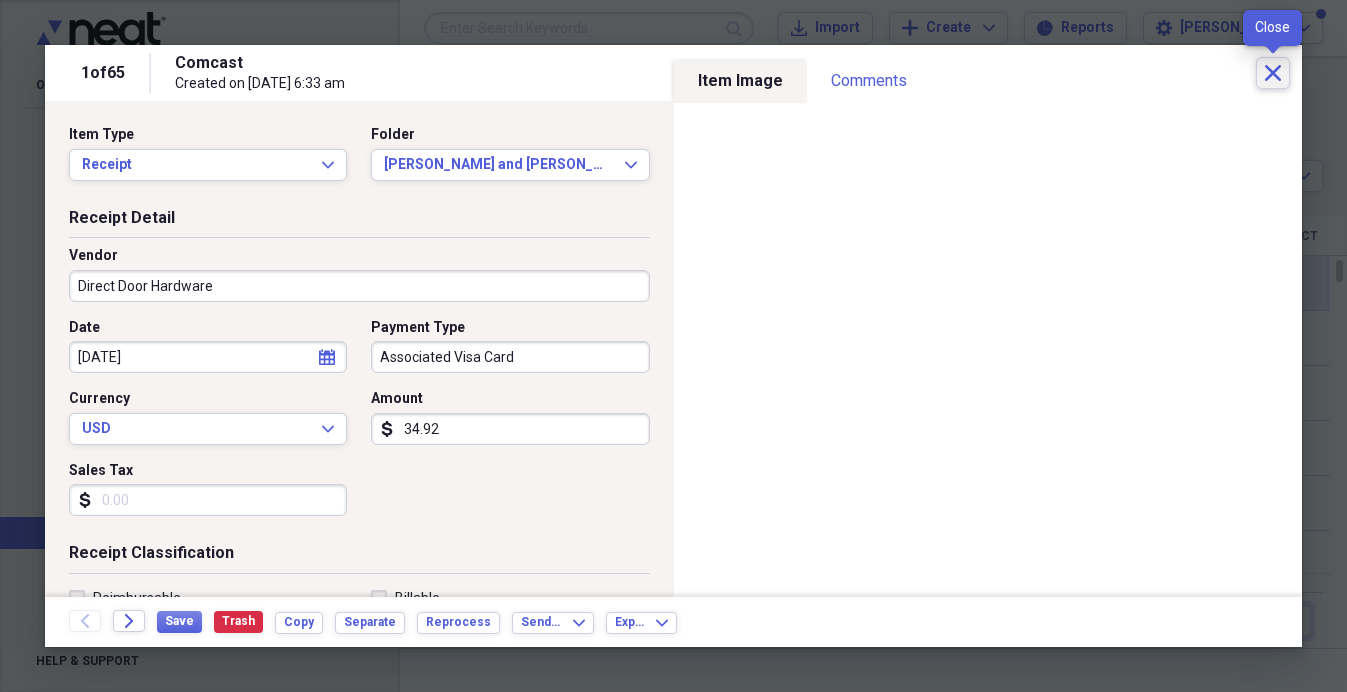 click on "Close" 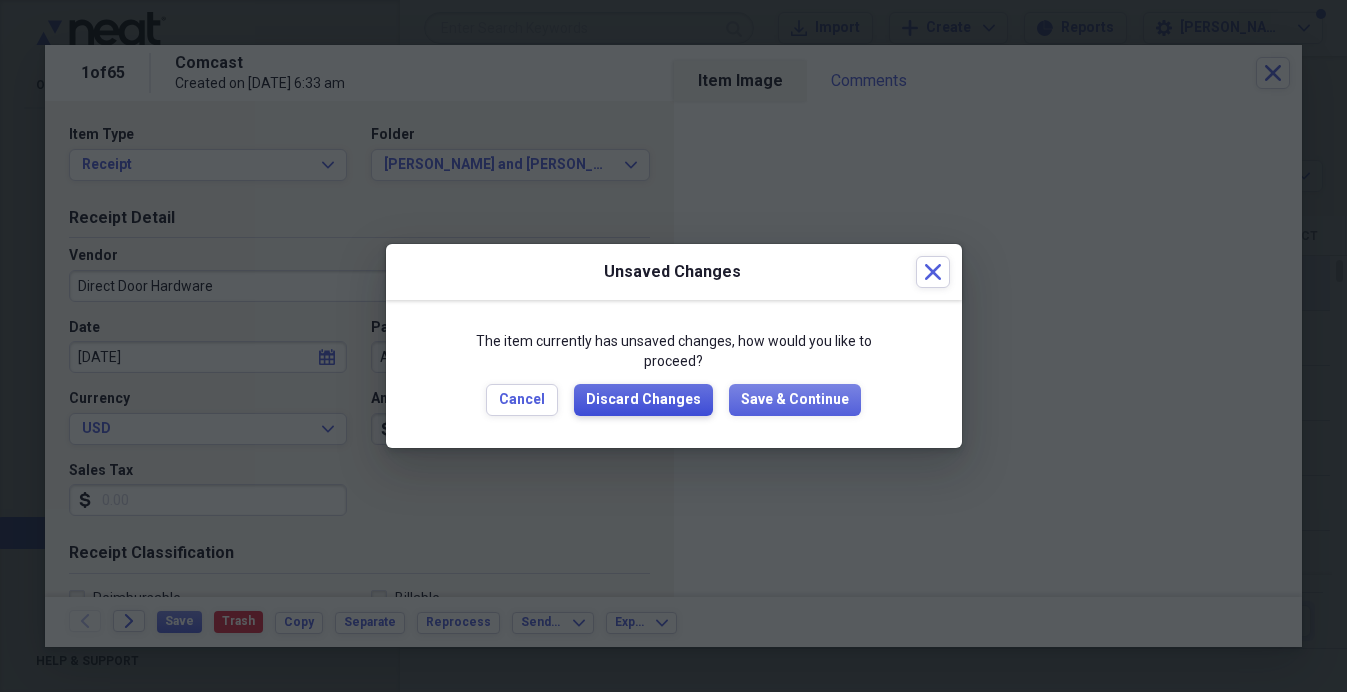click on "Discard Changes" at bounding box center (643, 400) 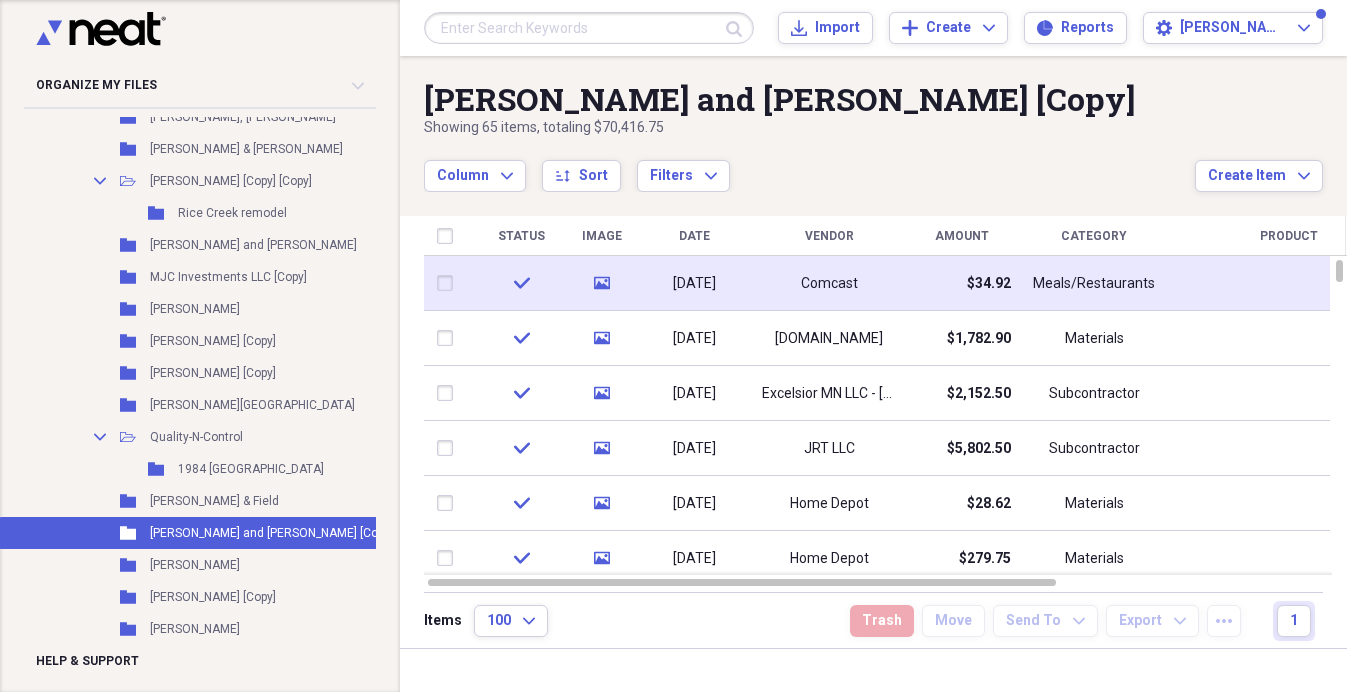 click at bounding box center (449, 283) 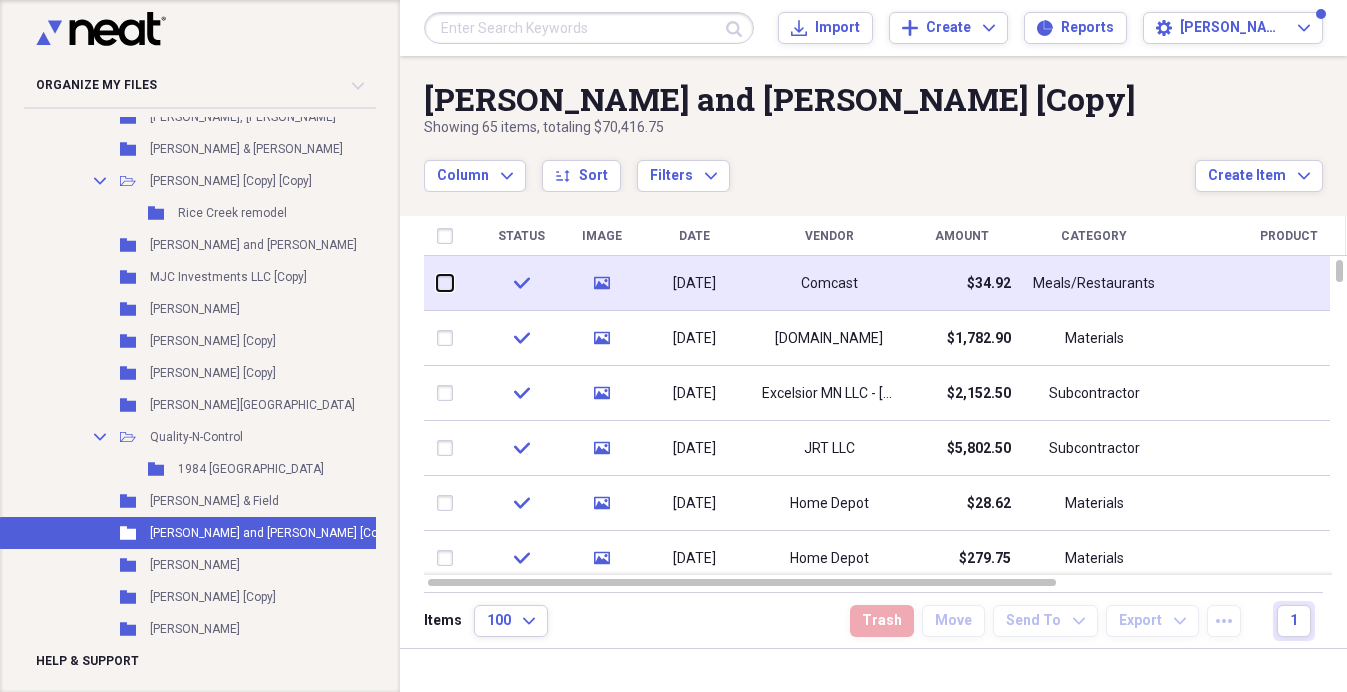click at bounding box center [437, 283] 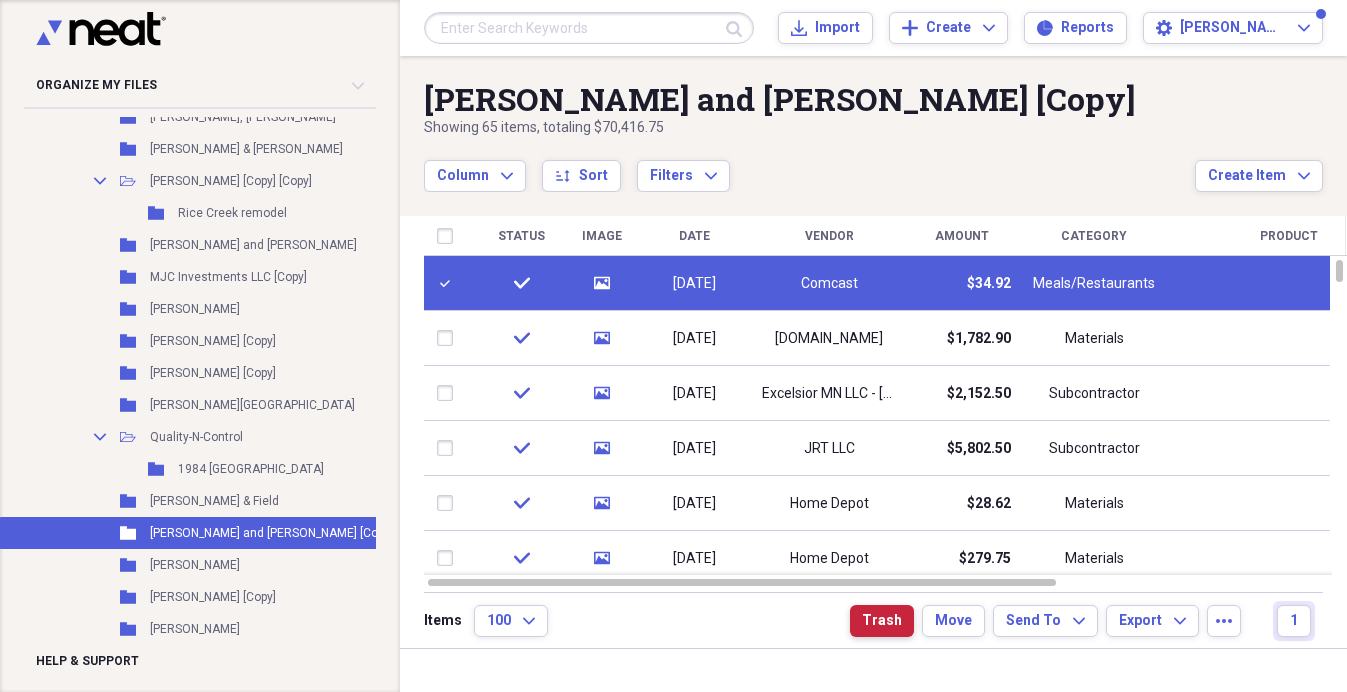 click on "Trash" at bounding box center [882, 621] 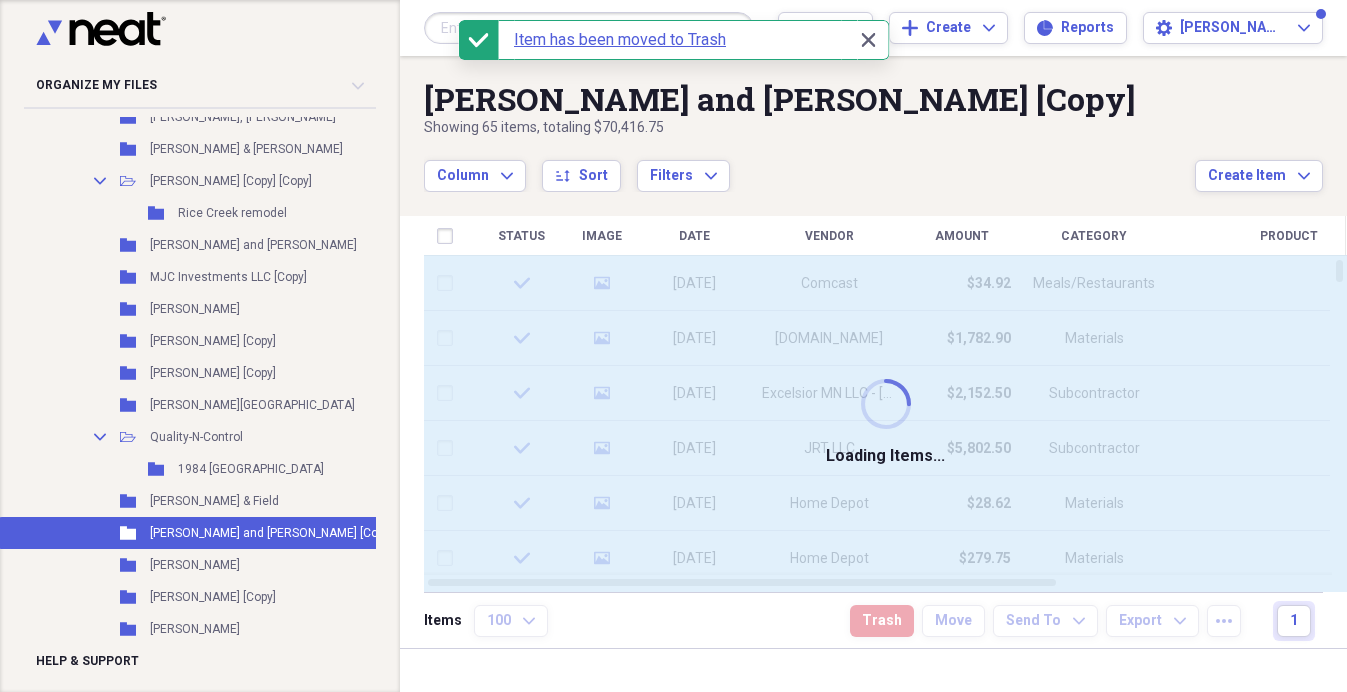 checkbox on "false" 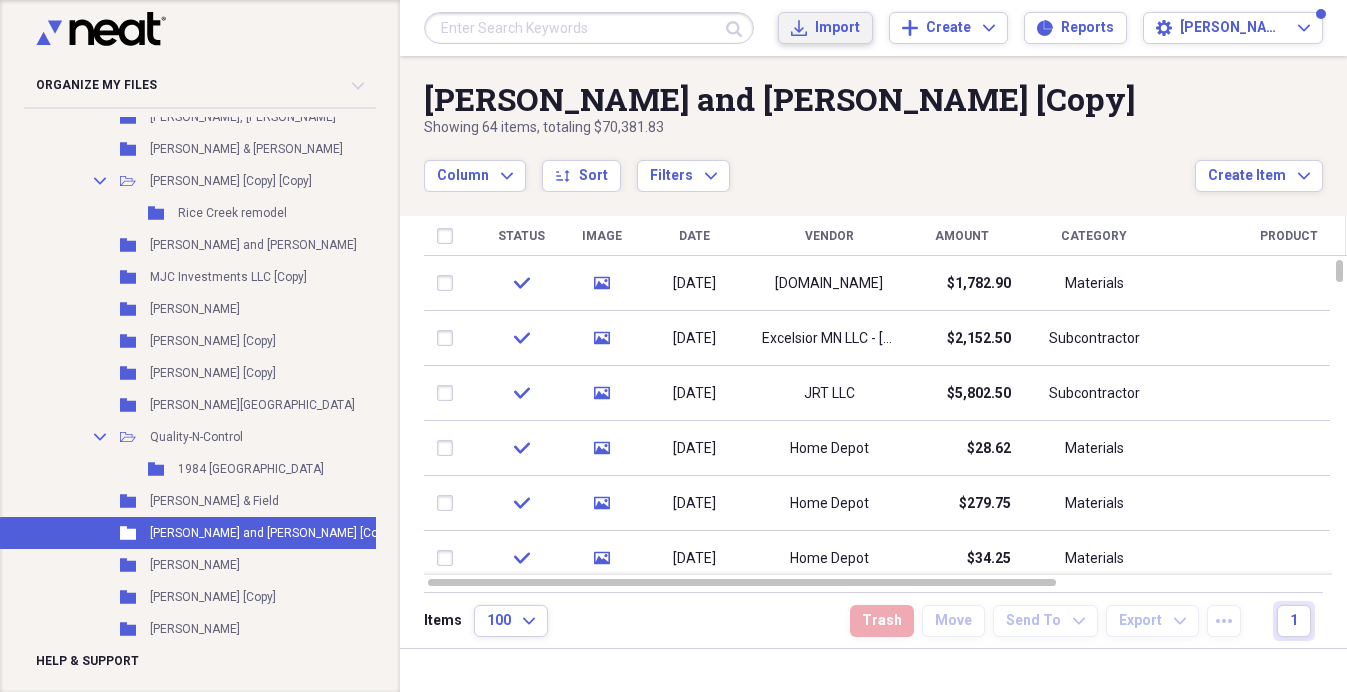 click on "Import" at bounding box center (837, 28) 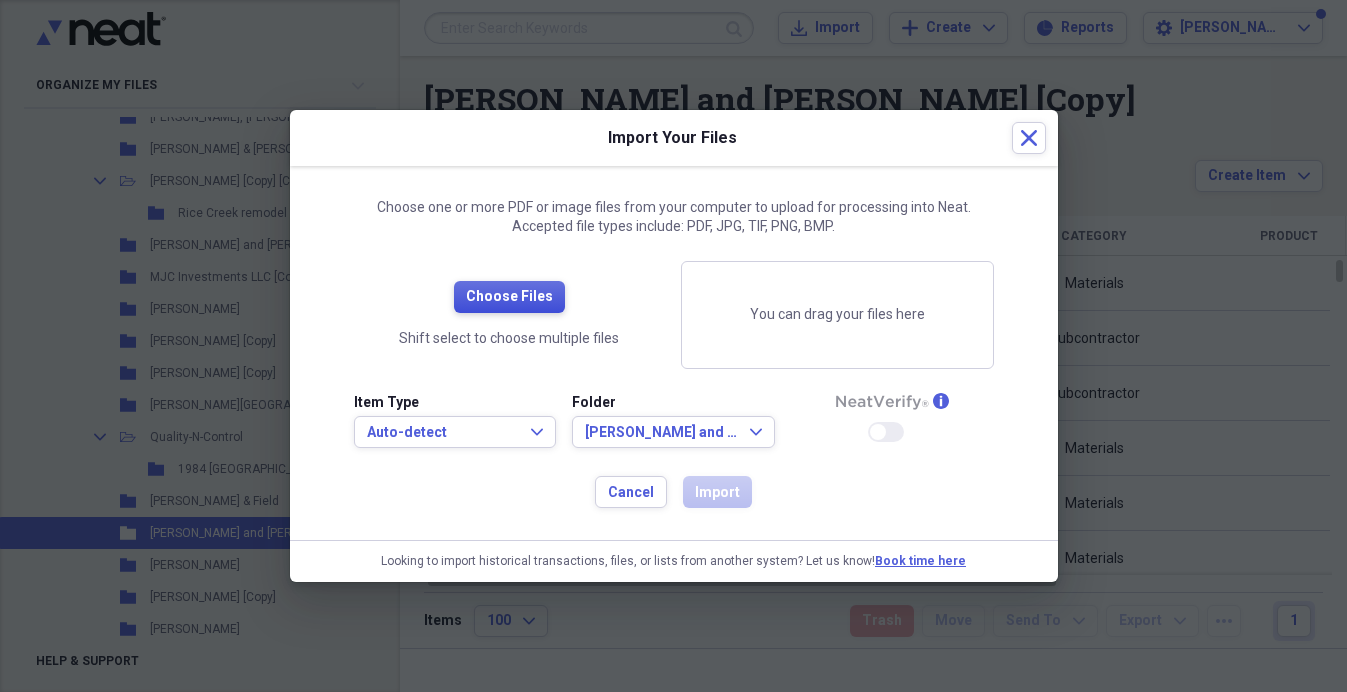 click on "Choose Files" at bounding box center (509, 297) 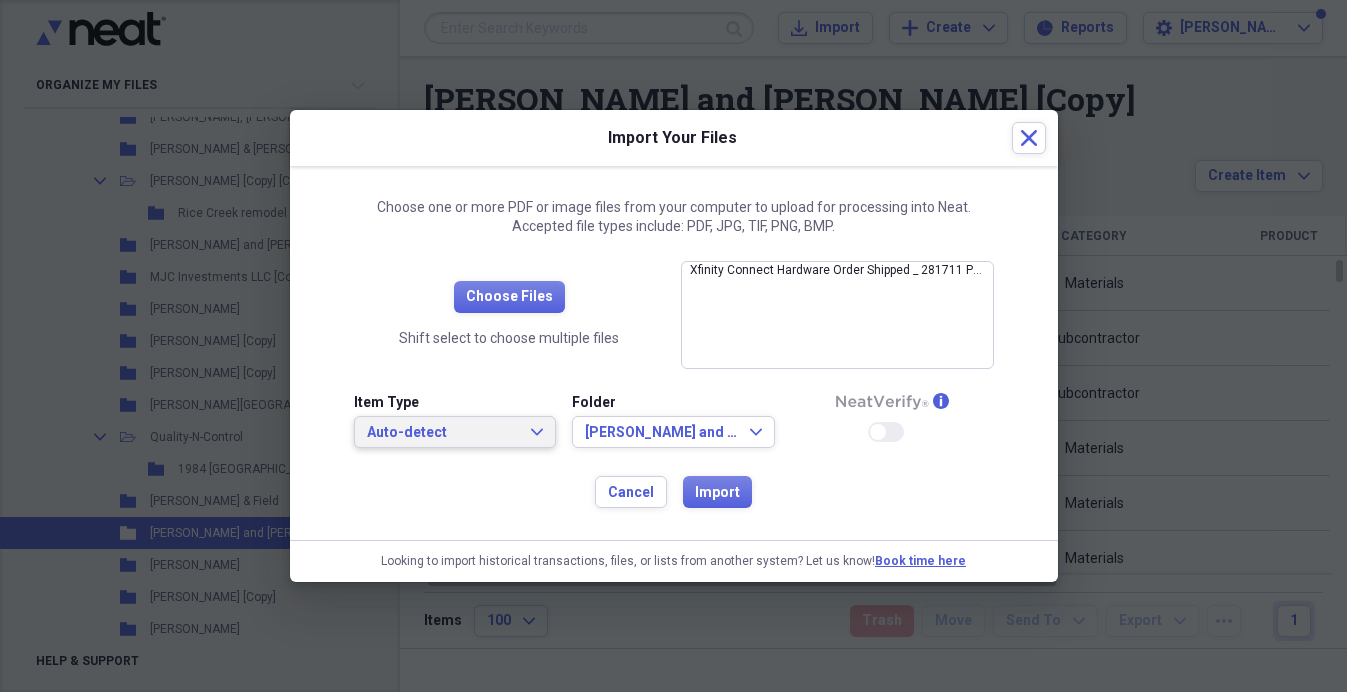 click on "Auto-detect" at bounding box center (443, 433) 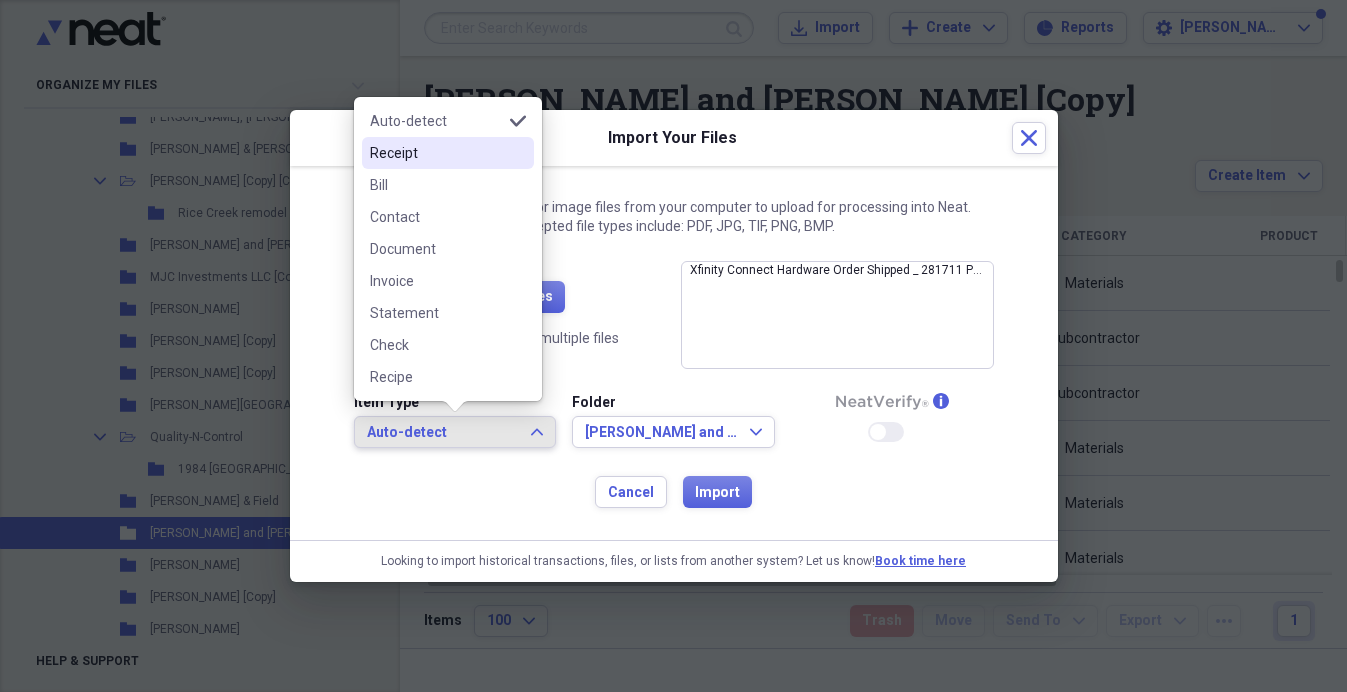 click on "Receipt" at bounding box center [436, 153] 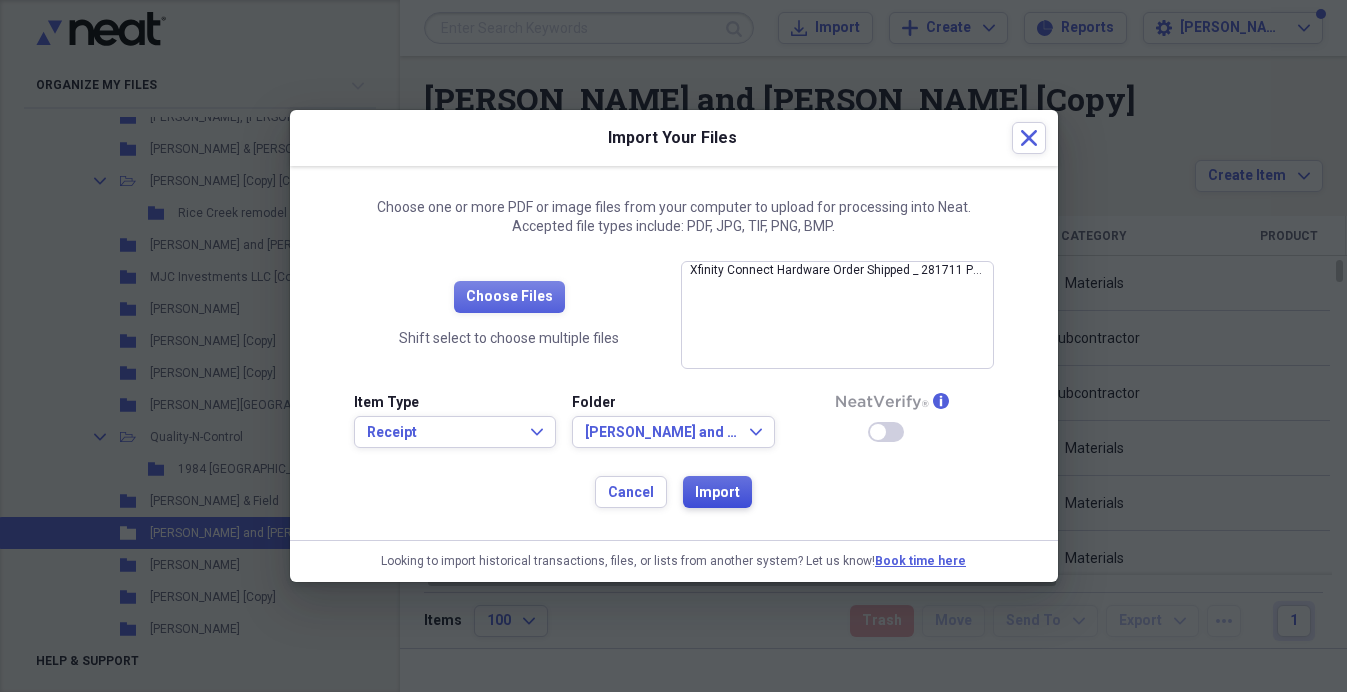 click on "Import" at bounding box center [717, 493] 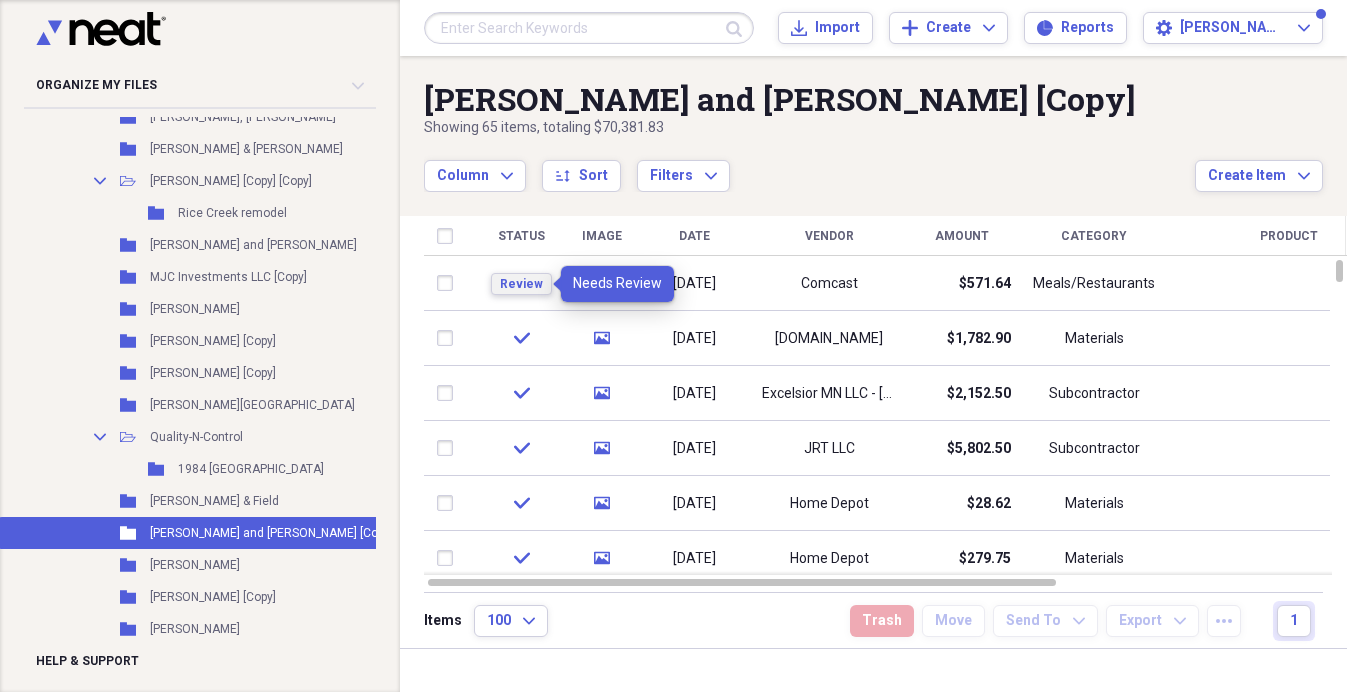 click on "Review" at bounding box center [521, 284] 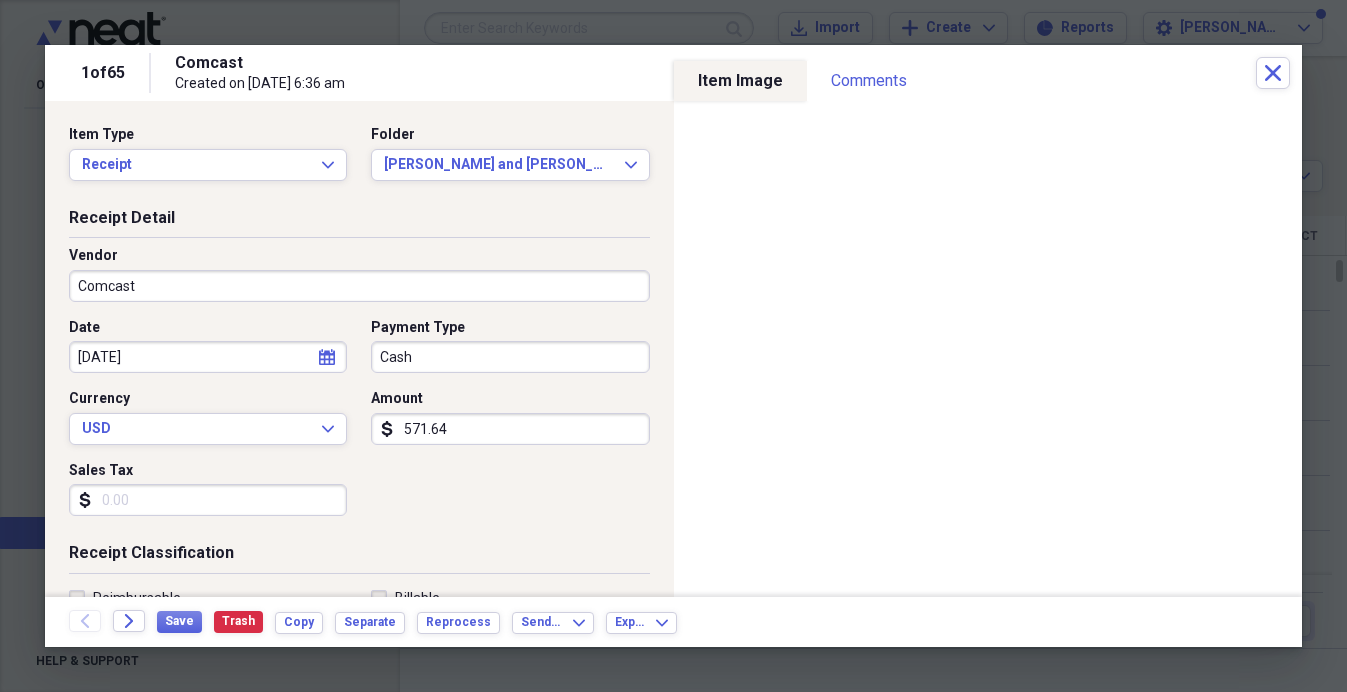 drag, startPoint x: 449, startPoint y: 430, endPoint x: 475, endPoint y: 435, distance: 26.476404 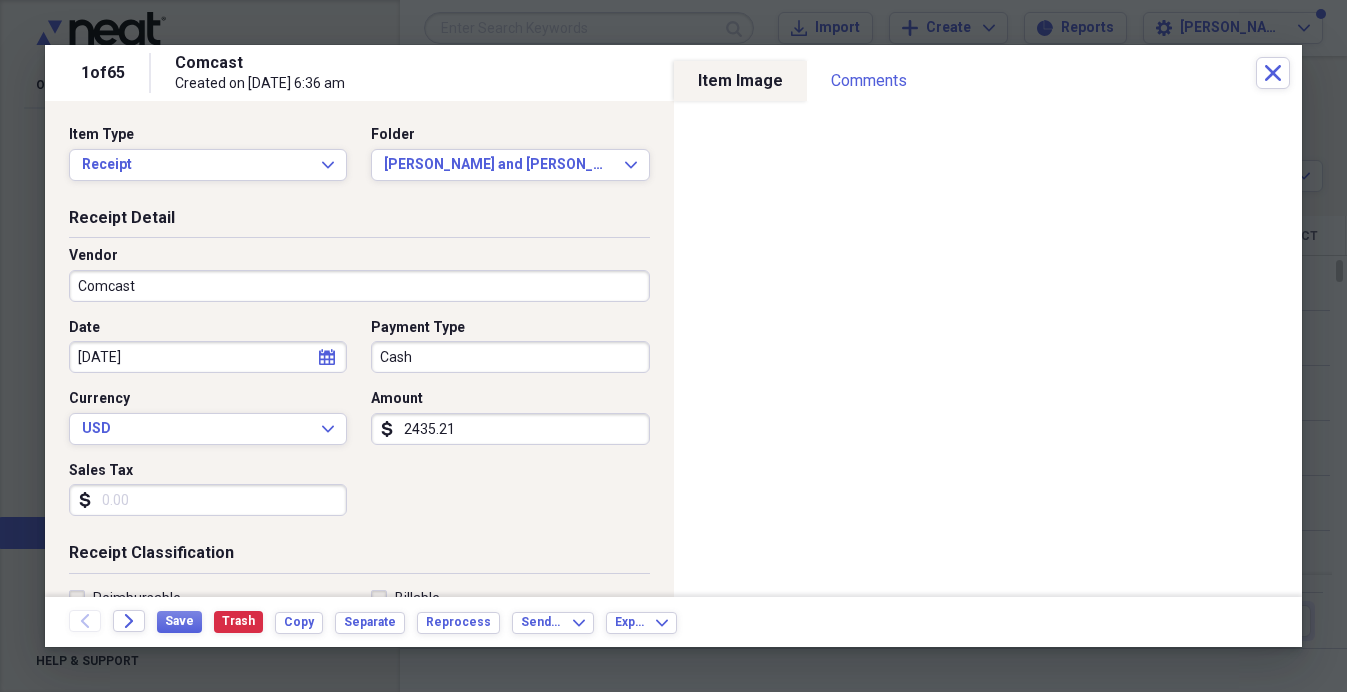 click on "Cash" at bounding box center [510, 357] 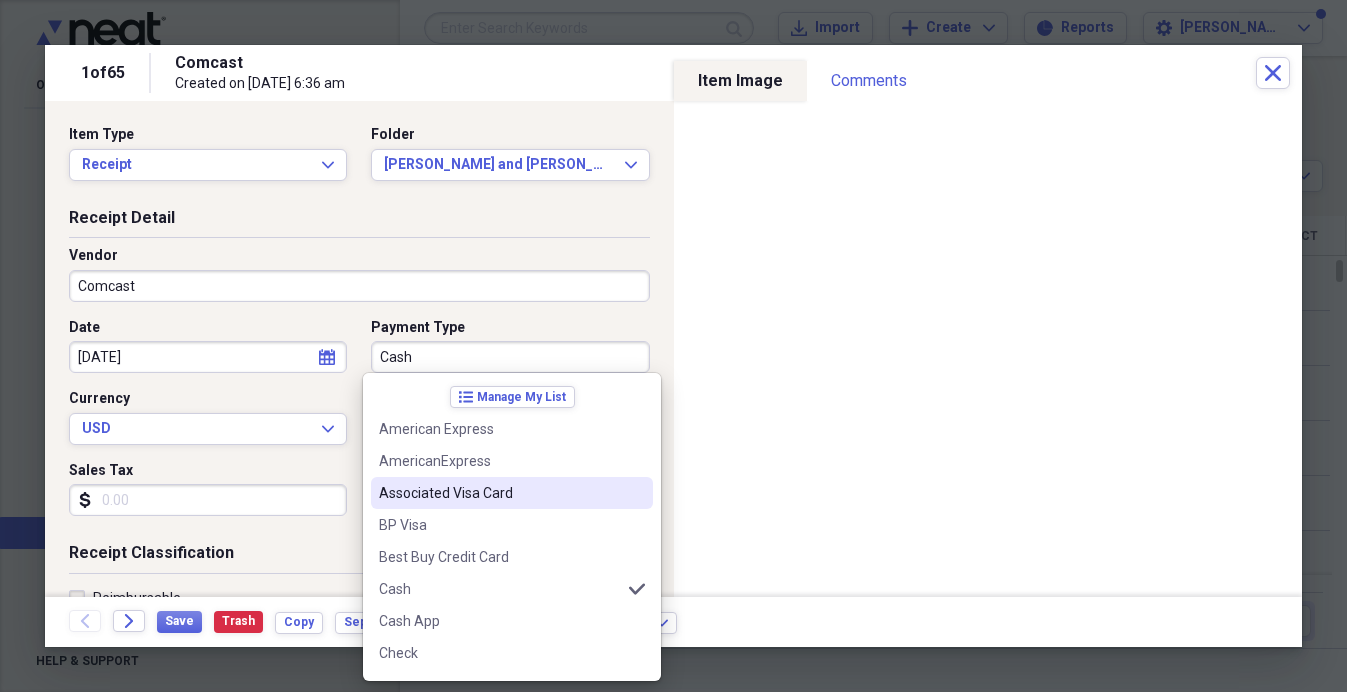 click on "Associated Visa Card" at bounding box center [500, 493] 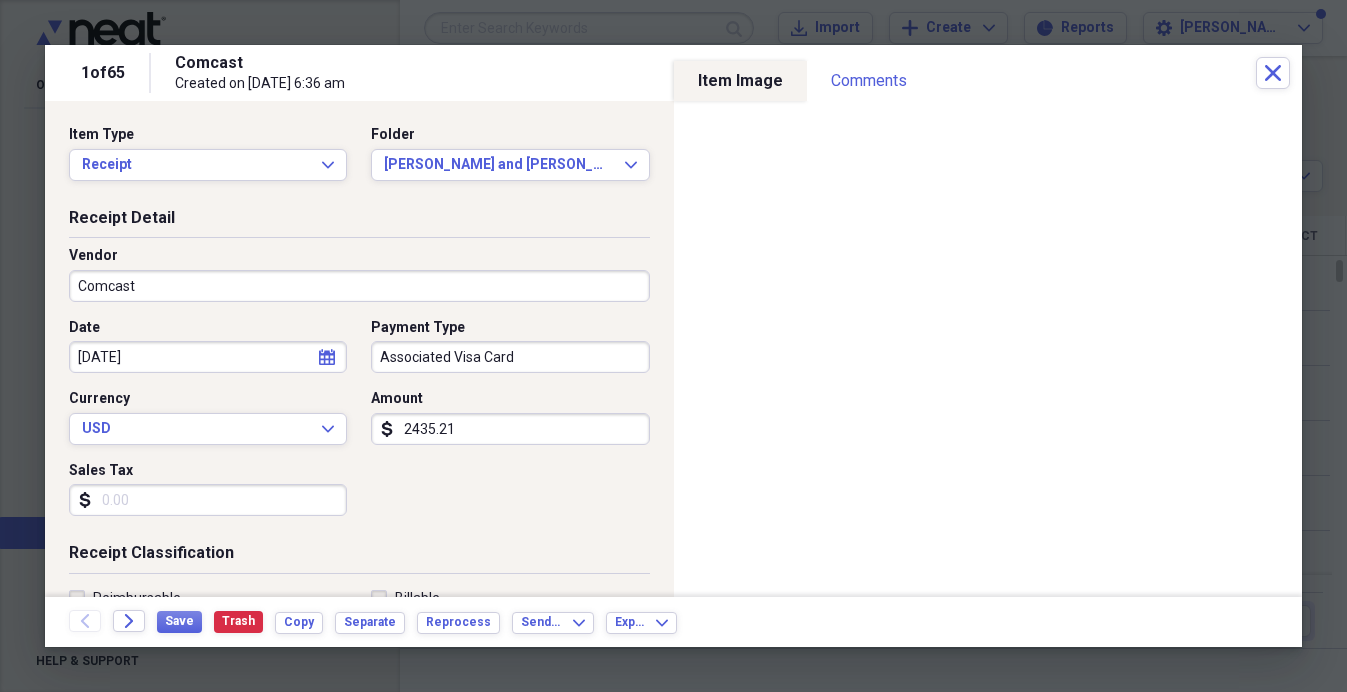 click on "Comcast" at bounding box center (359, 286) 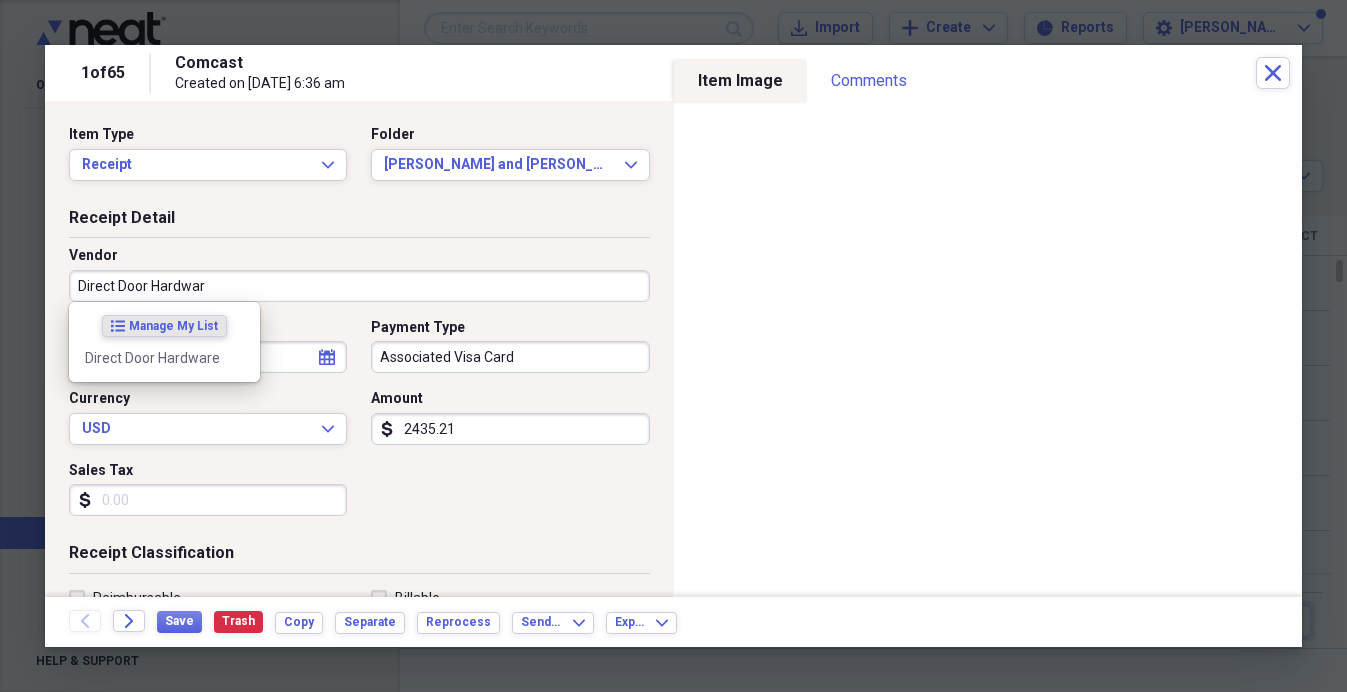 type on "Direct Door Hardware" 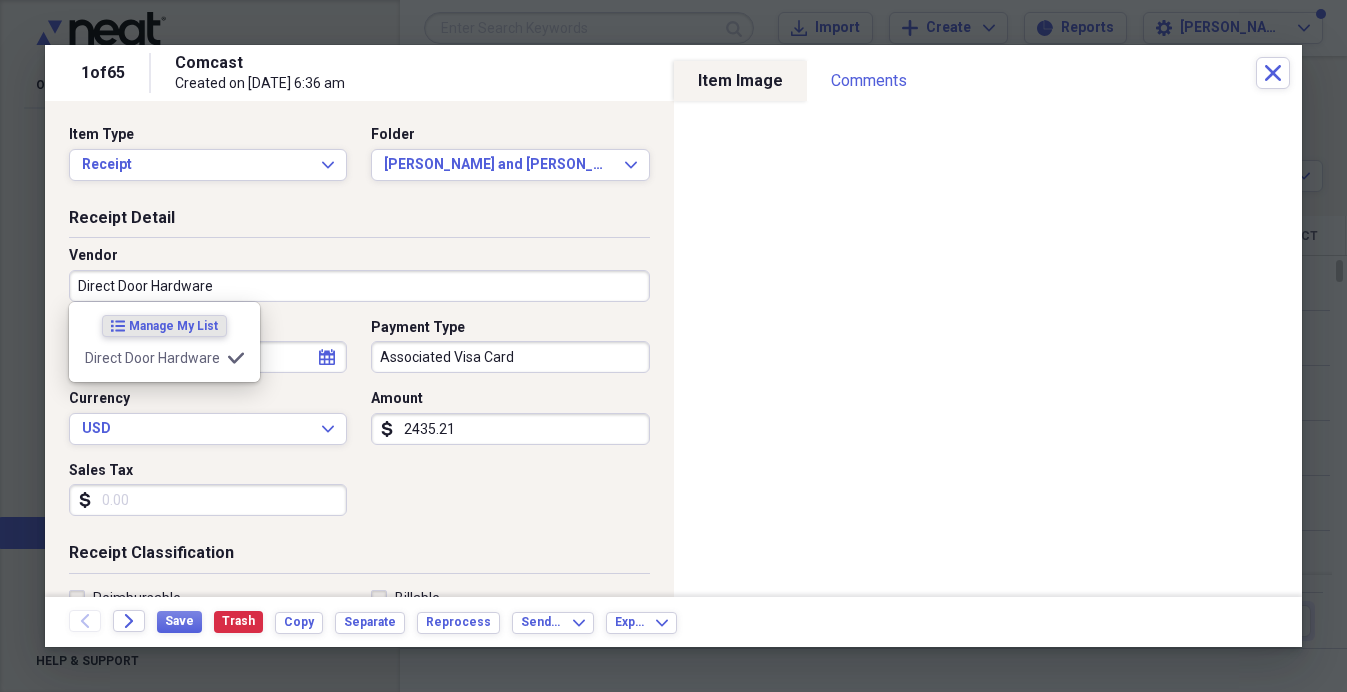 type on "Materials" 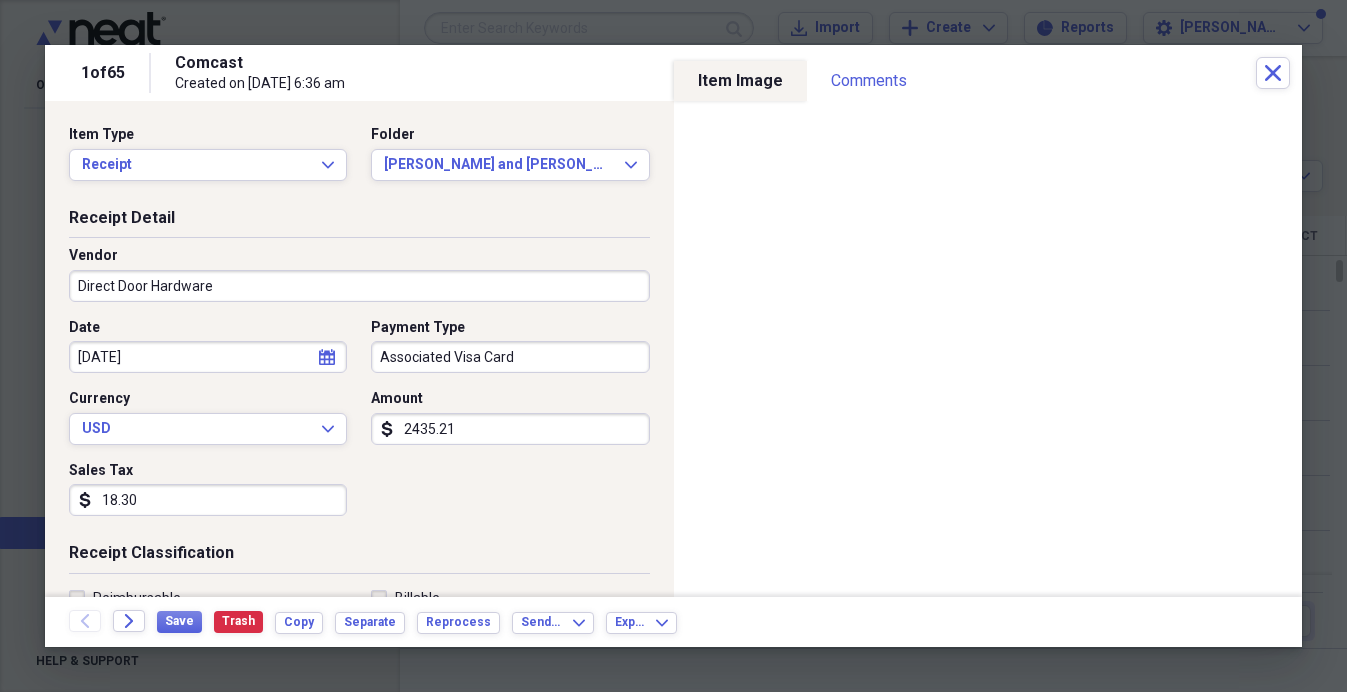 type on "183.00" 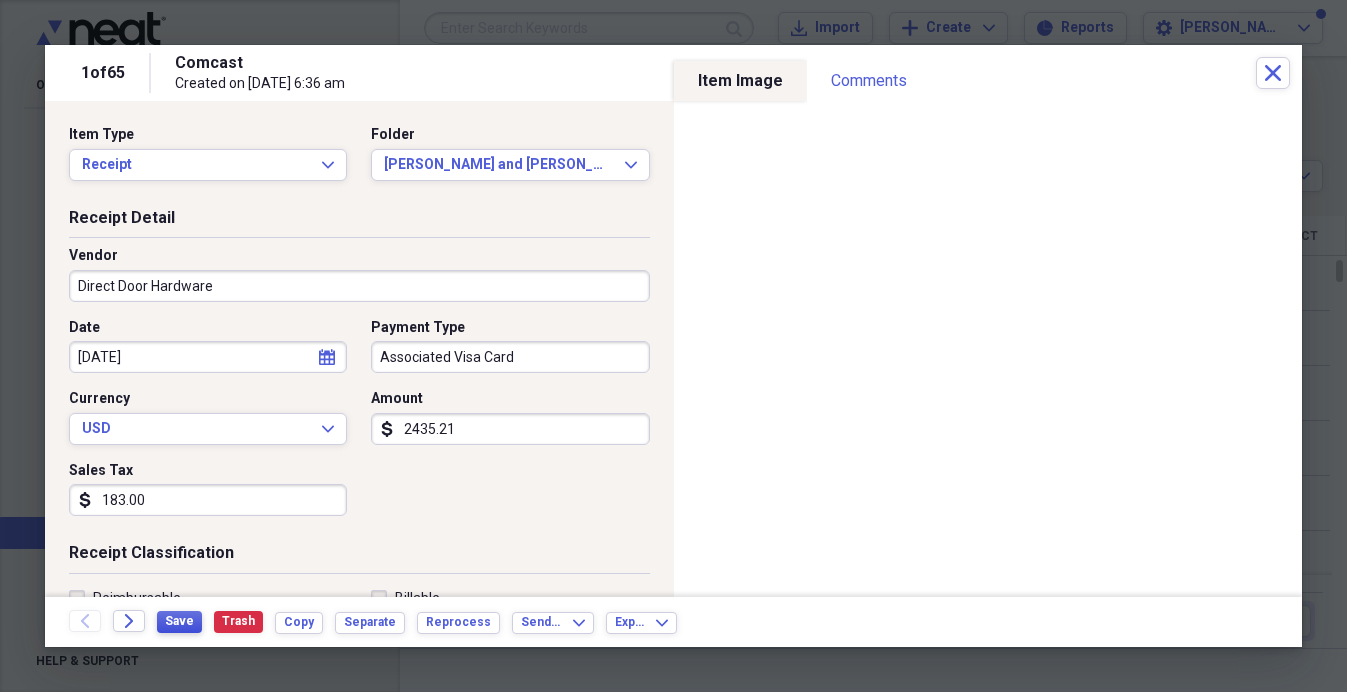 click on "Save" at bounding box center (179, 621) 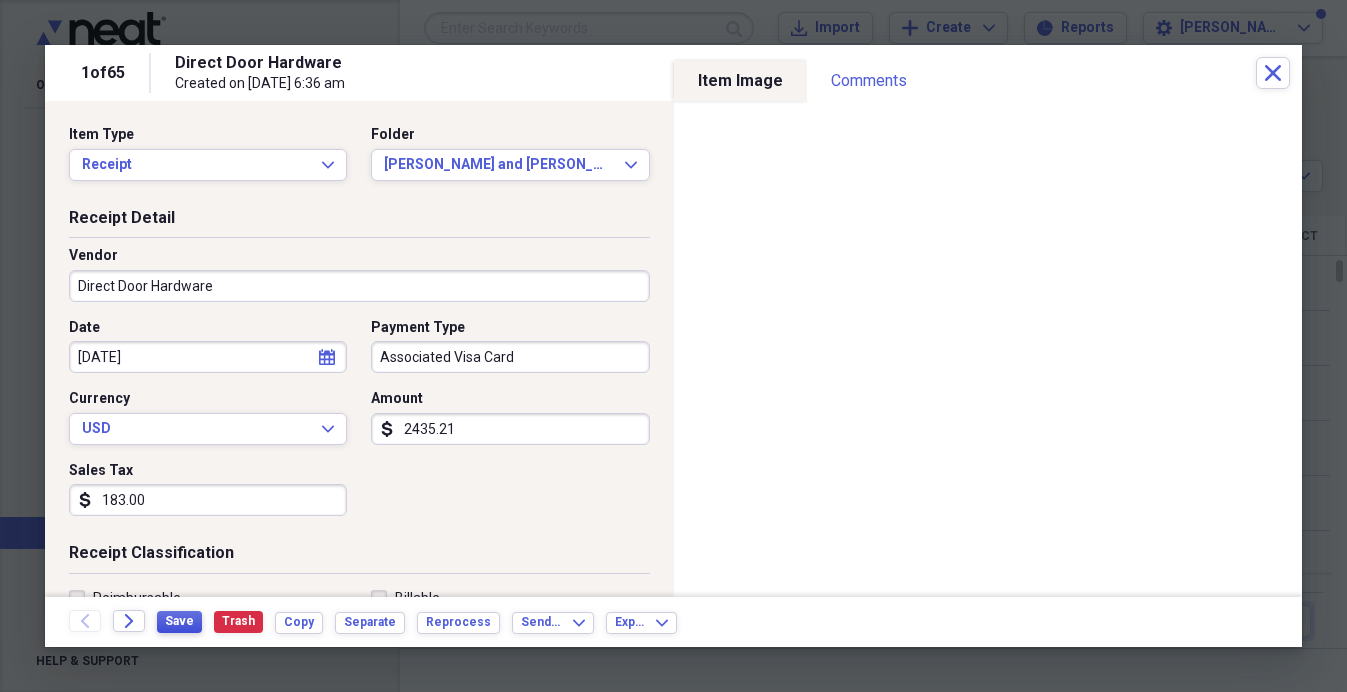 click on "Save" at bounding box center (179, 621) 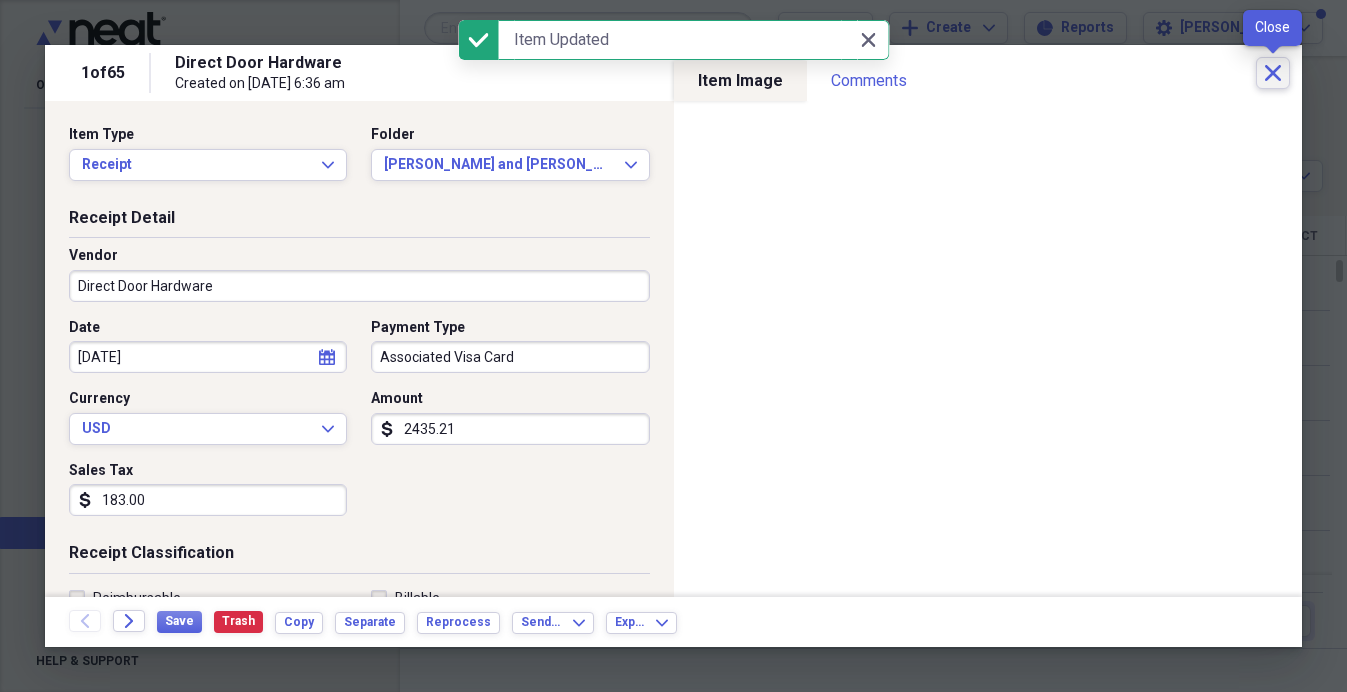 click on "Close" 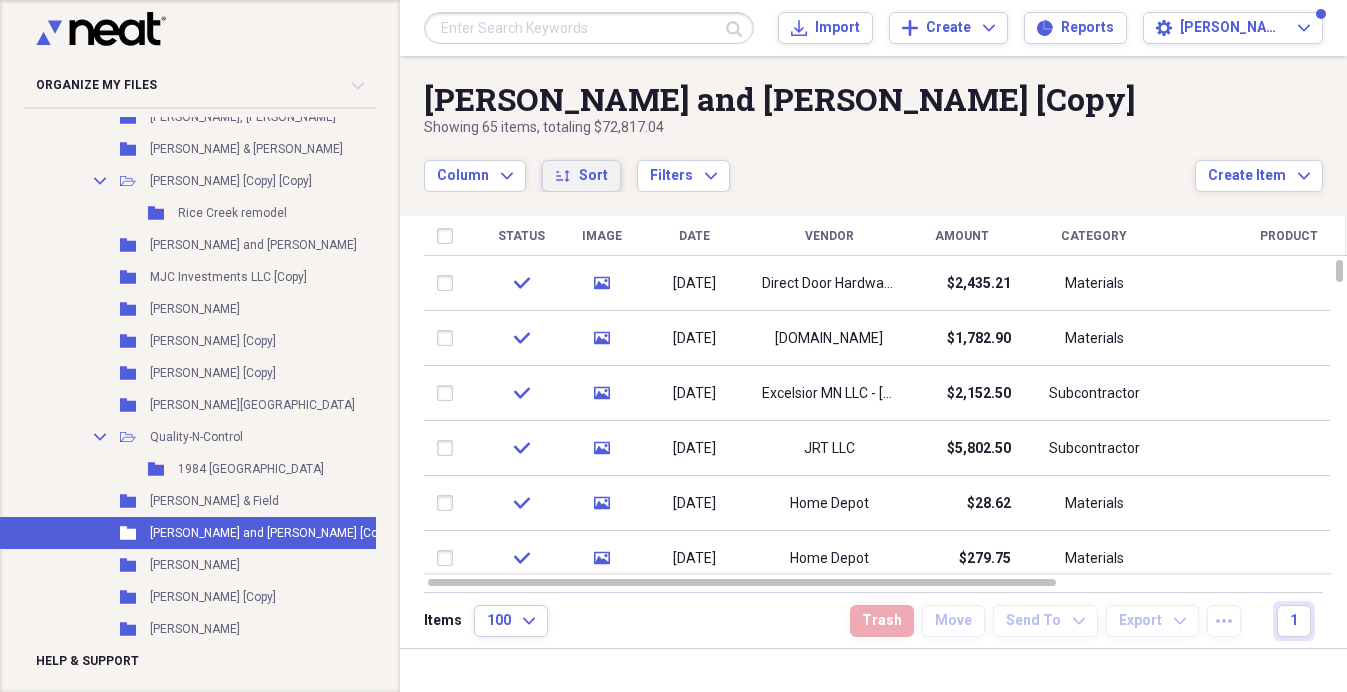 click on "Sort" at bounding box center (593, 176) 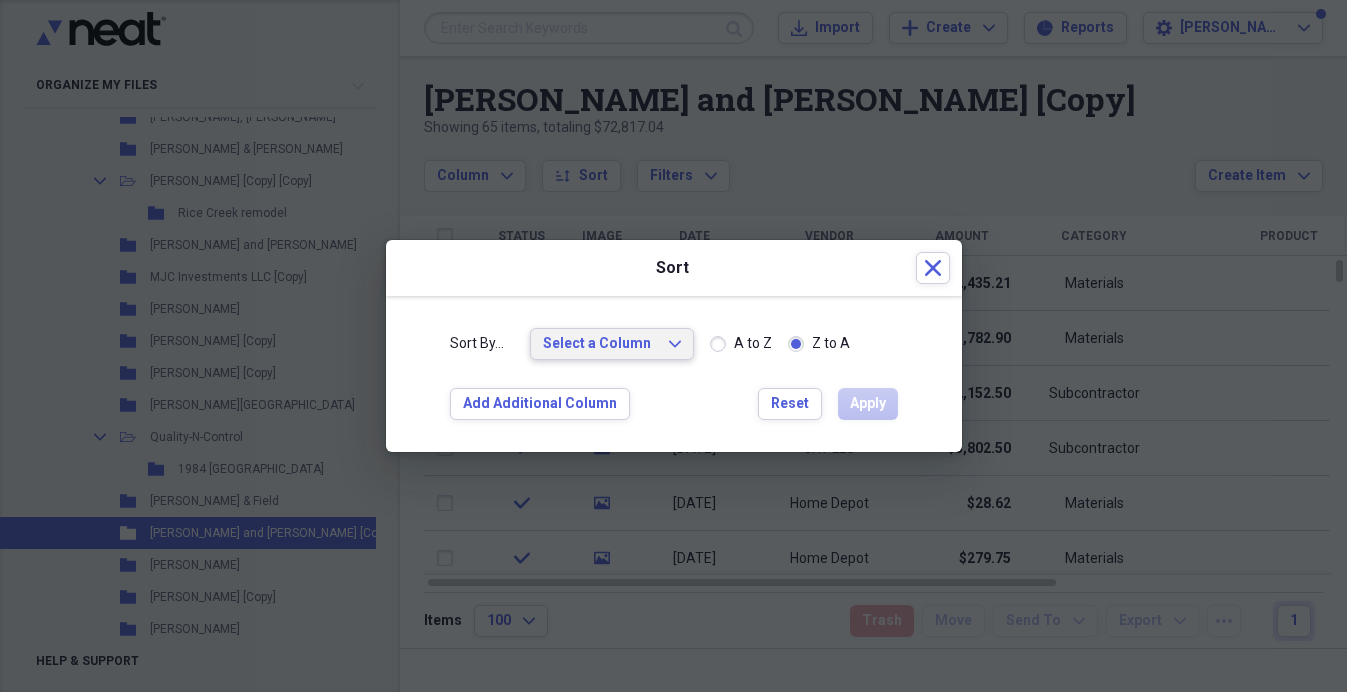 click on "Expand" 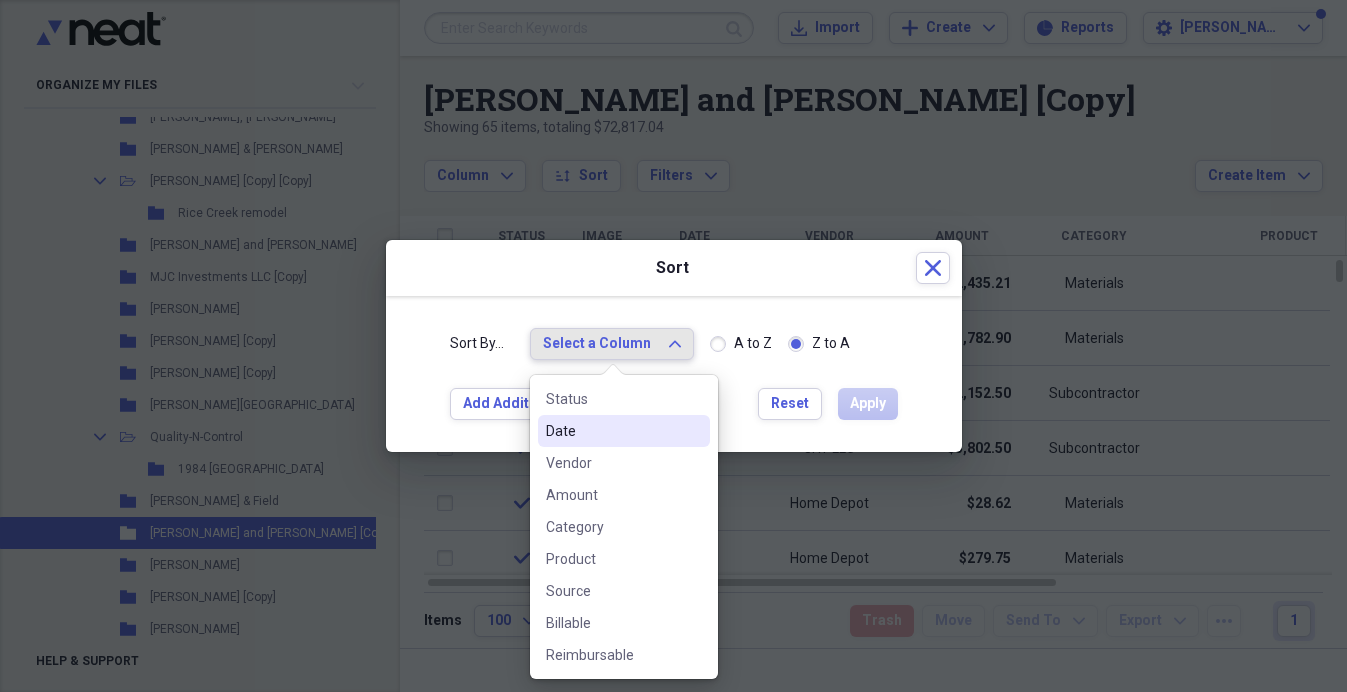 click on "Date" at bounding box center (612, 431) 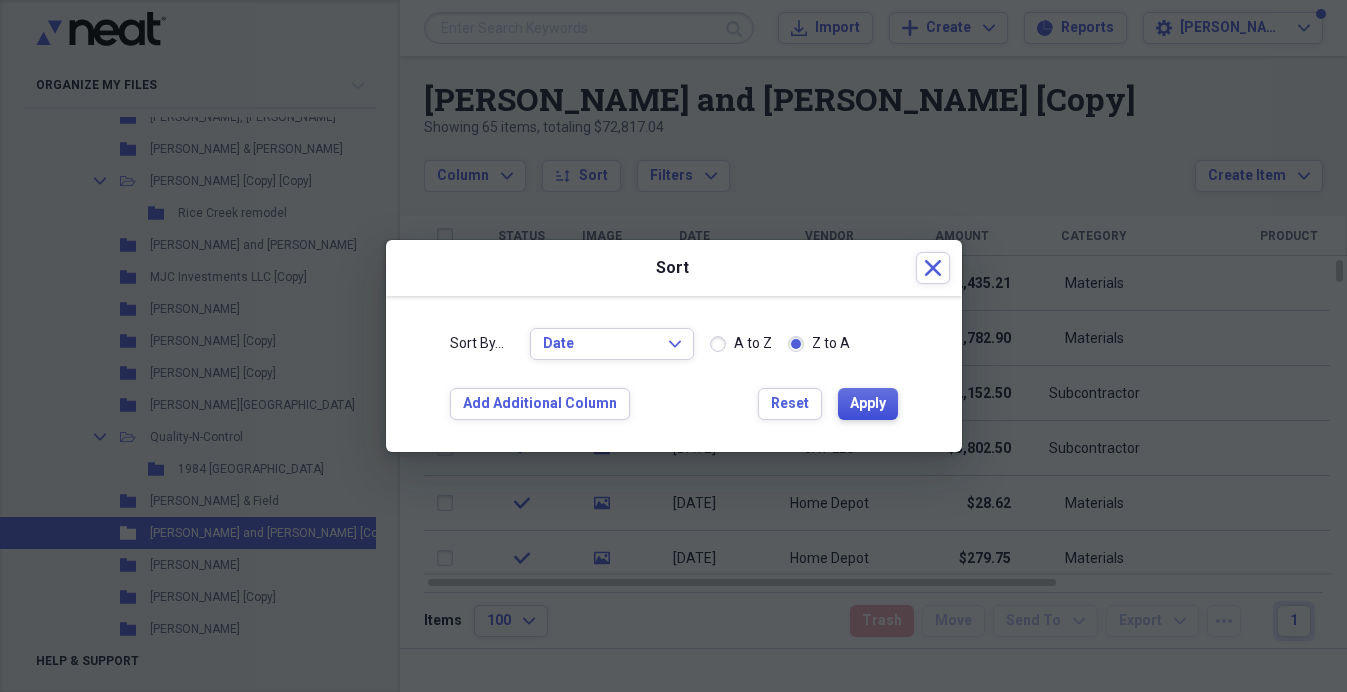 click on "Apply" at bounding box center (868, 404) 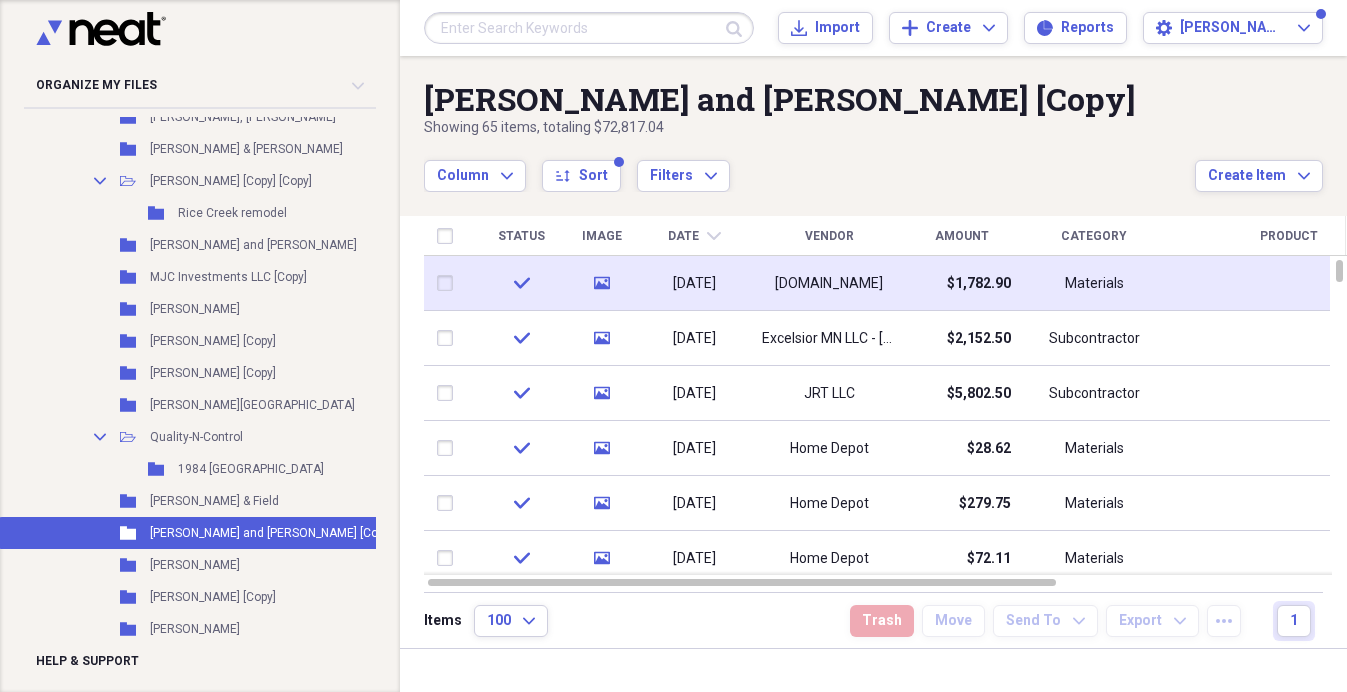 click on "[DOMAIN_NAME]" at bounding box center [829, 284] 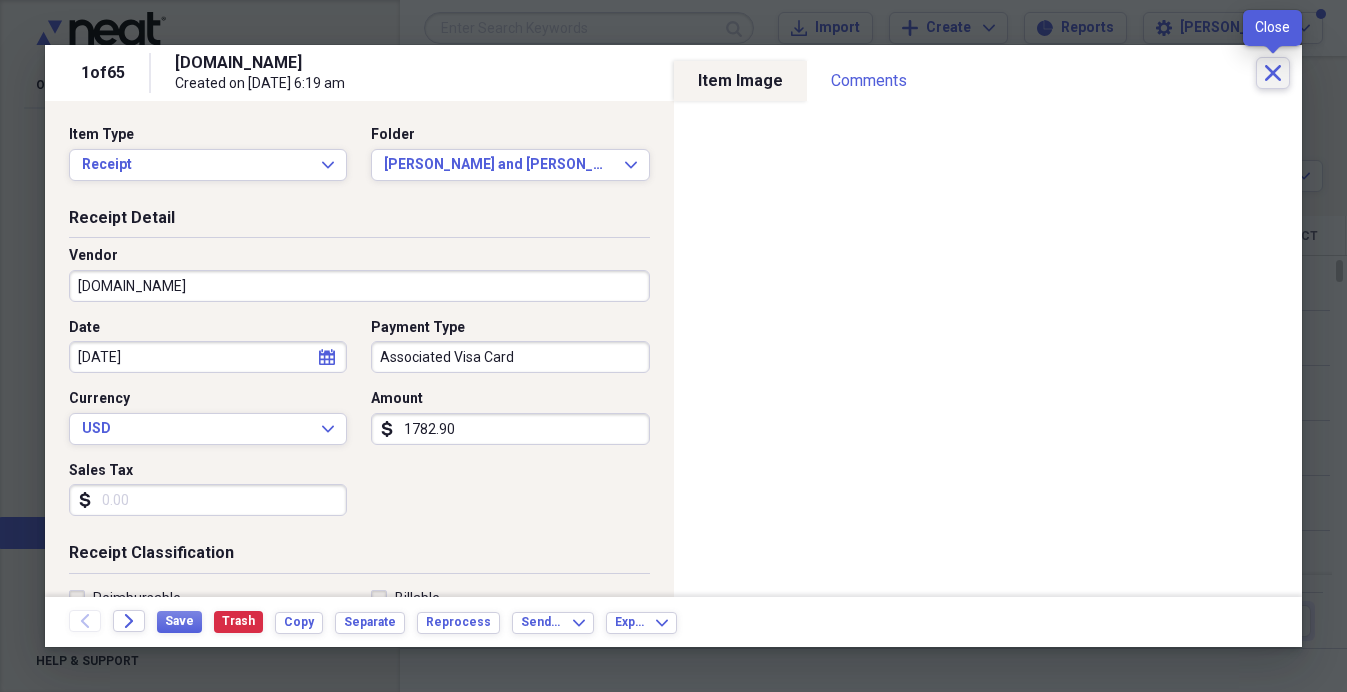 click 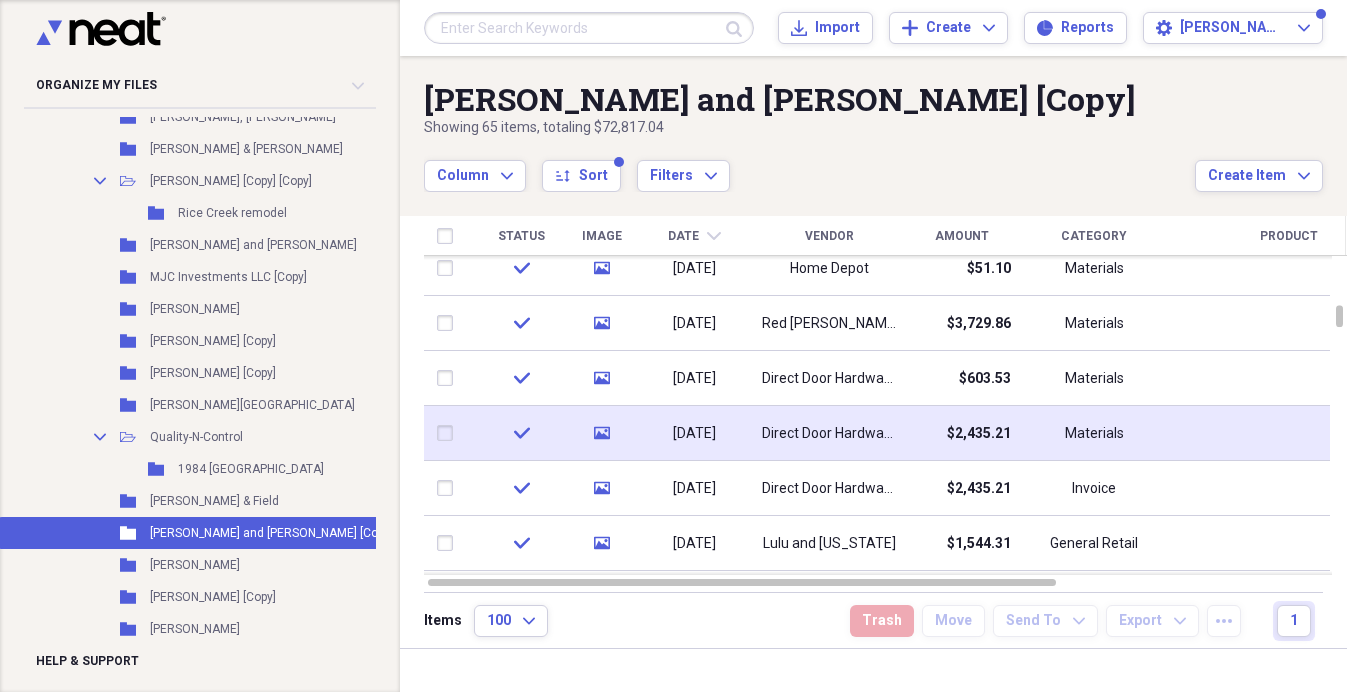 click at bounding box center [449, 433] 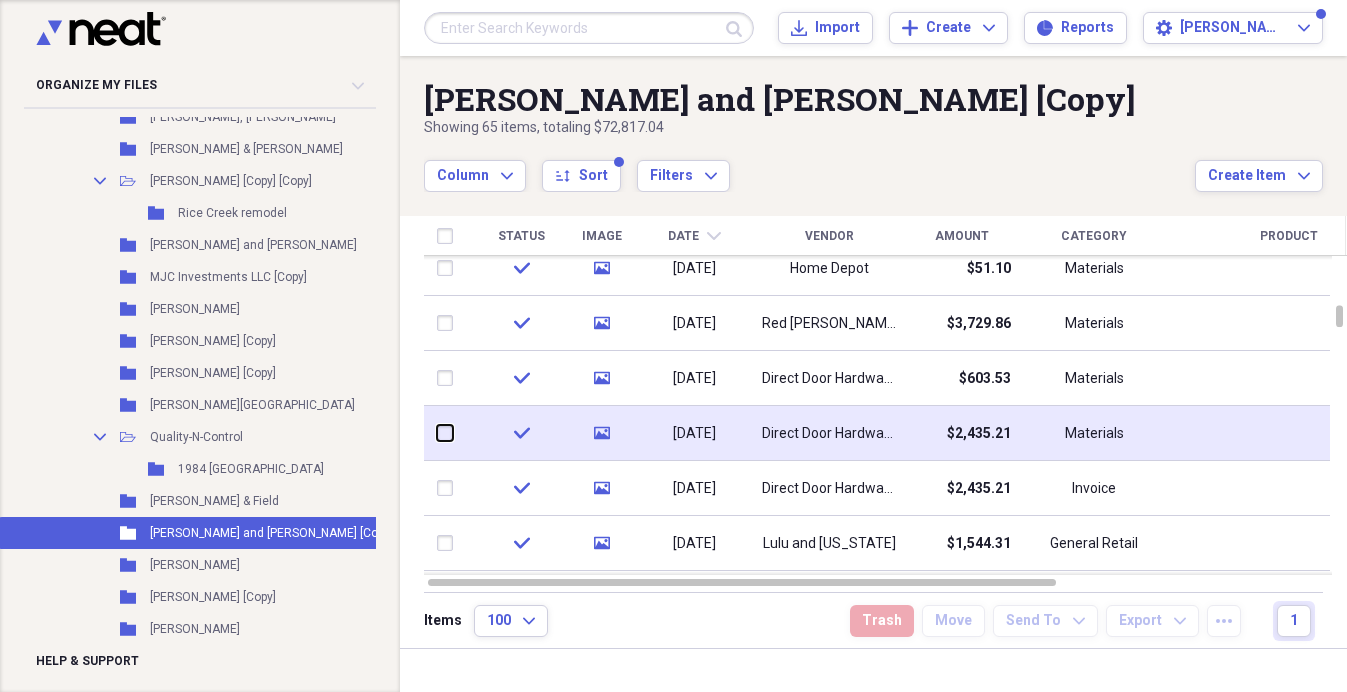 click at bounding box center (437, 433) 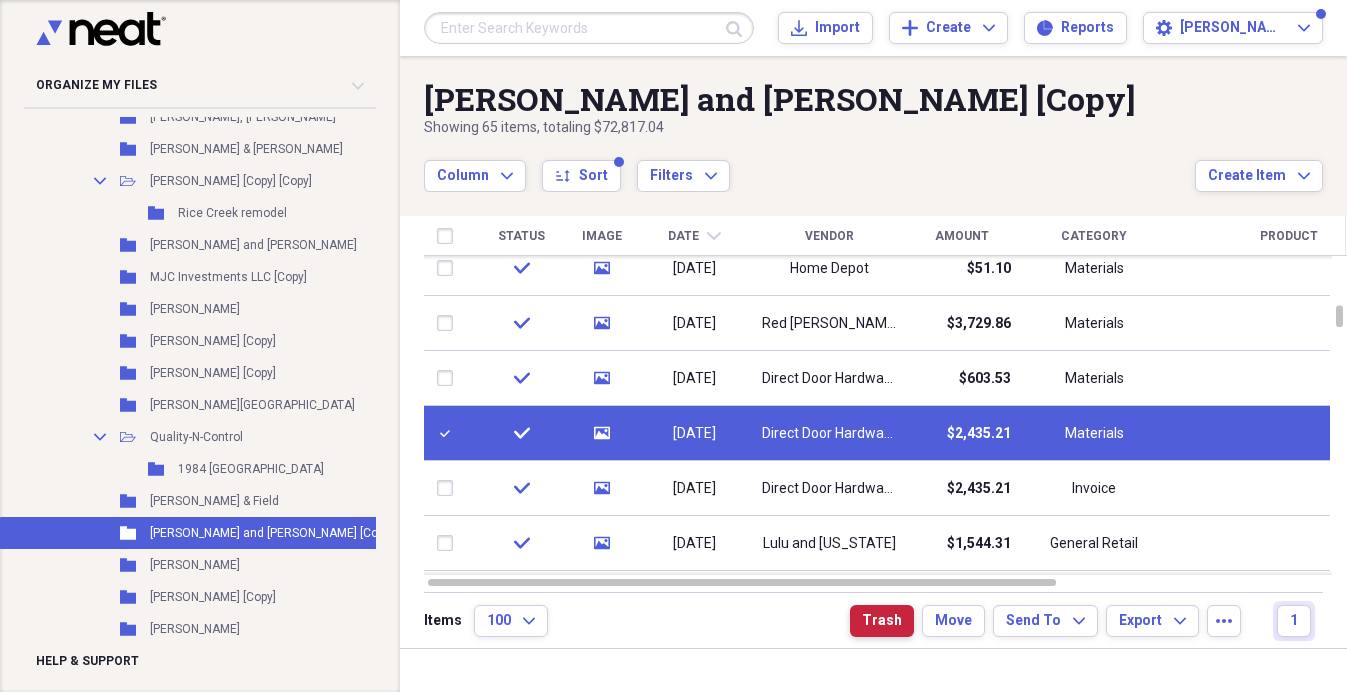 click on "Trash" at bounding box center (882, 621) 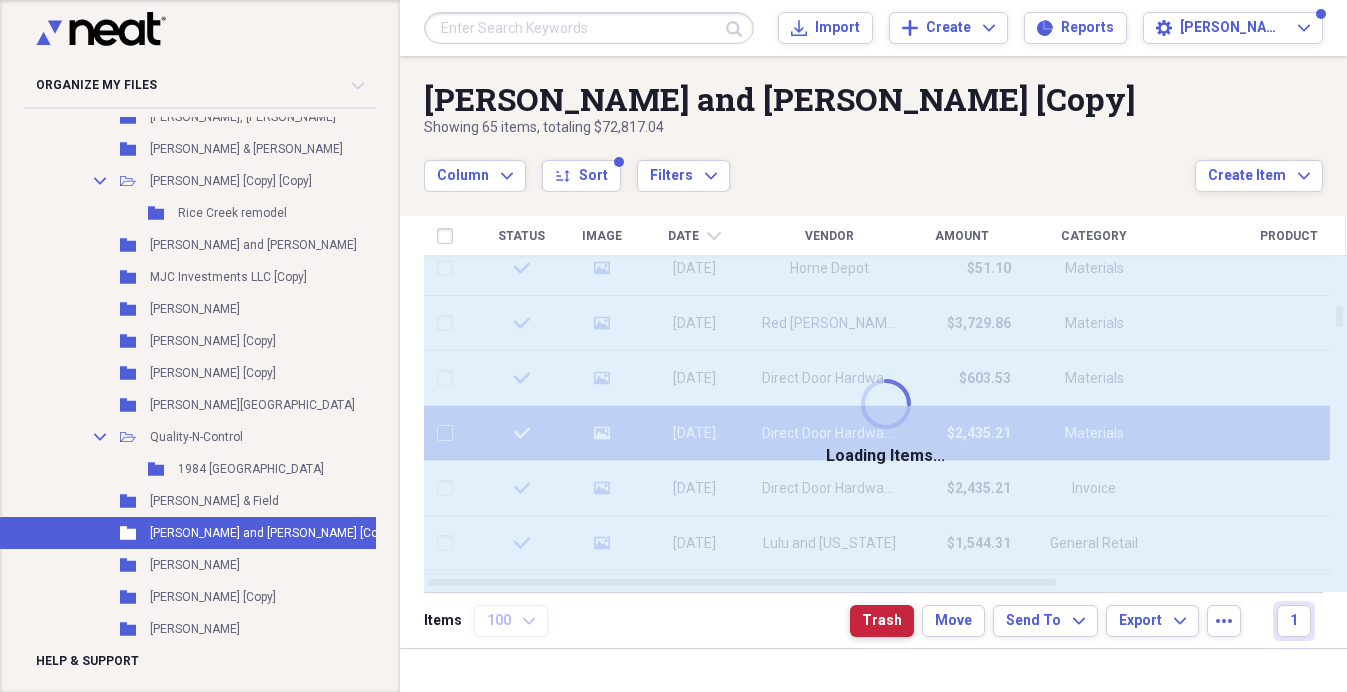 checkbox on "false" 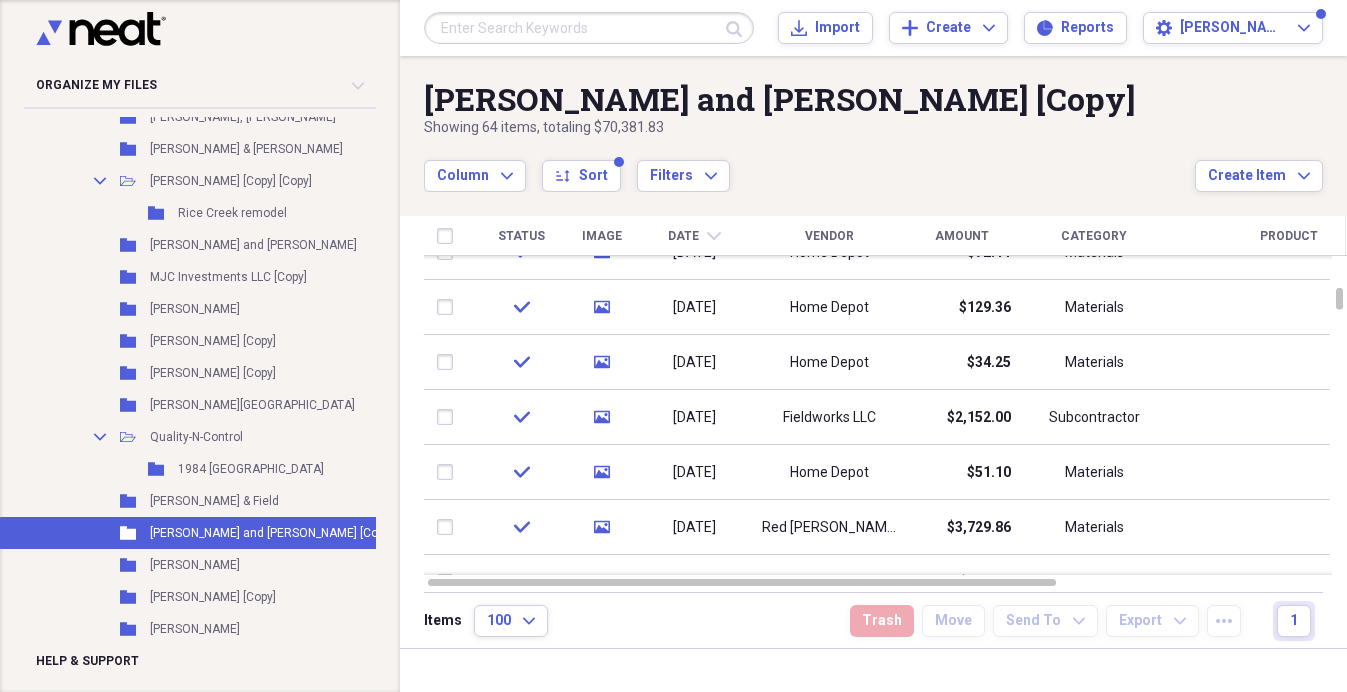 click on "Column Expand sort Sort Filters  Expand" at bounding box center (809, 165) 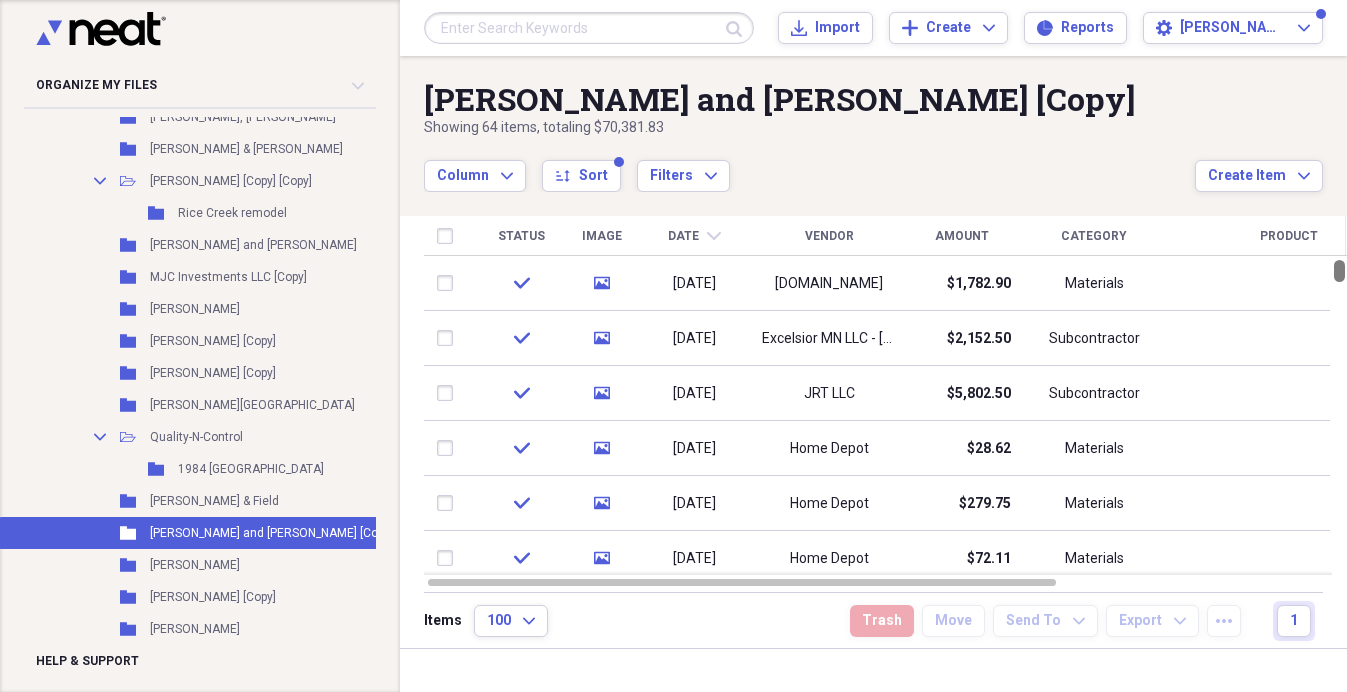 drag, startPoint x: 1341, startPoint y: 298, endPoint x: 1341, endPoint y: 257, distance: 41 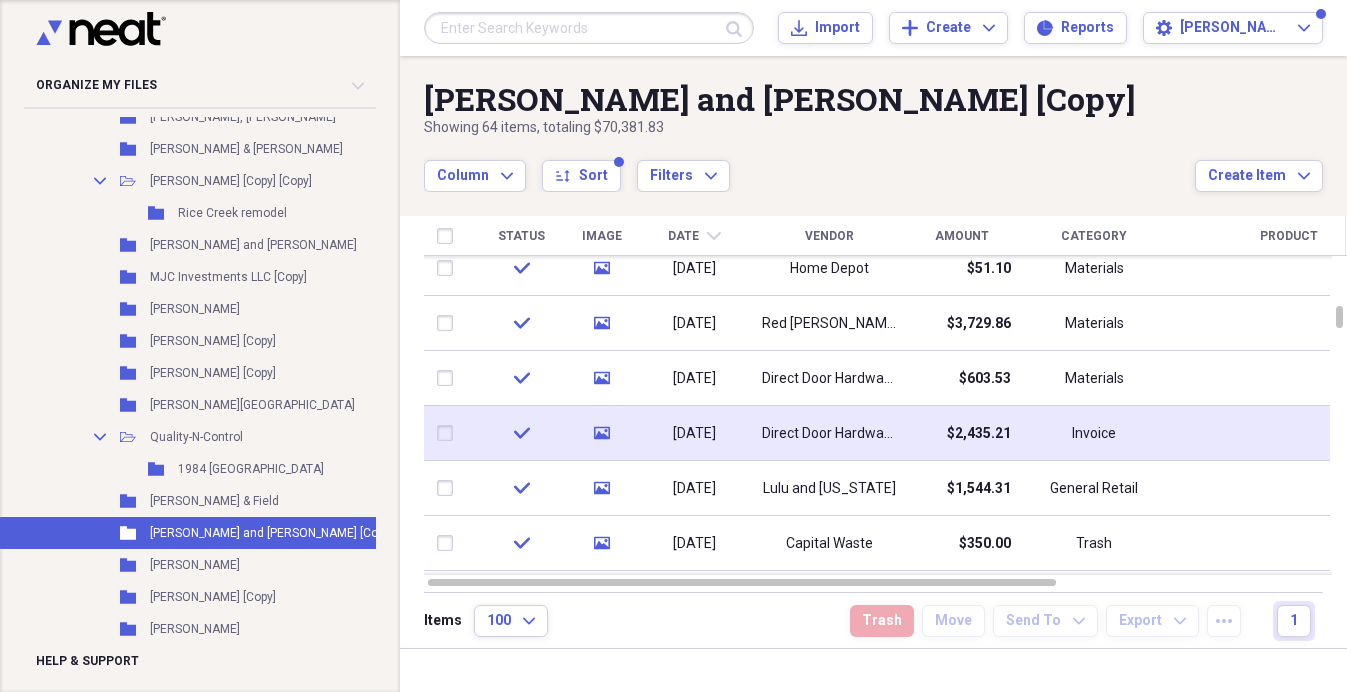 click on "Direct Door Hardware" at bounding box center [829, 434] 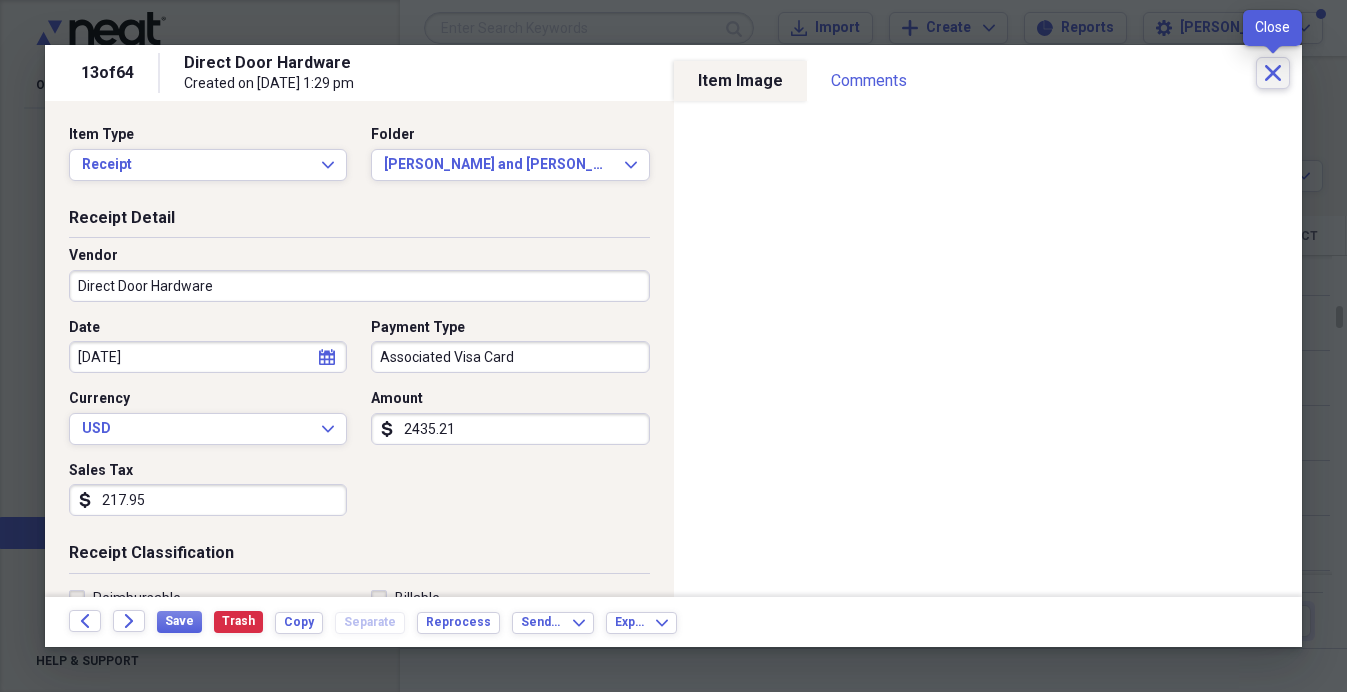 click on "Close" 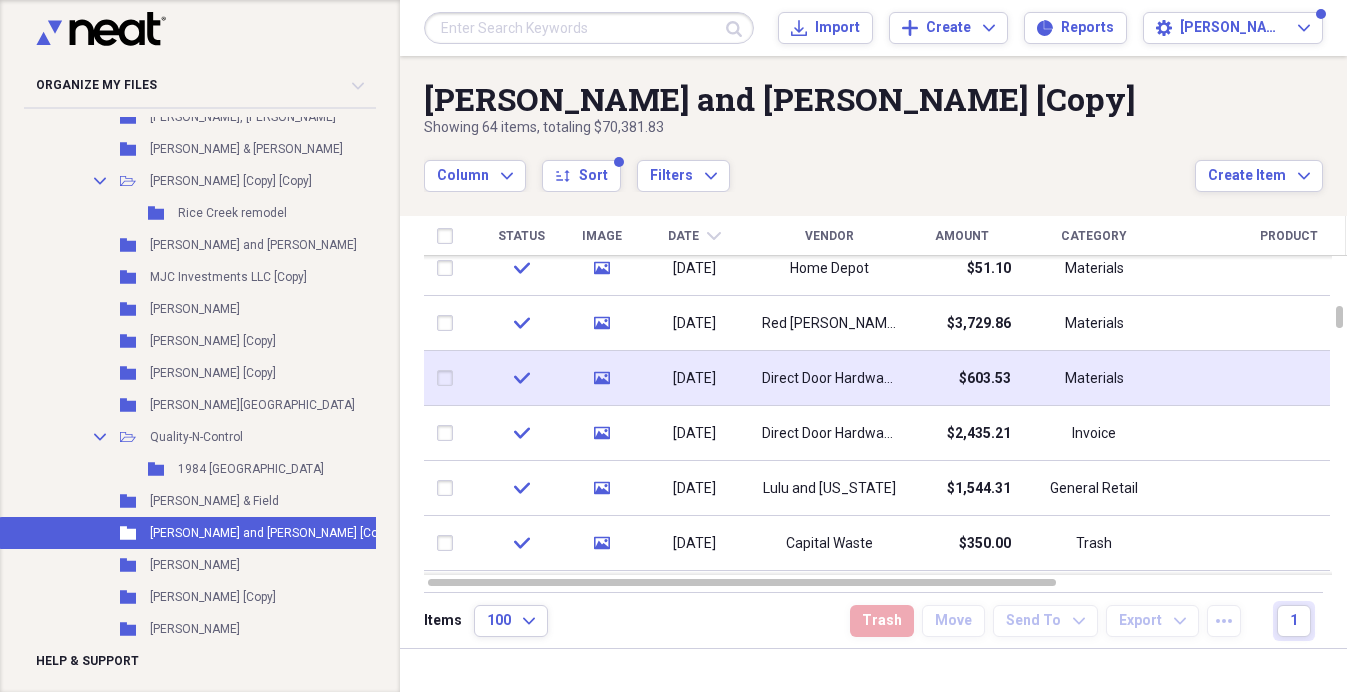 click on "$603.53" at bounding box center [985, 379] 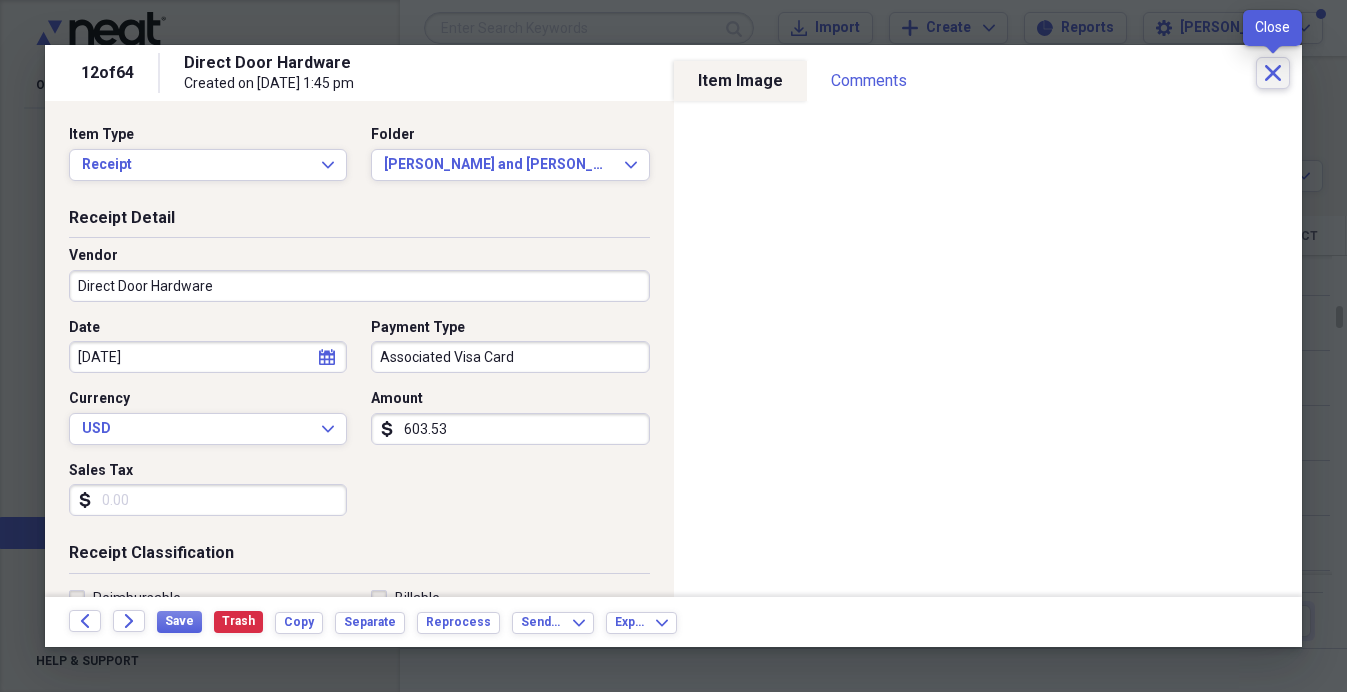 click on "Close" 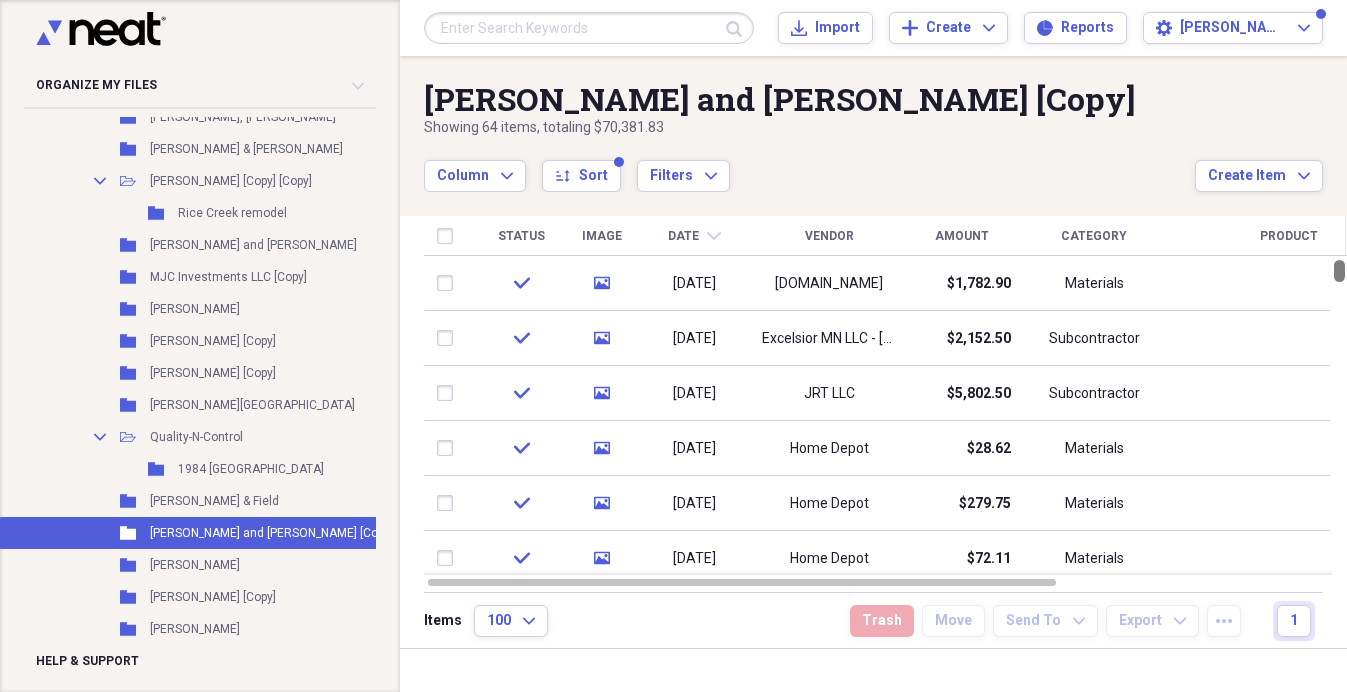 drag, startPoint x: 1341, startPoint y: 323, endPoint x: 1341, endPoint y: 253, distance: 70 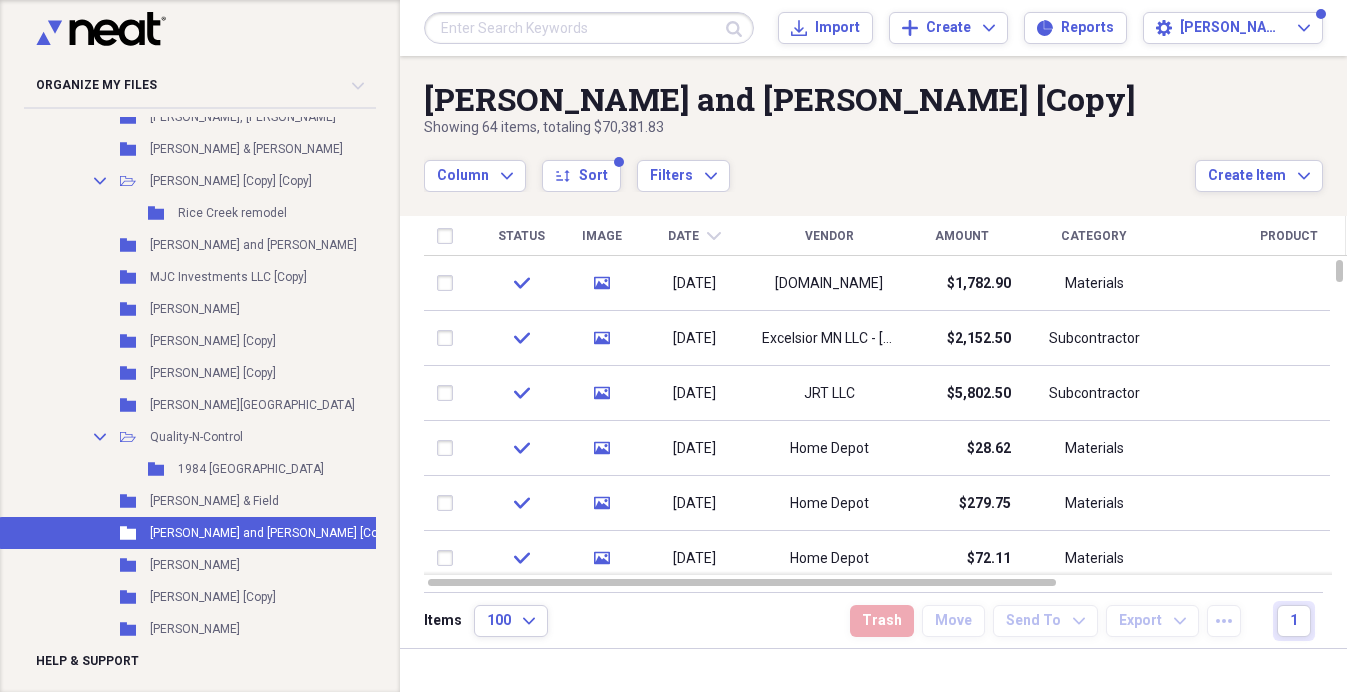 click on "Column Expand sort Sort Filters  Expand" at bounding box center [809, 165] 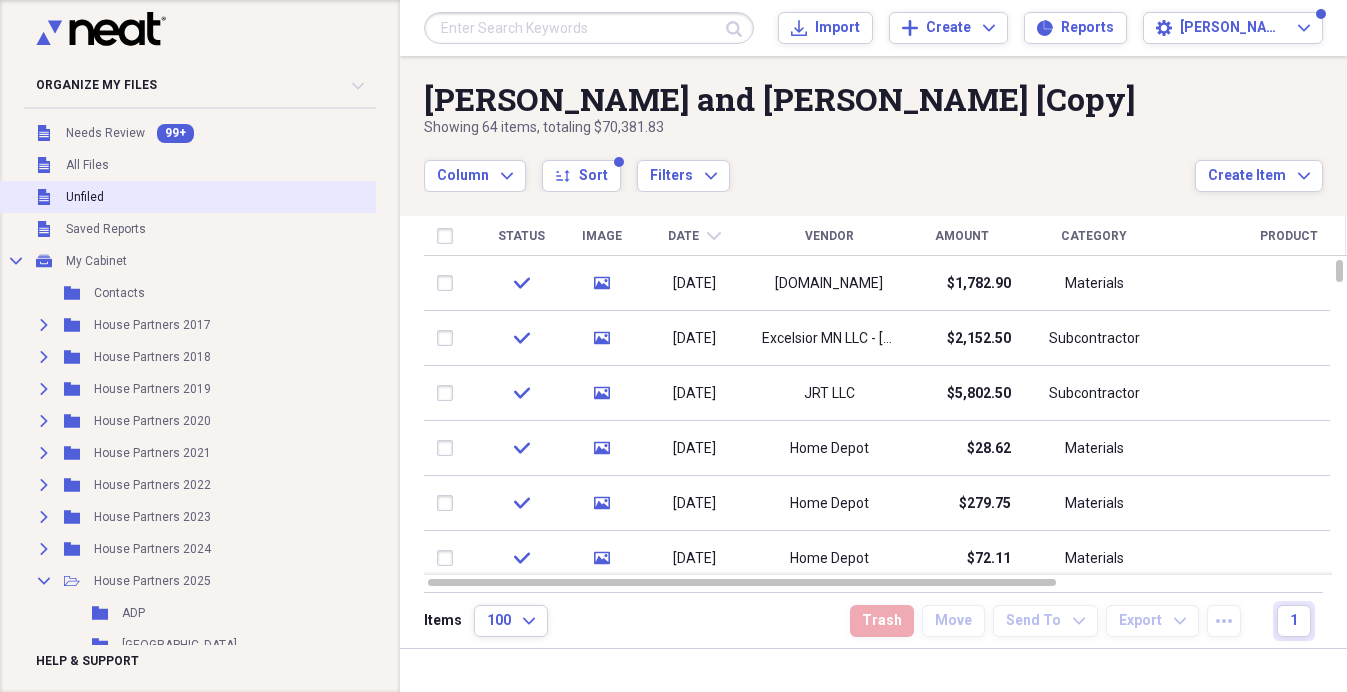 click on "Unfiled" at bounding box center [85, 197] 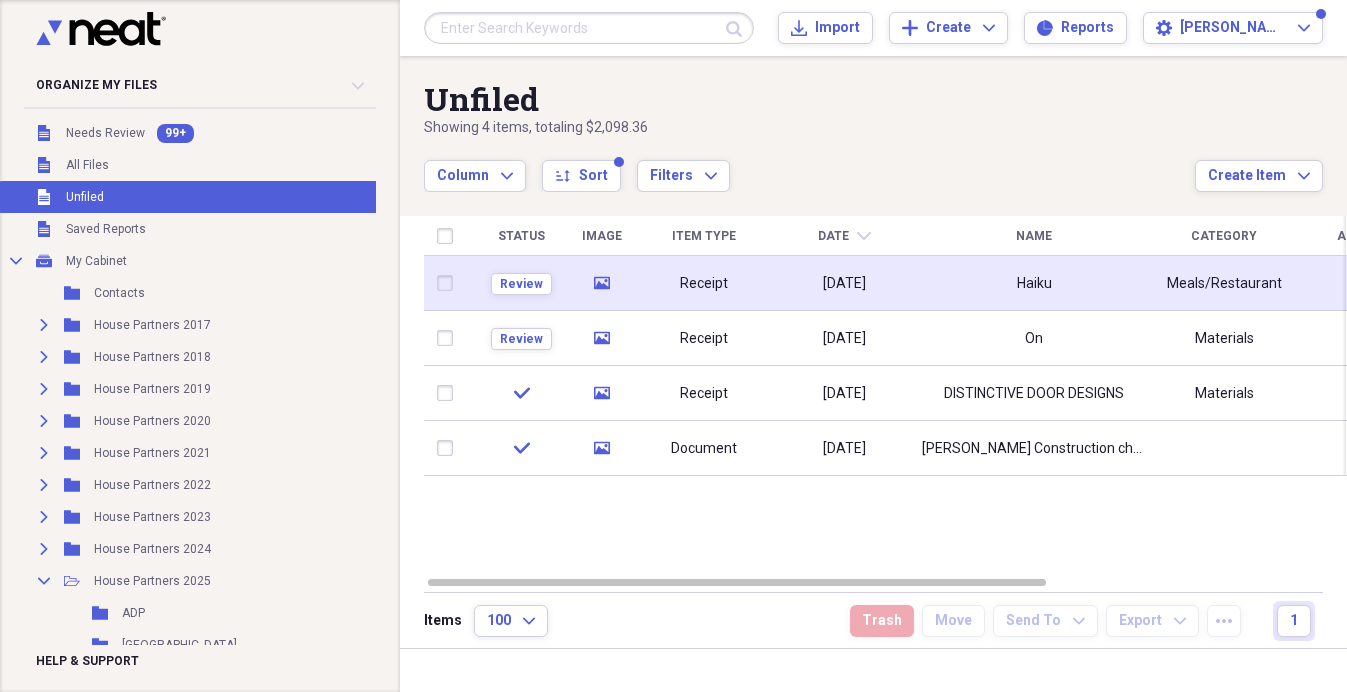 click on "[DATE]" at bounding box center [844, 284] 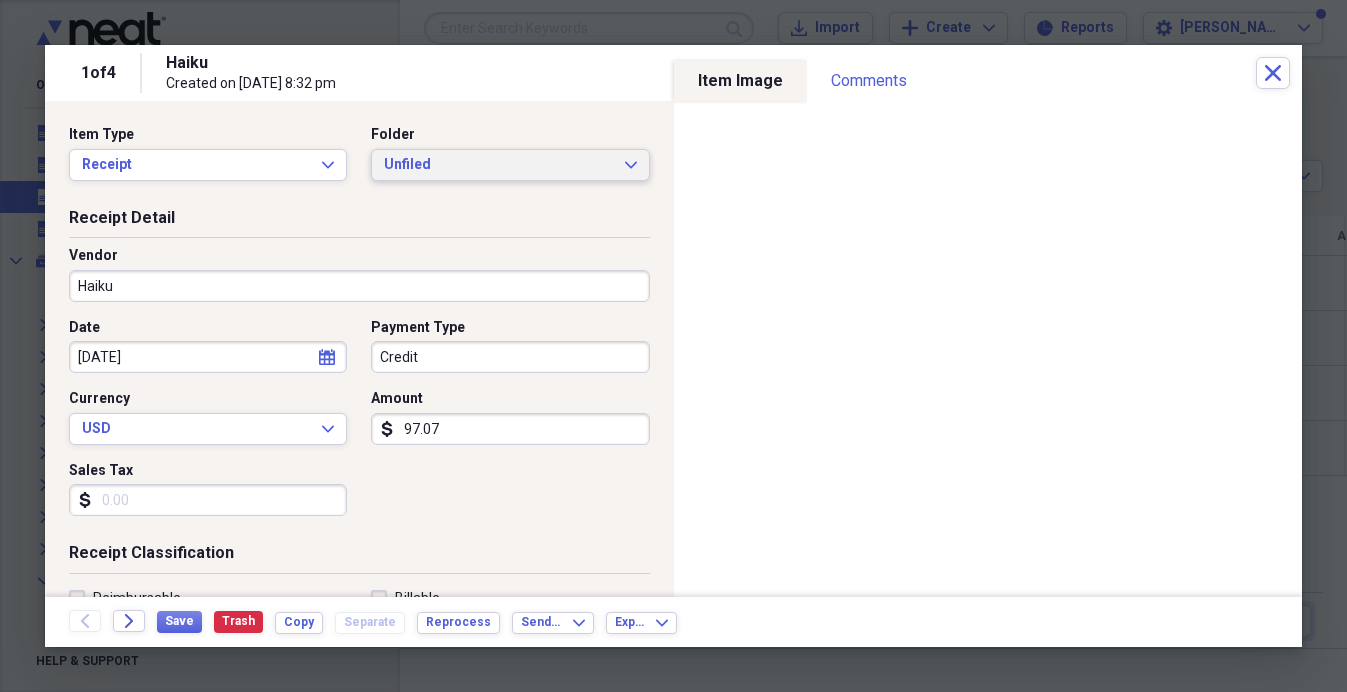 click on "Unfiled" at bounding box center [498, 165] 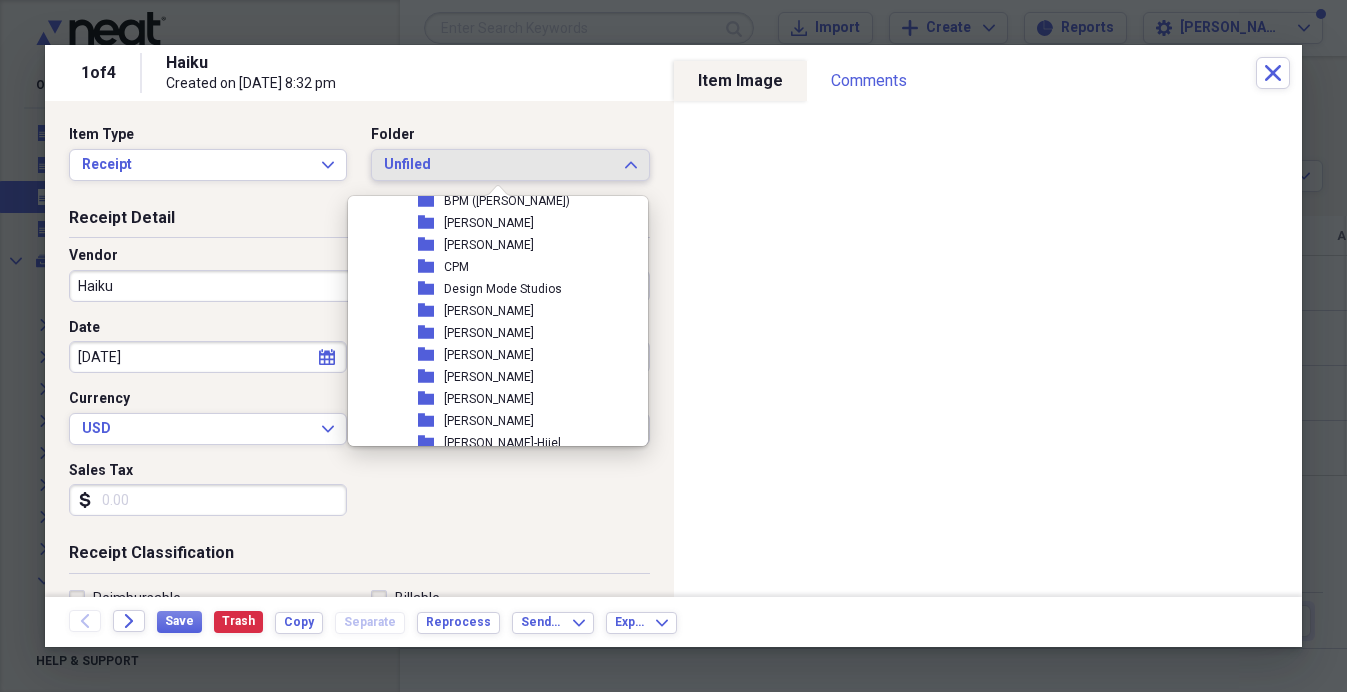 scroll, scrollTop: 69, scrollLeft: 0, axis: vertical 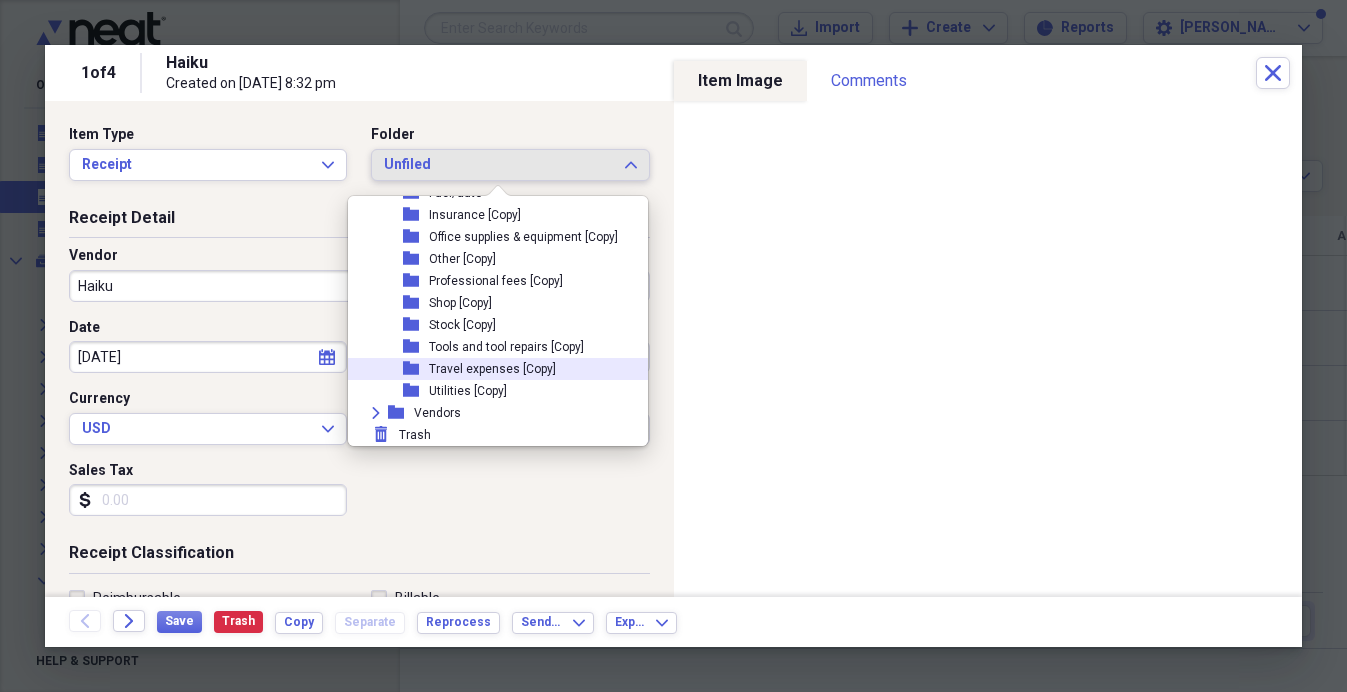 click on "Travel expenses [Copy]" at bounding box center (492, 369) 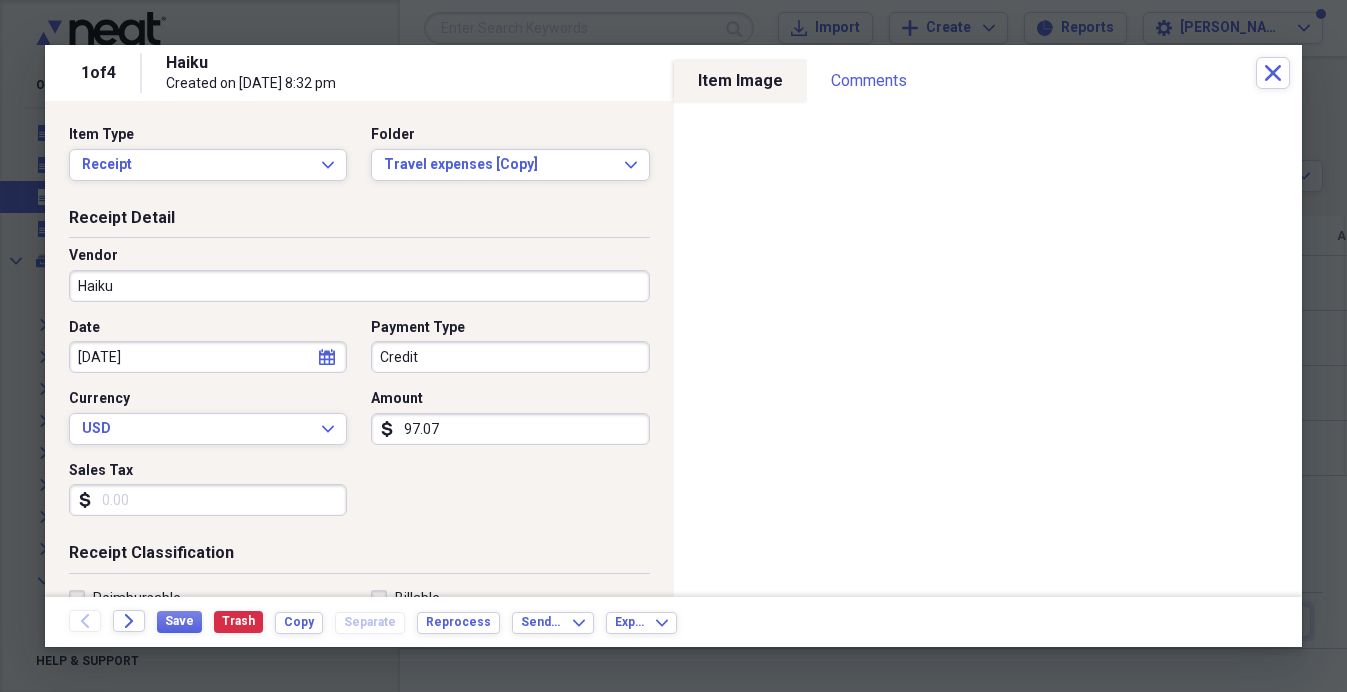 click on "Credit" at bounding box center (510, 357) 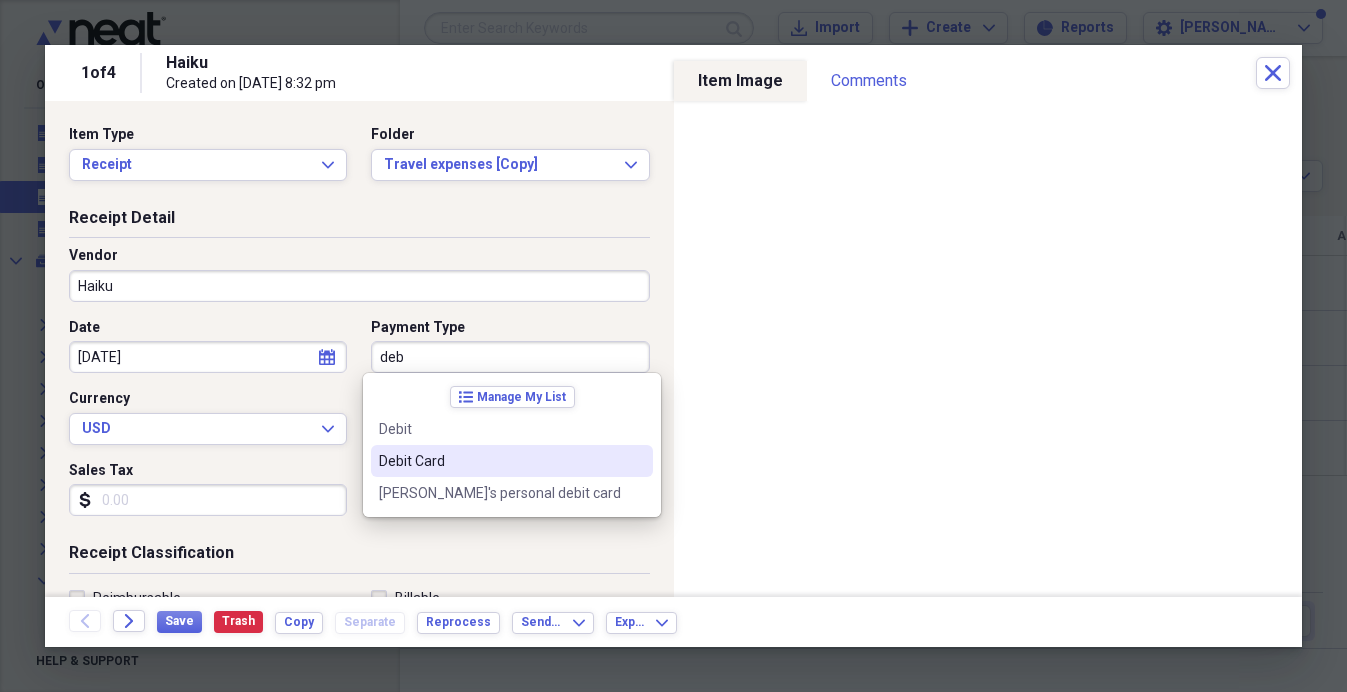 click on "Debit Card" at bounding box center (500, 461) 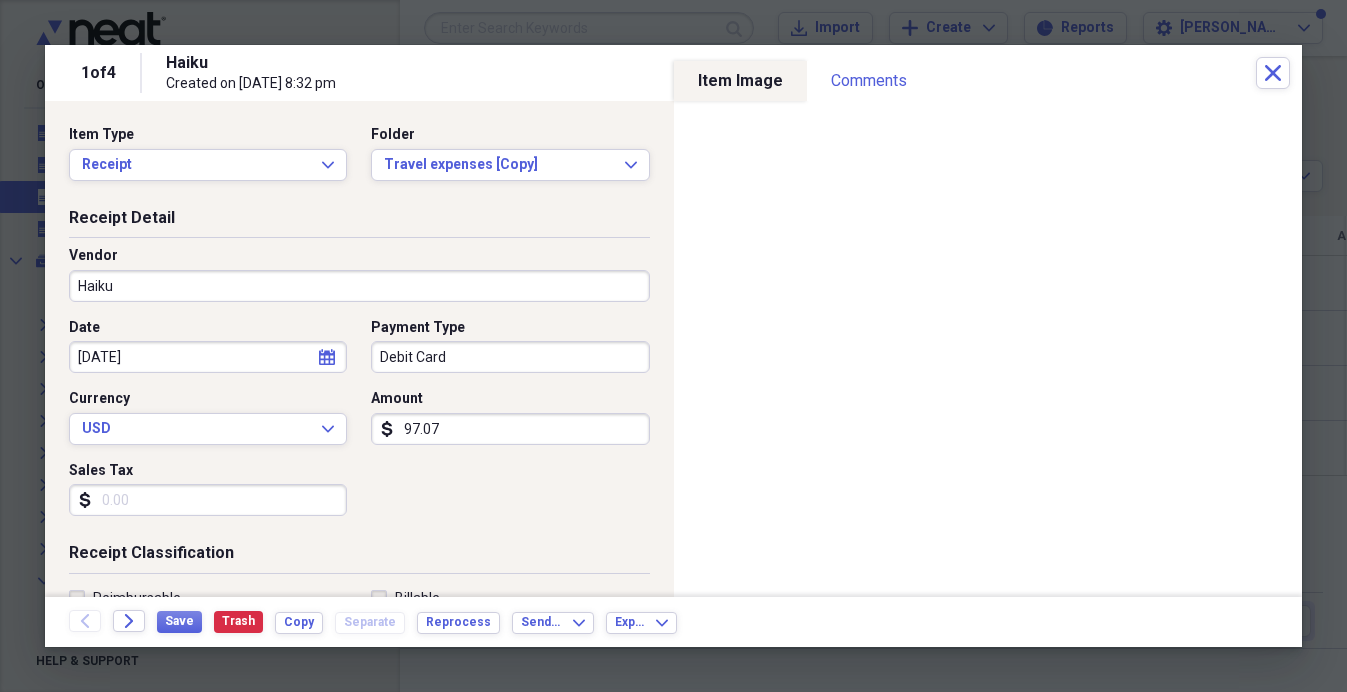 click on "Sales Tax" at bounding box center (208, 500) 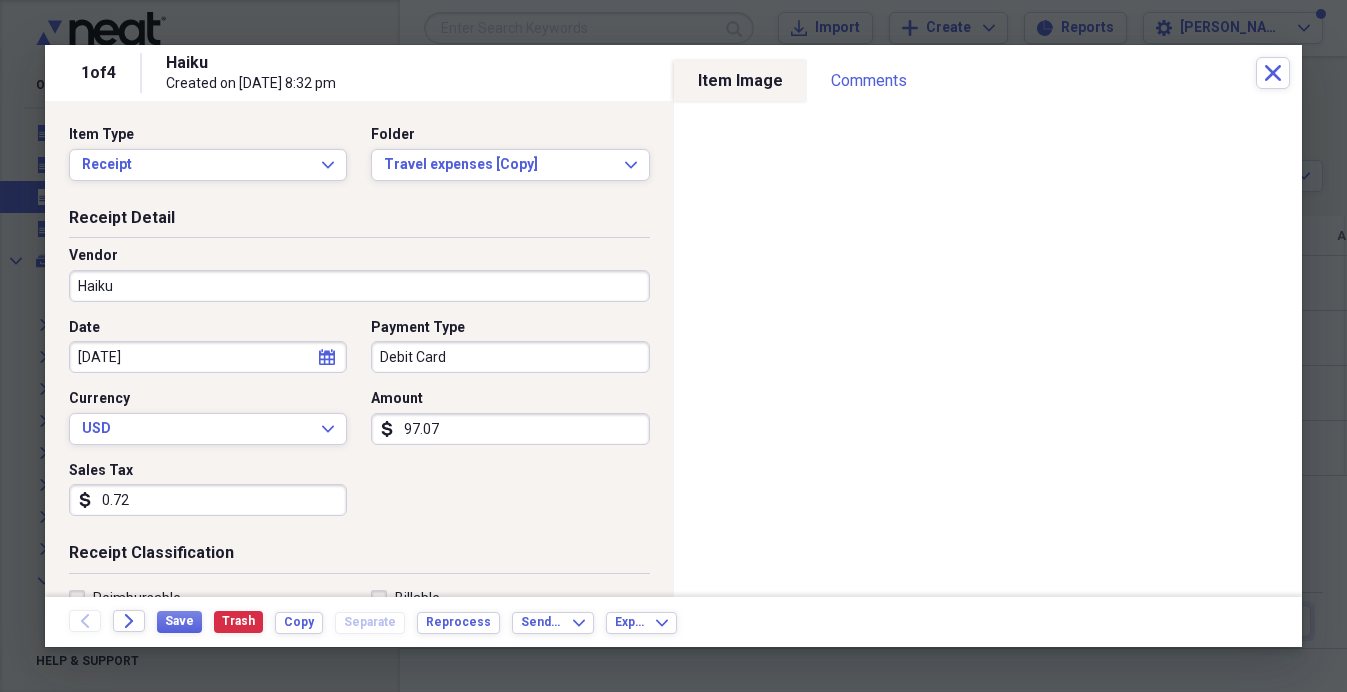 type on "7.27" 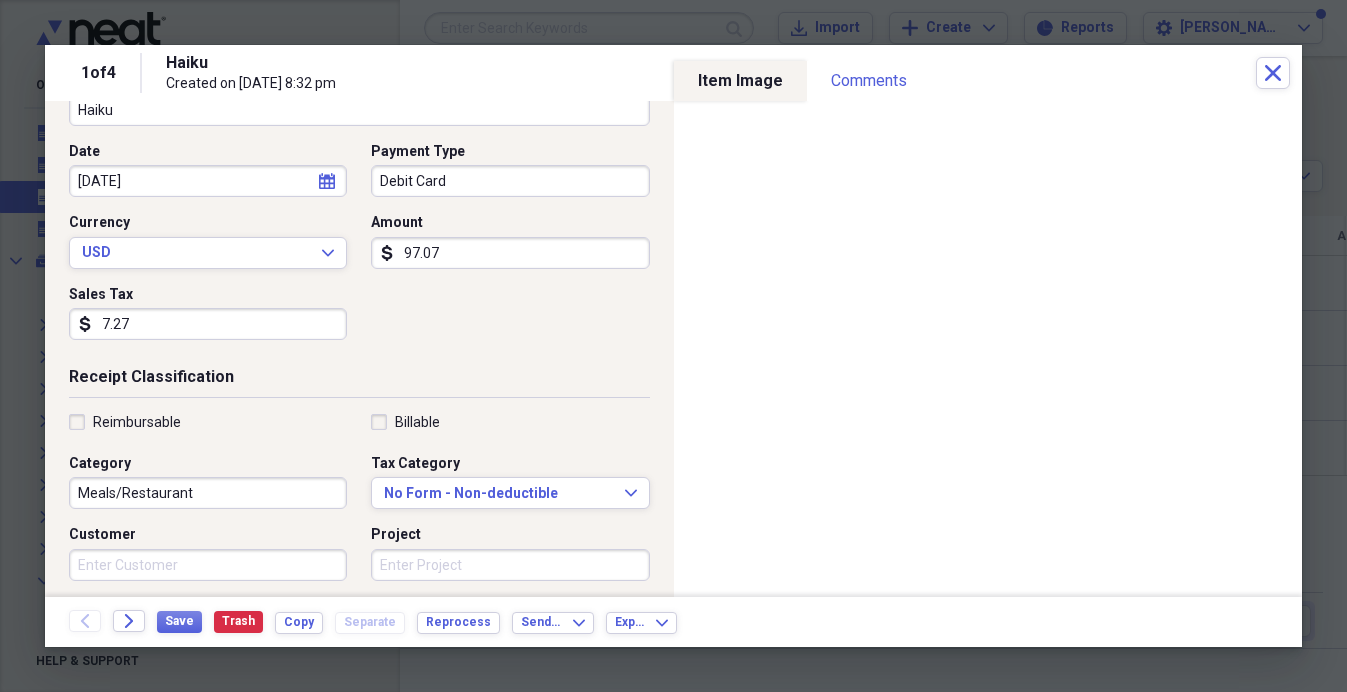scroll, scrollTop: 228, scrollLeft: 0, axis: vertical 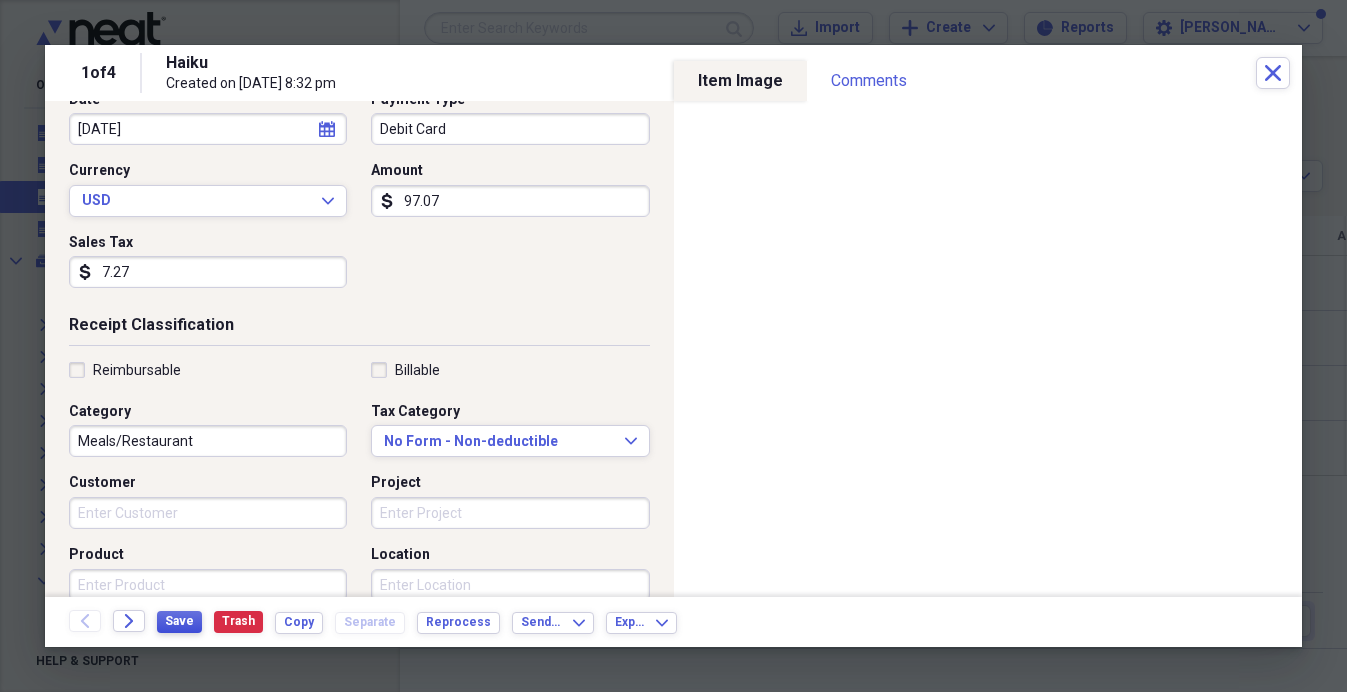 click on "Save" at bounding box center (179, 621) 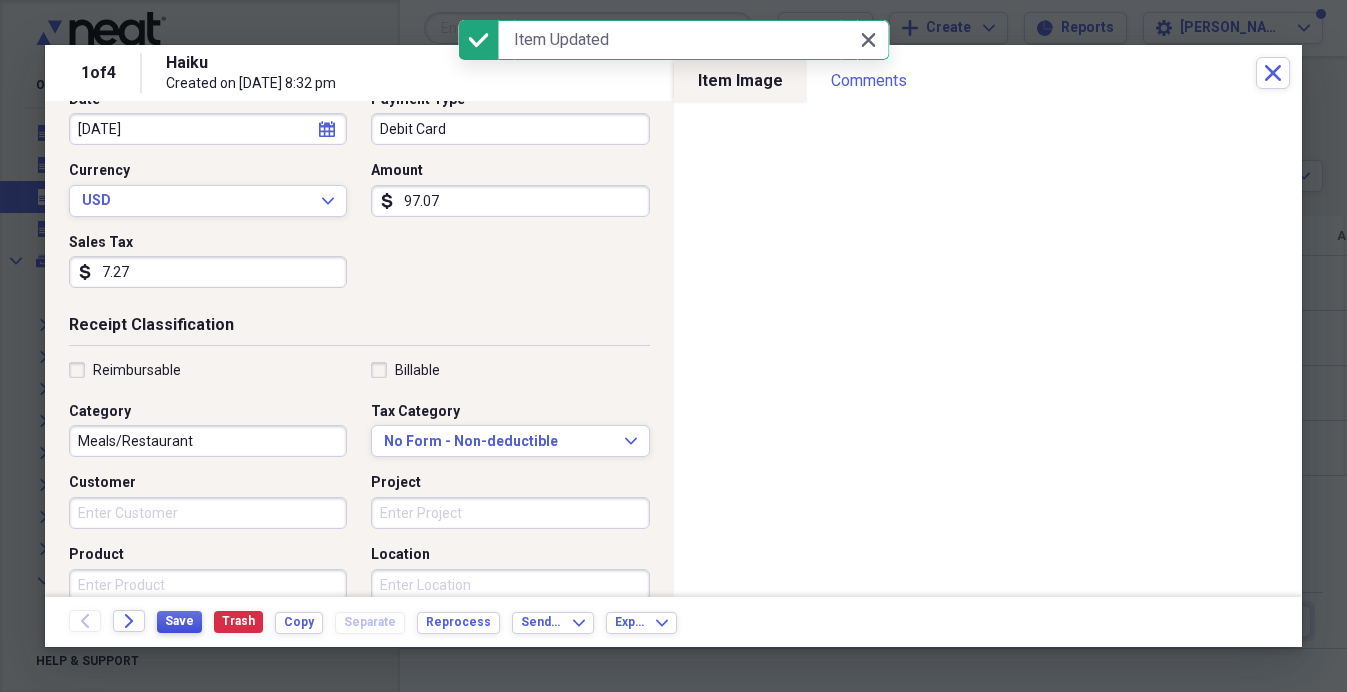 click on "Save" at bounding box center (179, 622) 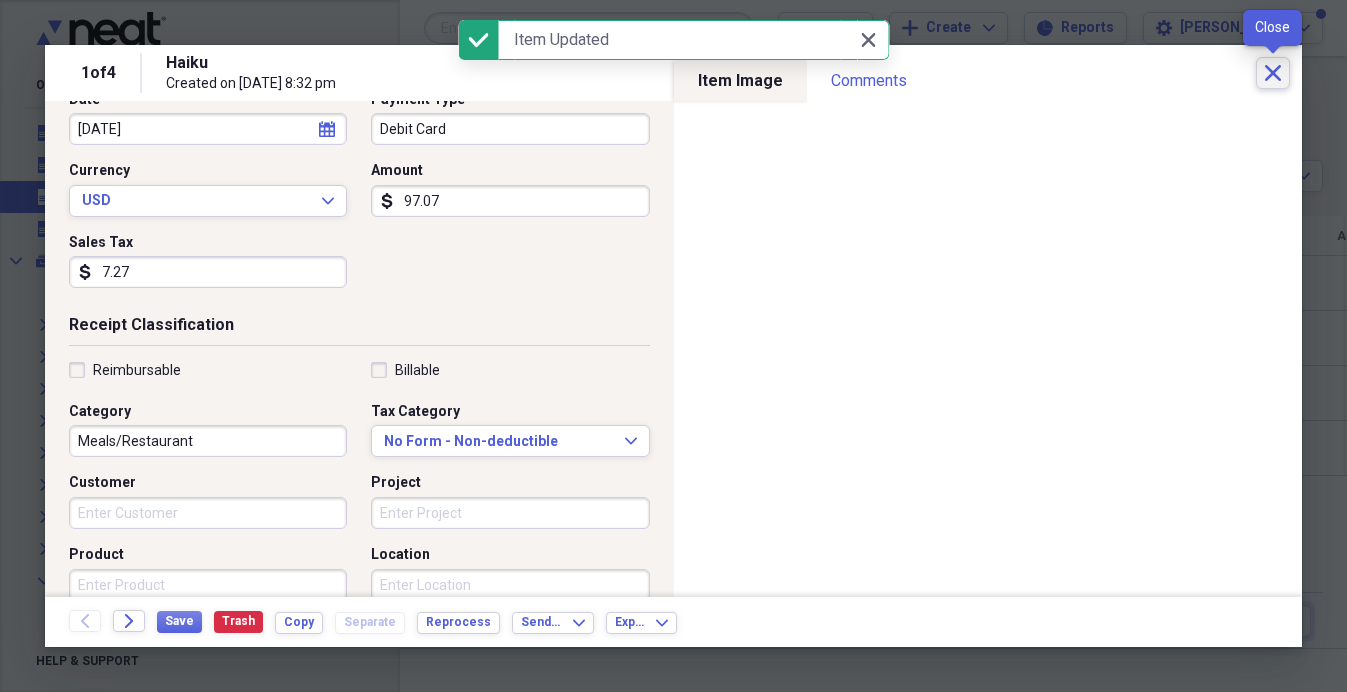 click on "Close" 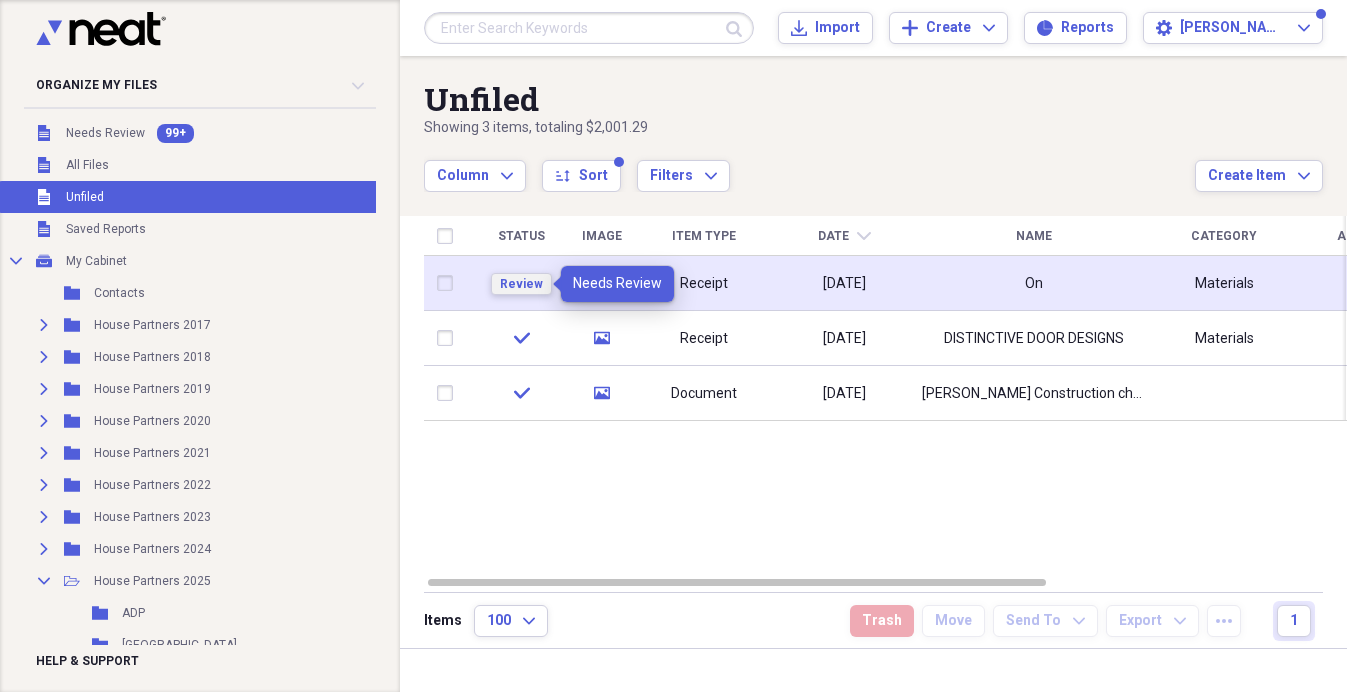 click on "Review" at bounding box center [521, 284] 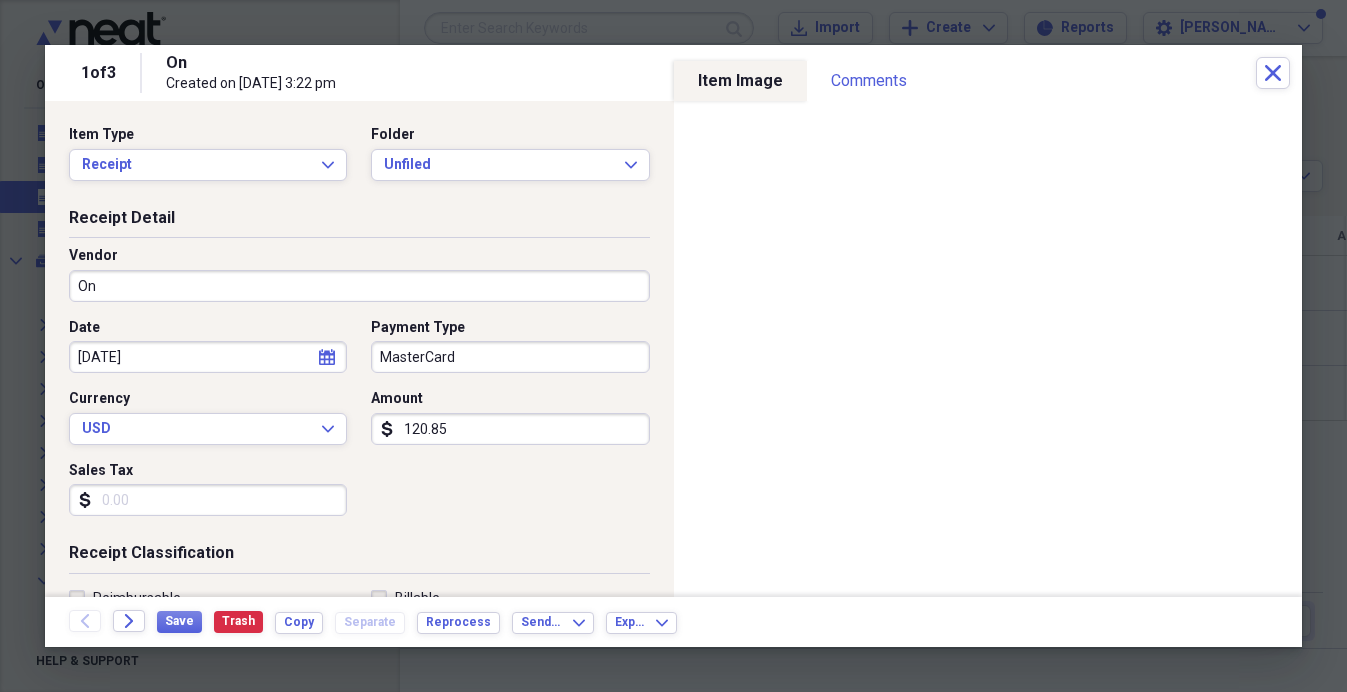 click on "On" at bounding box center (359, 286) 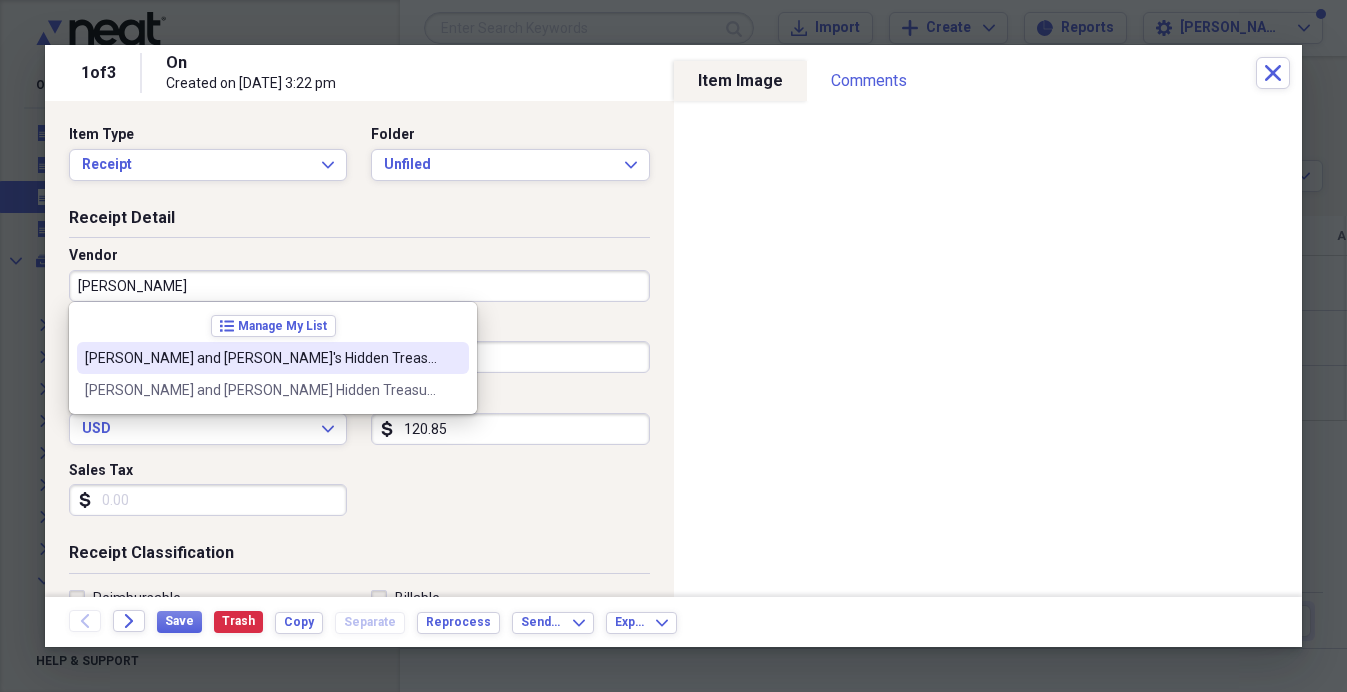 click on "[PERSON_NAME] and [PERSON_NAME]'s Hidden Treasure" at bounding box center [261, 358] 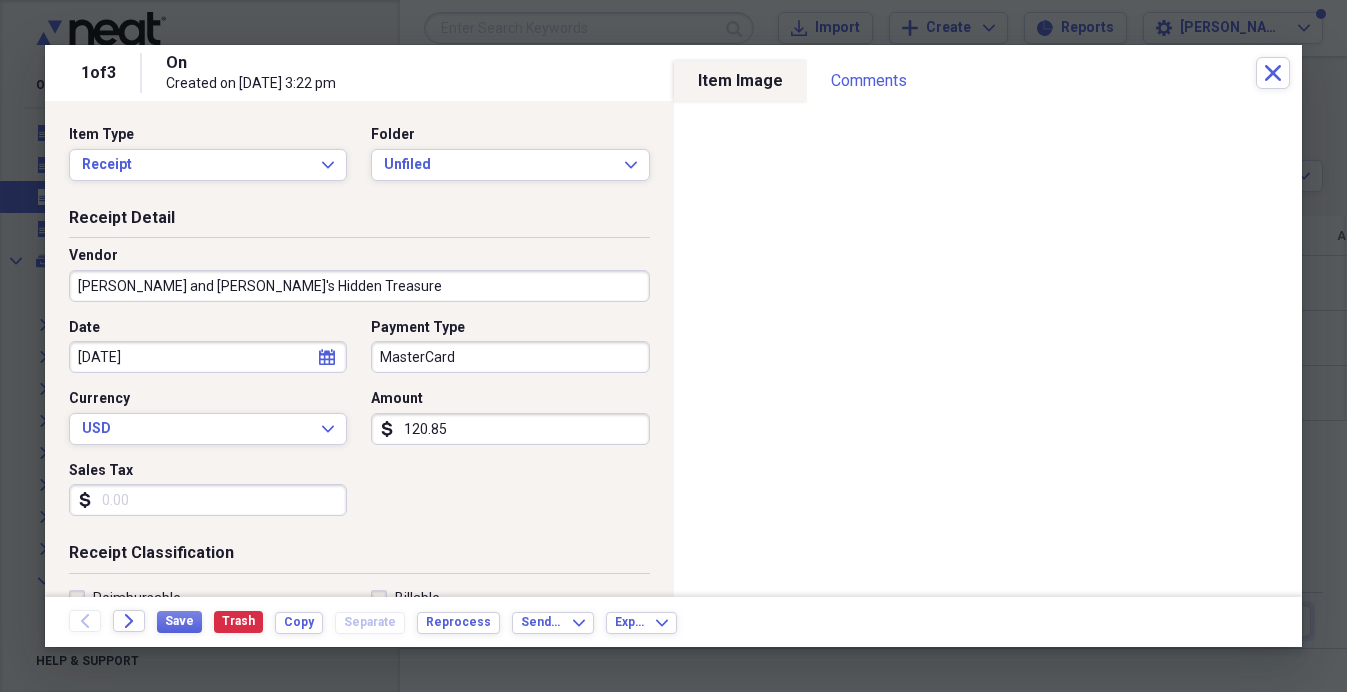 type on "Meals/Restaurants" 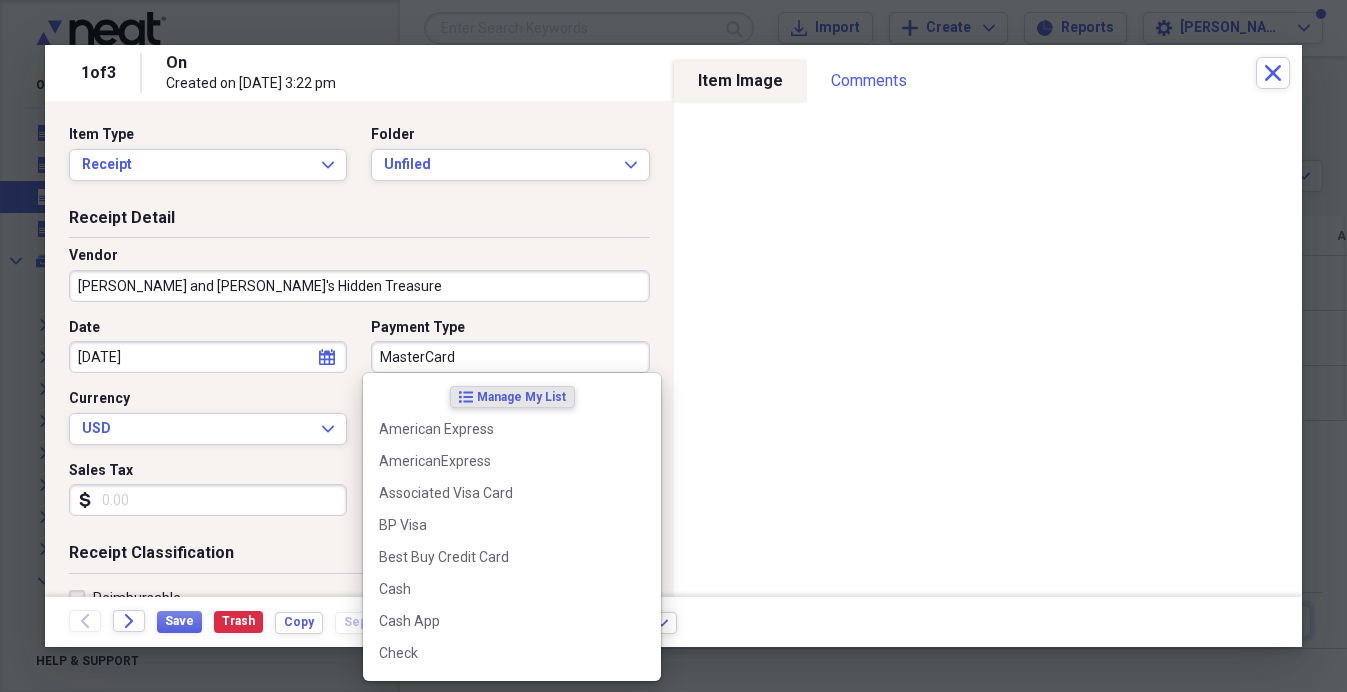 click on "MasterCard" at bounding box center (510, 357) 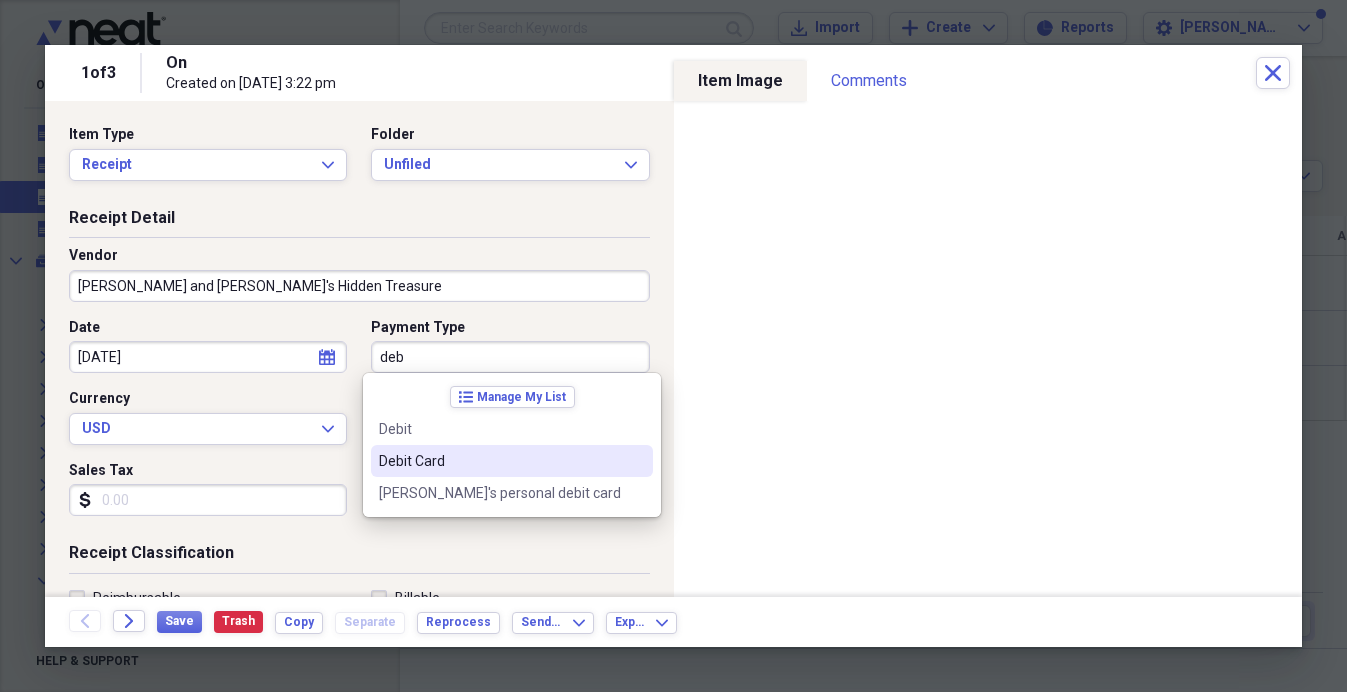 click on "Debit Card" at bounding box center [500, 461] 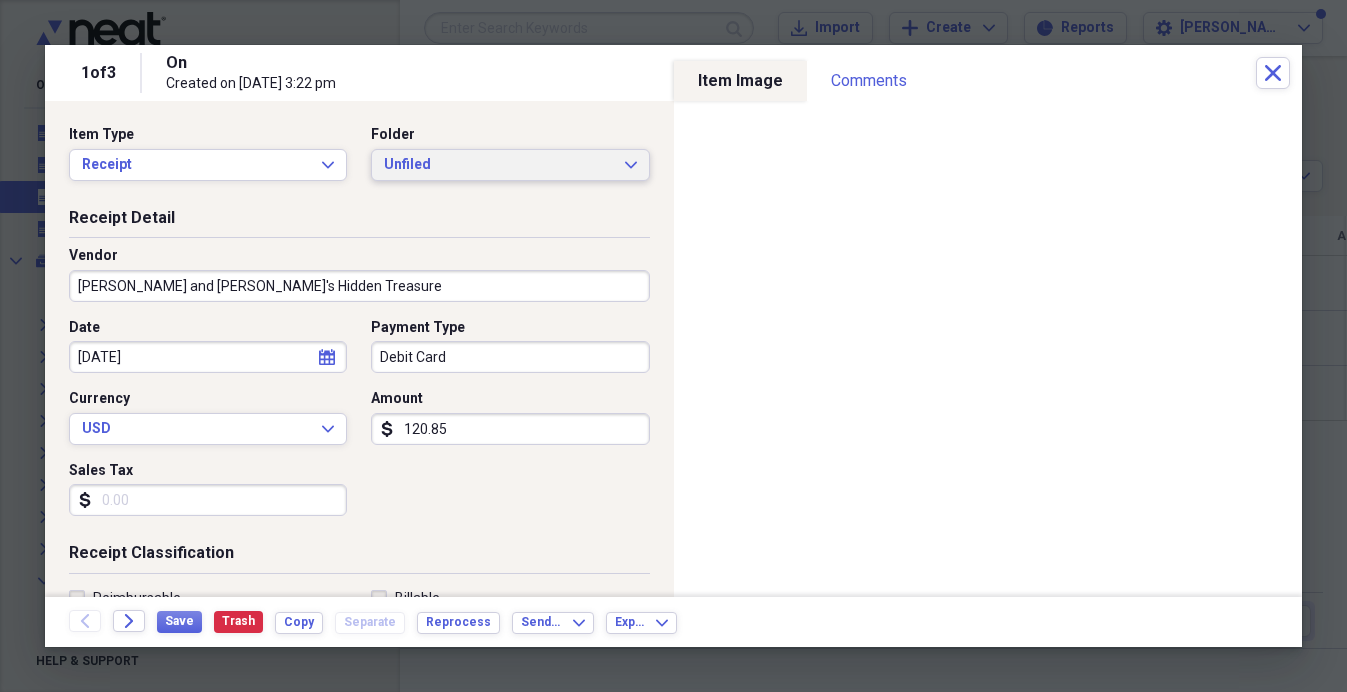 click on "Unfiled" at bounding box center (498, 165) 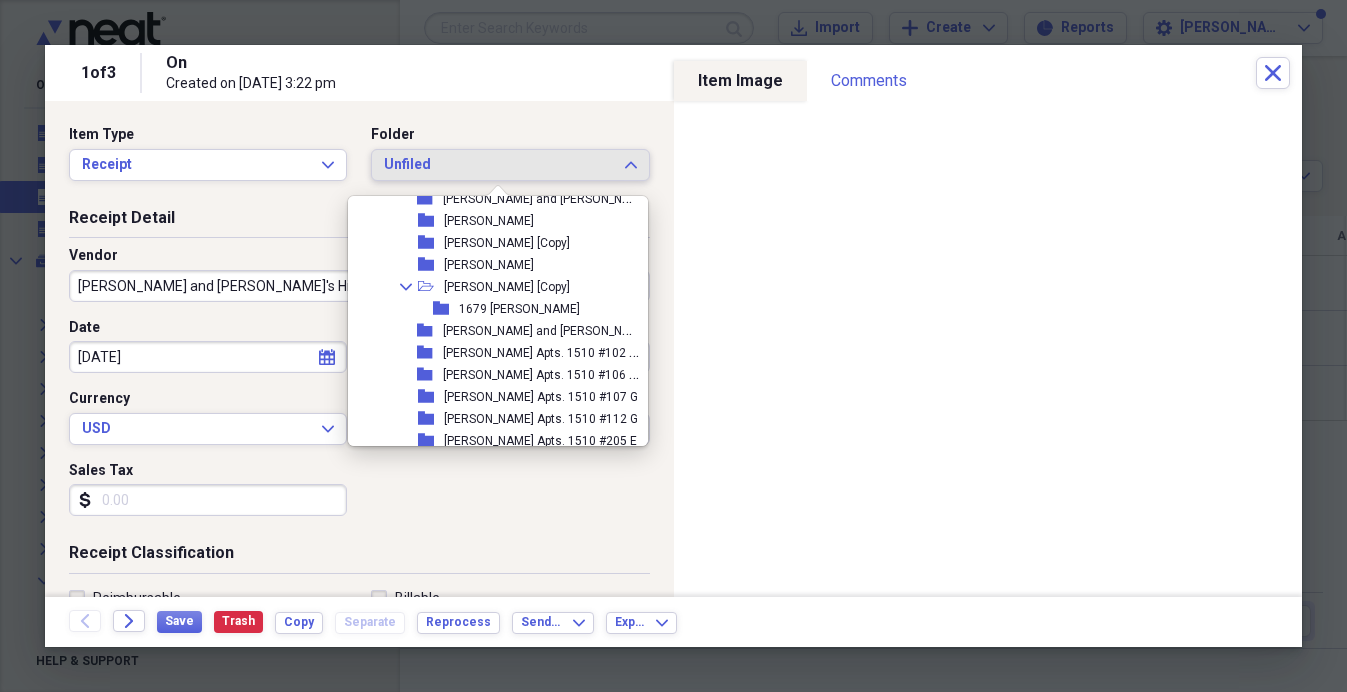 scroll, scrollTop: 3118, scrollLeft: 0, axis: vertical 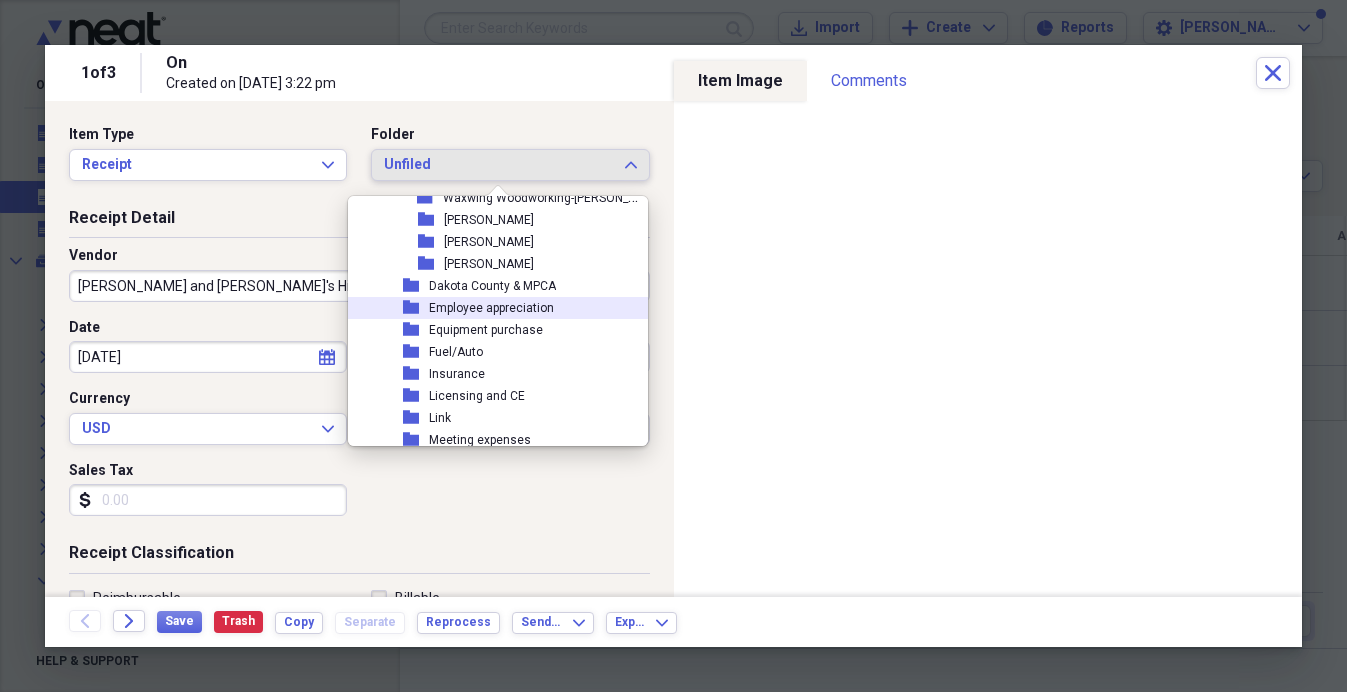 click on "Employee appreciation" at bounding box center [491, 308] 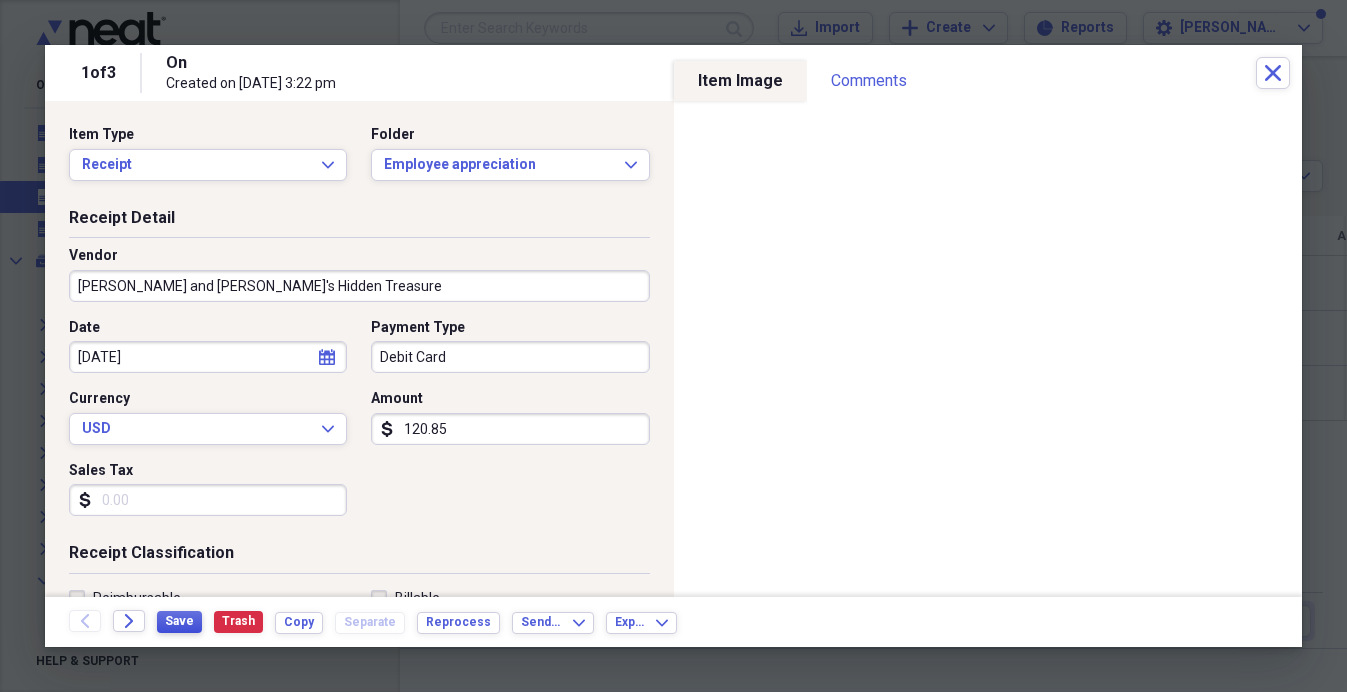 click on "Save" at bounding box center [179, 621] 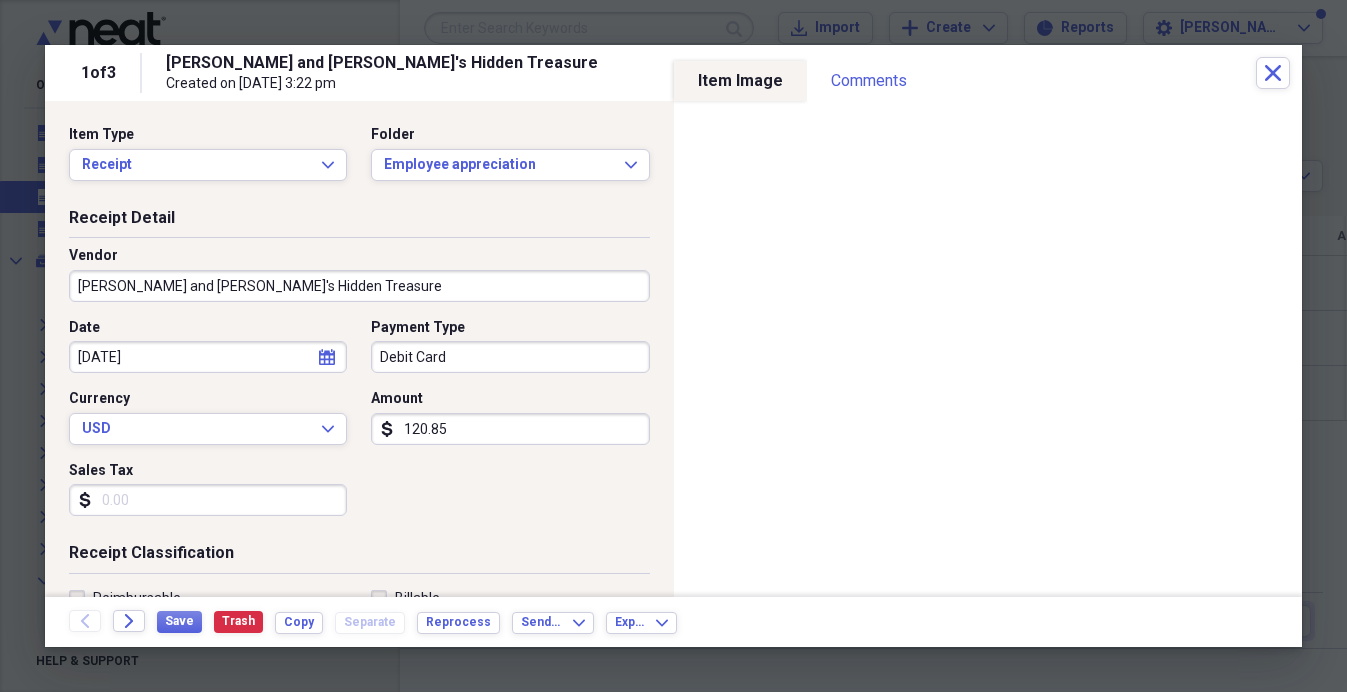 drag, startPoint x: 201, startPoint y: 490, endPoint x: 215, endPoint y: 485, distance: 14.866069 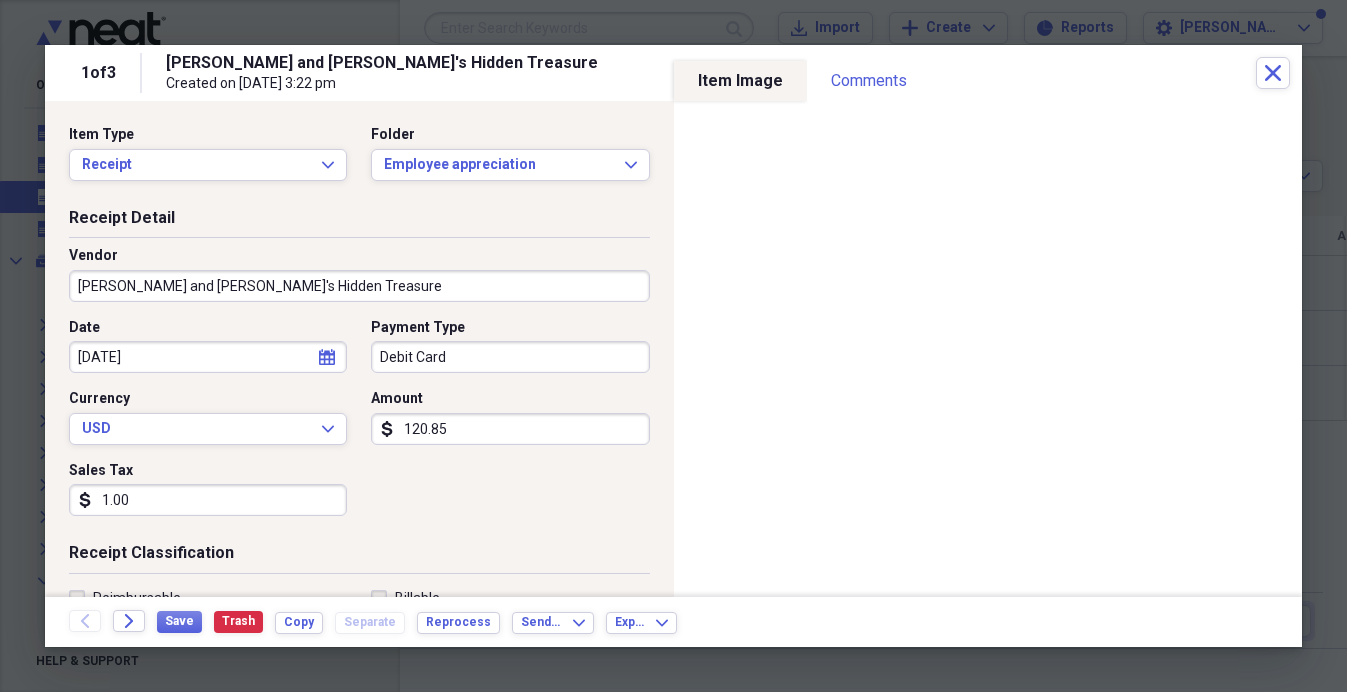 type on "10.08" 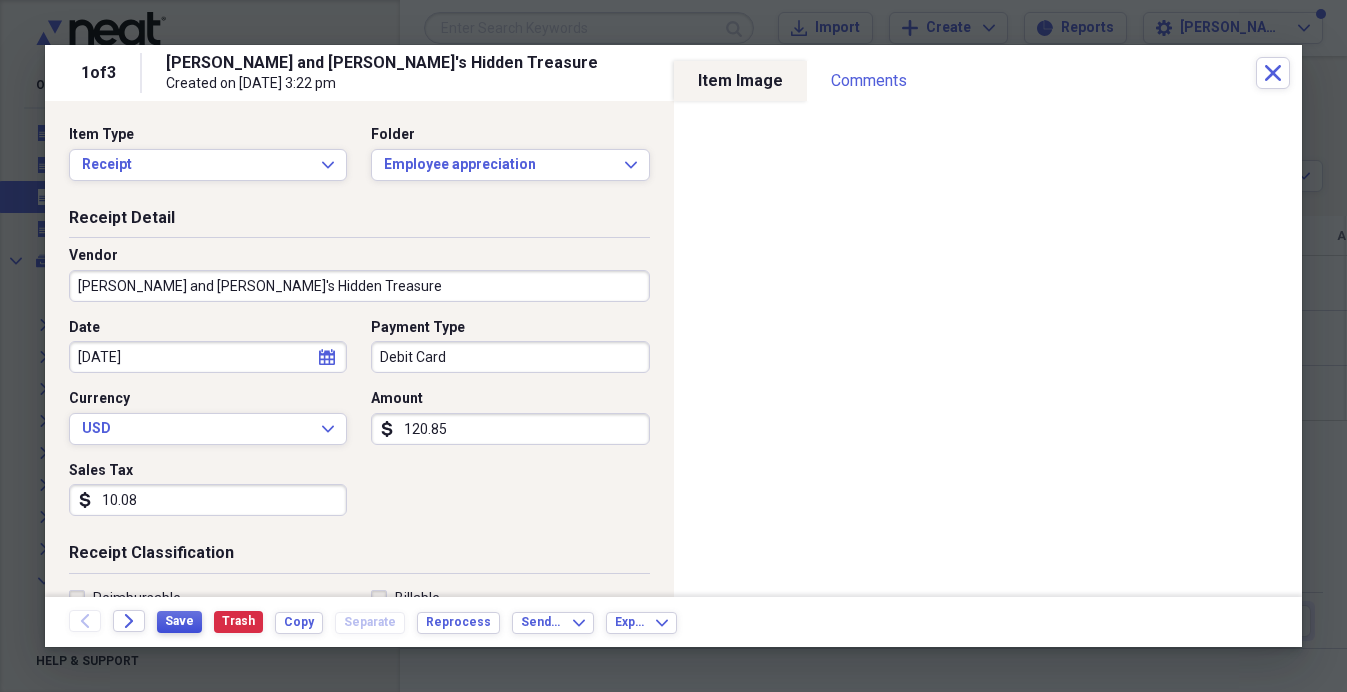 click on "Save" at bounding box center (179, 621) 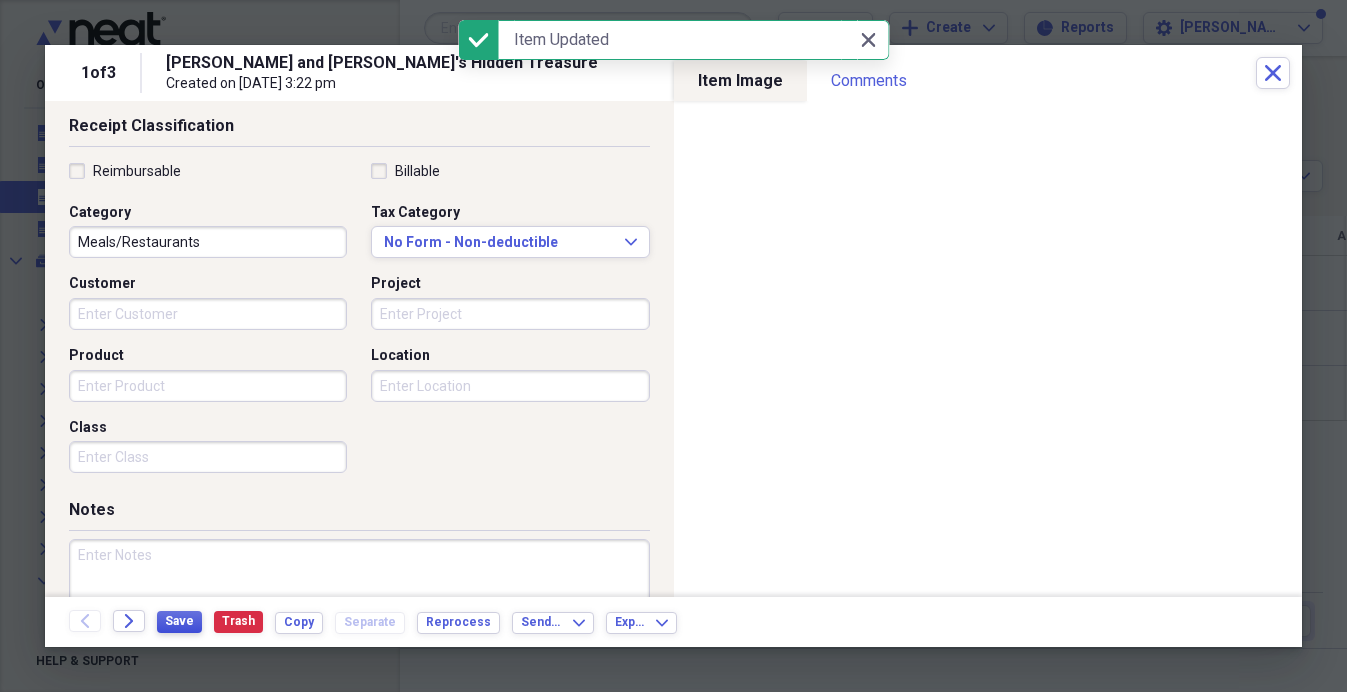 scroll, scrollTop: 525, scrollLeft: 0, axis: vertical 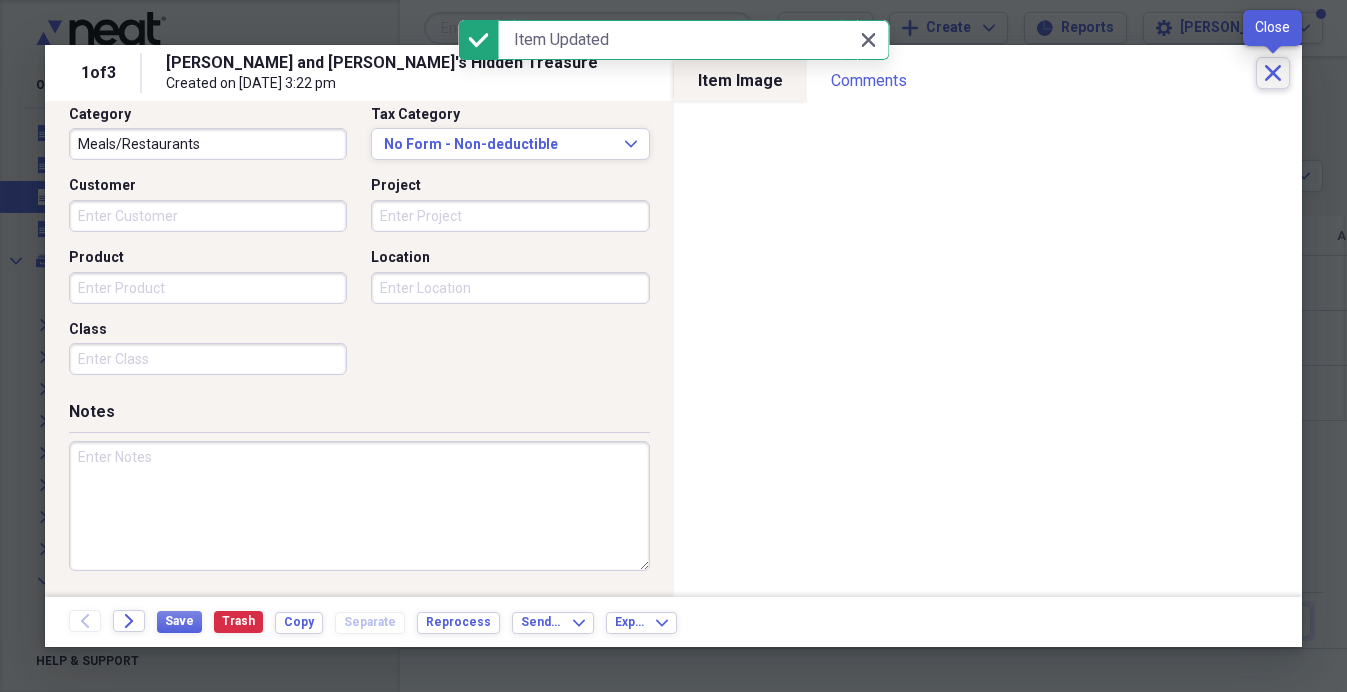 click on "Close" 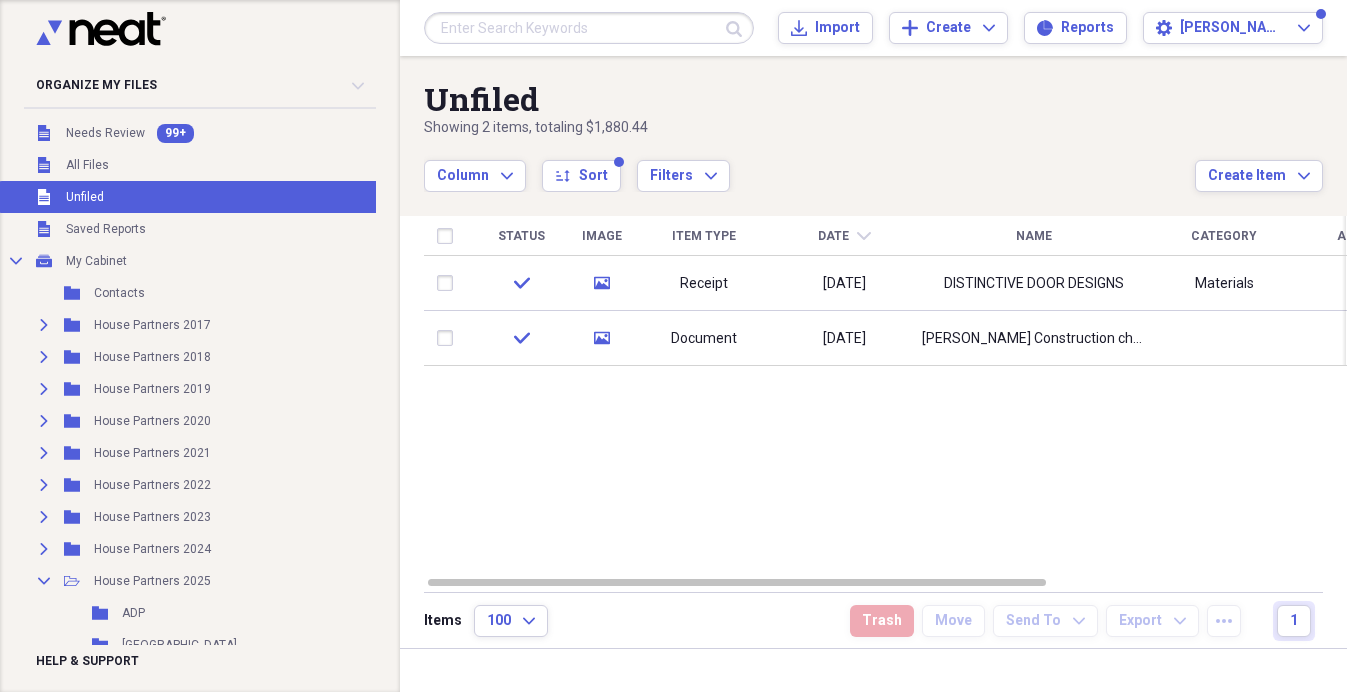 click at bounding box center (589, 28) 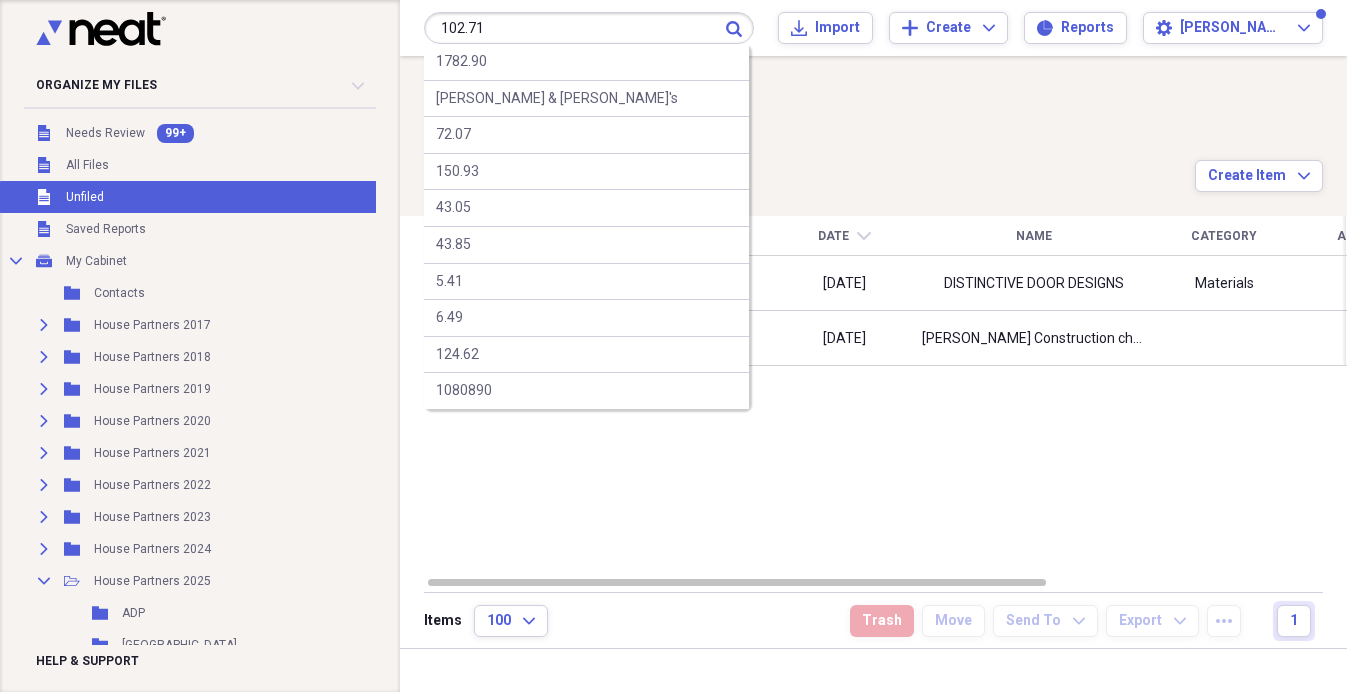 type on "102.71" 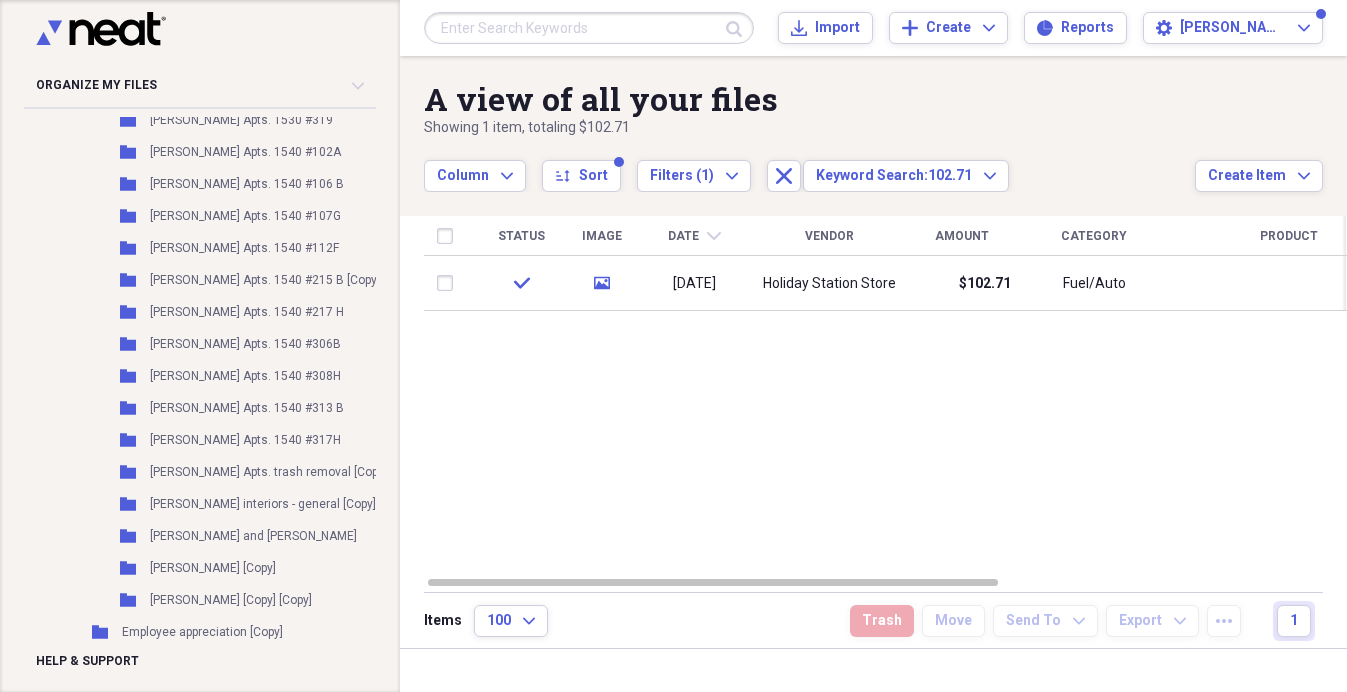 scroll, scrollTop: 2436, scrollLeft: 0, axis: vertical 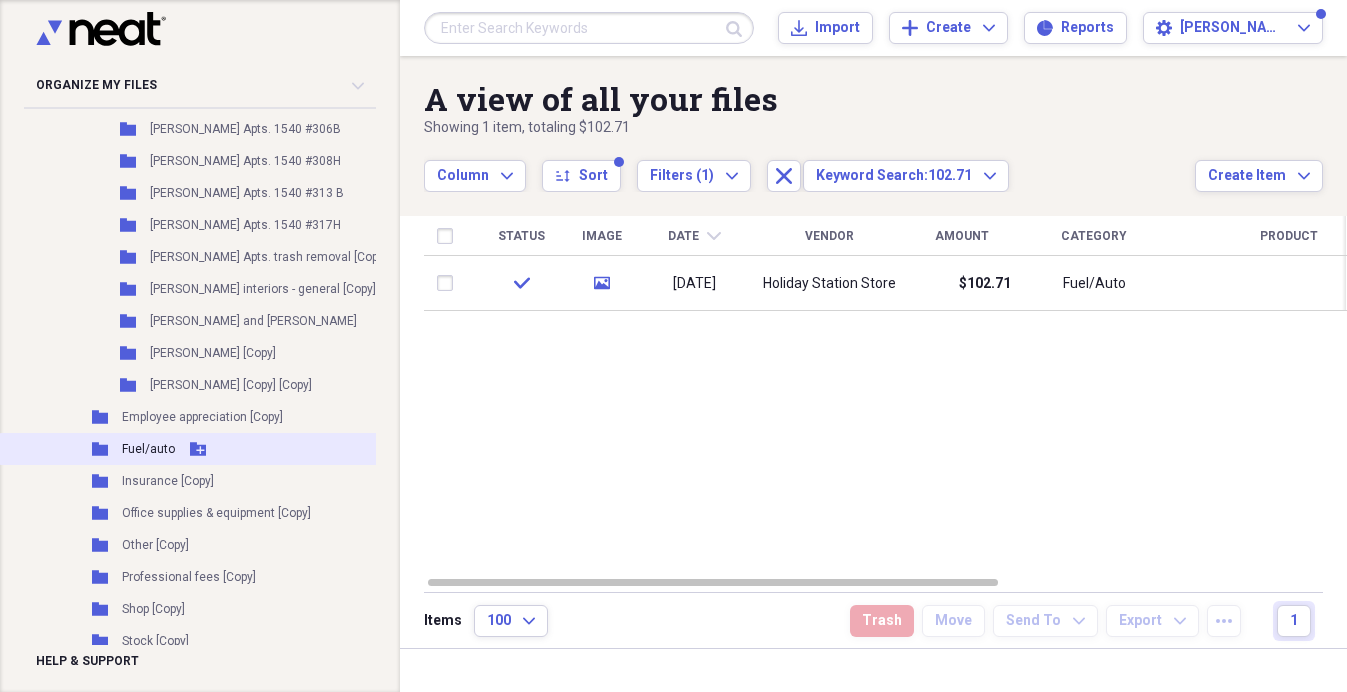 click on "Fuel/auto" at bounding box center (148, 449) 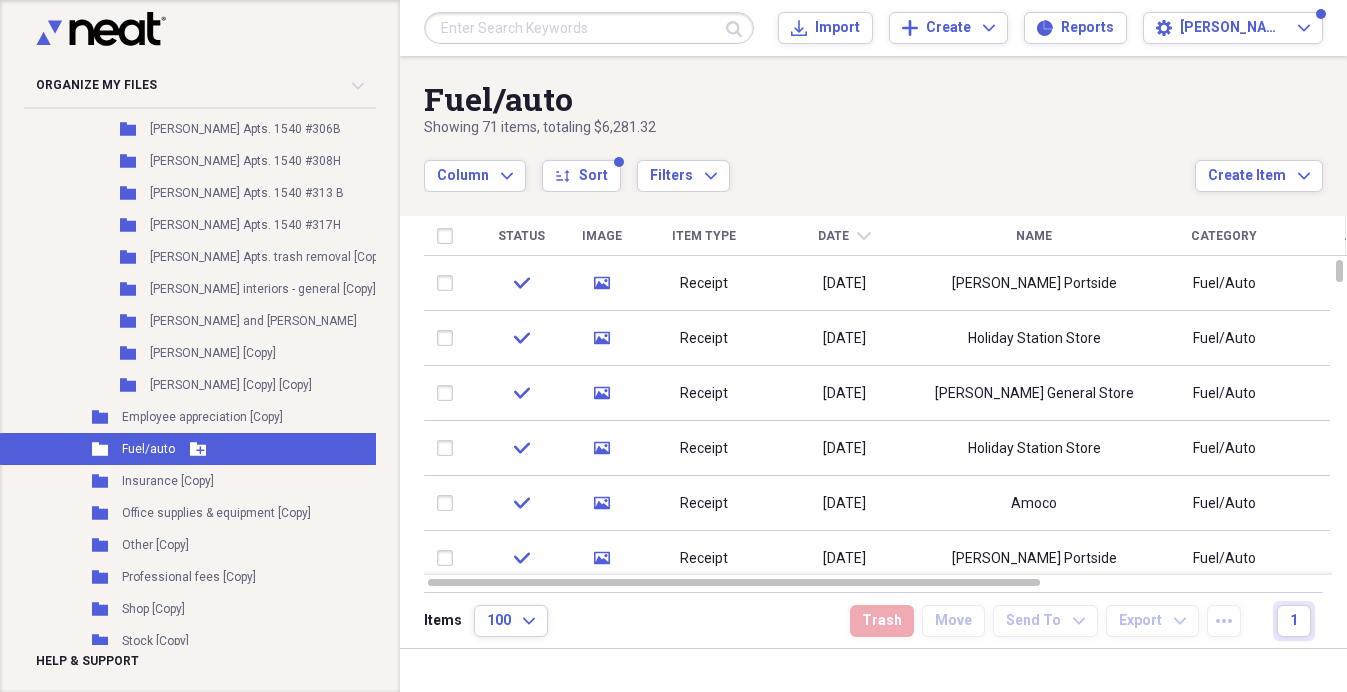 click on "Fuel/auto" at bounding box center [148, 449] 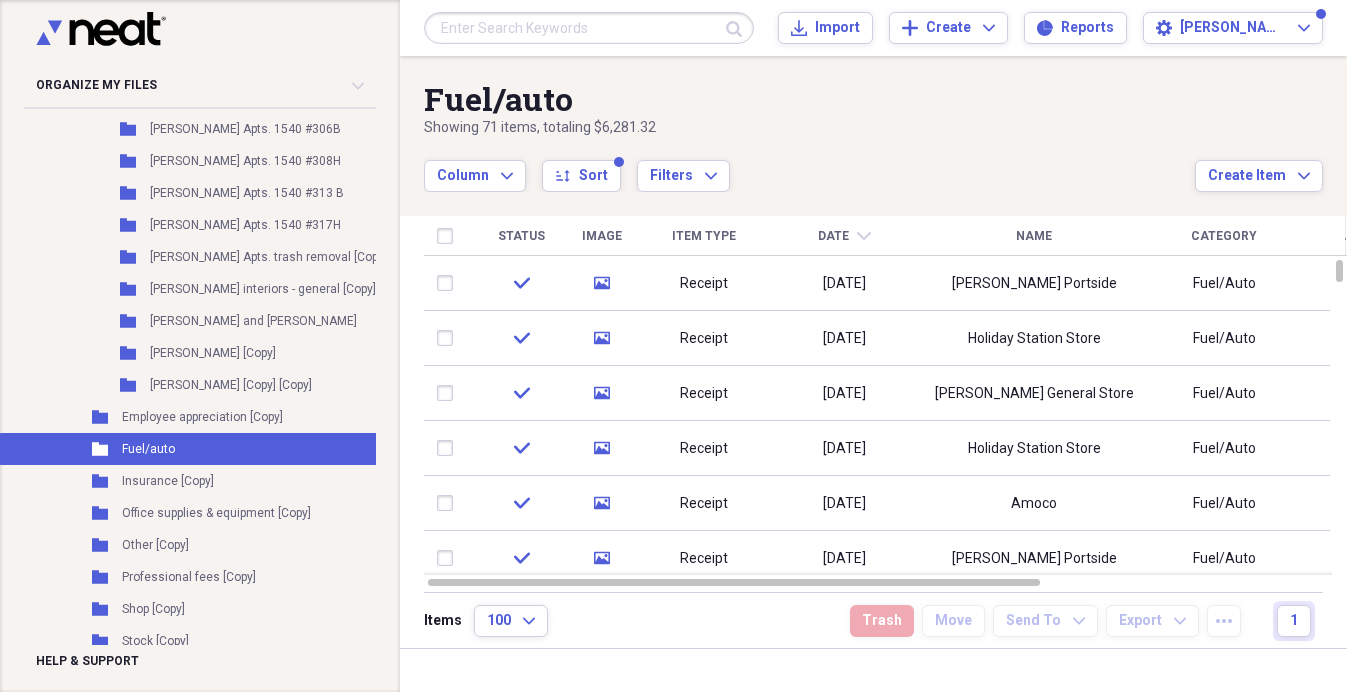 click on "Column Expand sort Sort Filters  Expand" at bounding box center [809, 165] 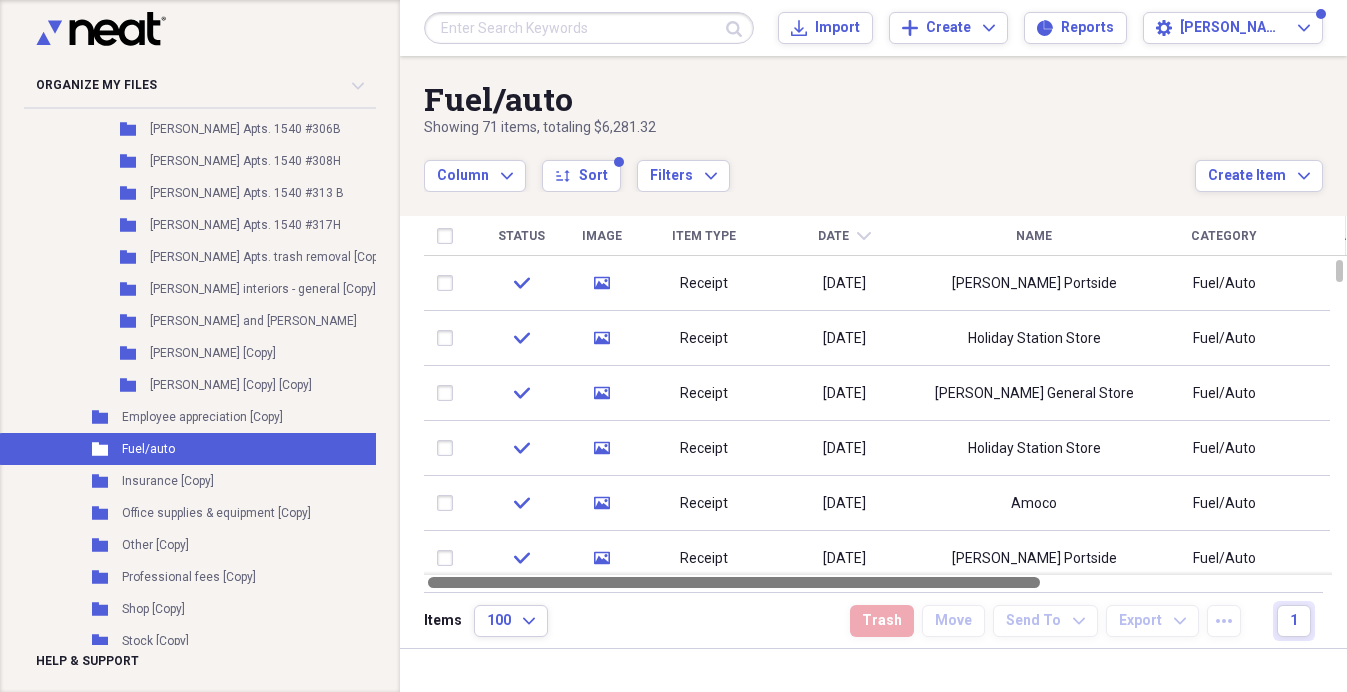 drag, startPoint x: 906, startPoint y: 581, endPoint x: 837, endPoint y: 600, distance: 71.568146 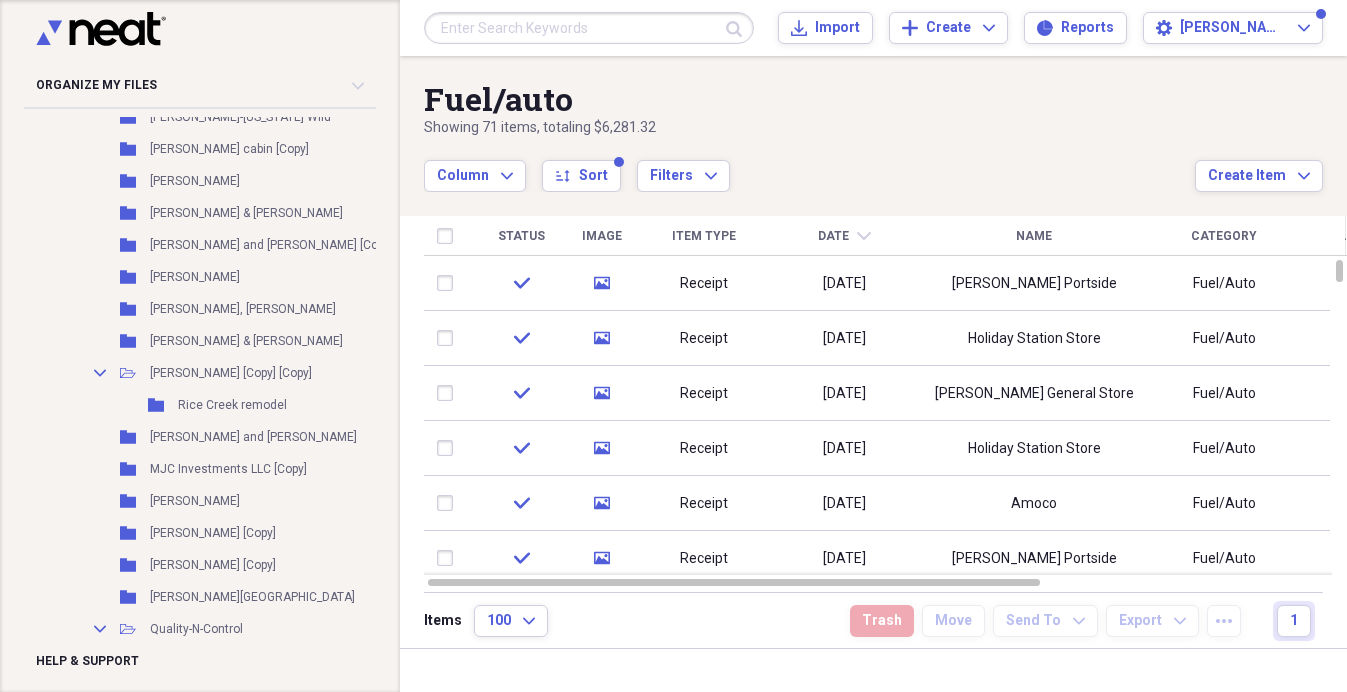 scroll, scrollTop: 732, scrollLeft: 0, axis: vertical 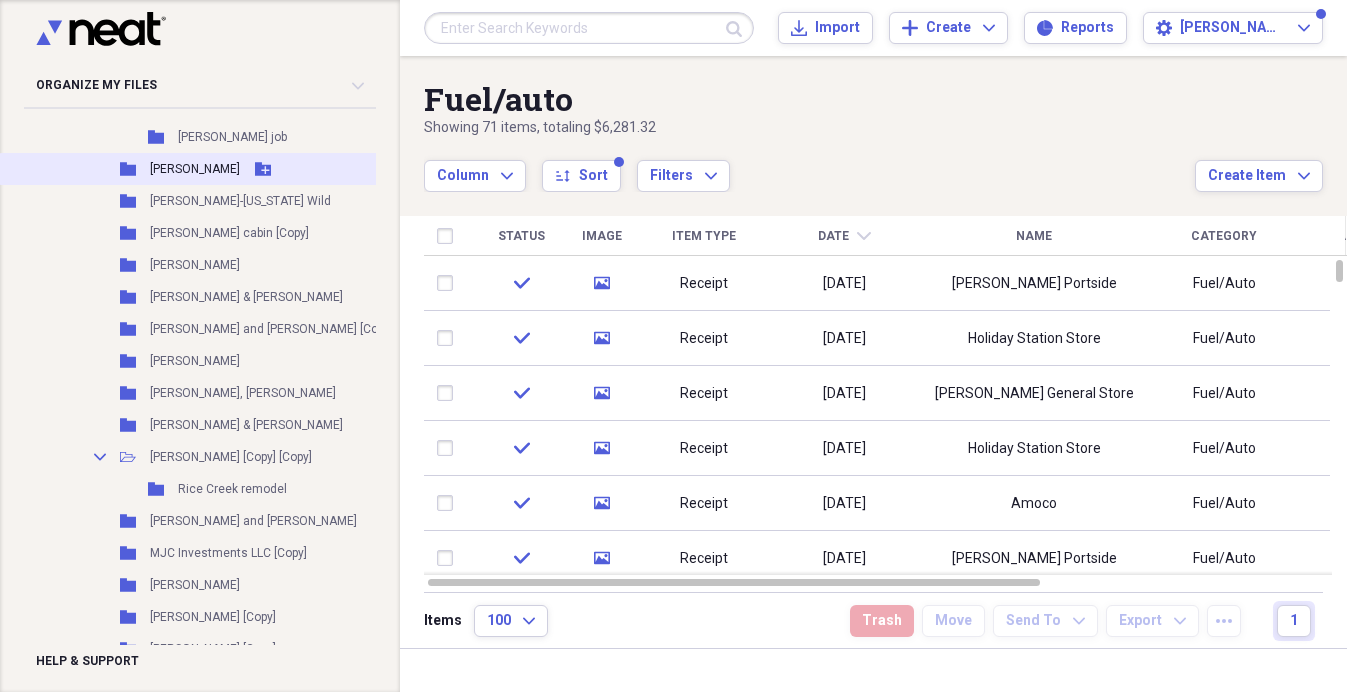 click on "[PERSON_NAME]" at bounding box center [195, 169] 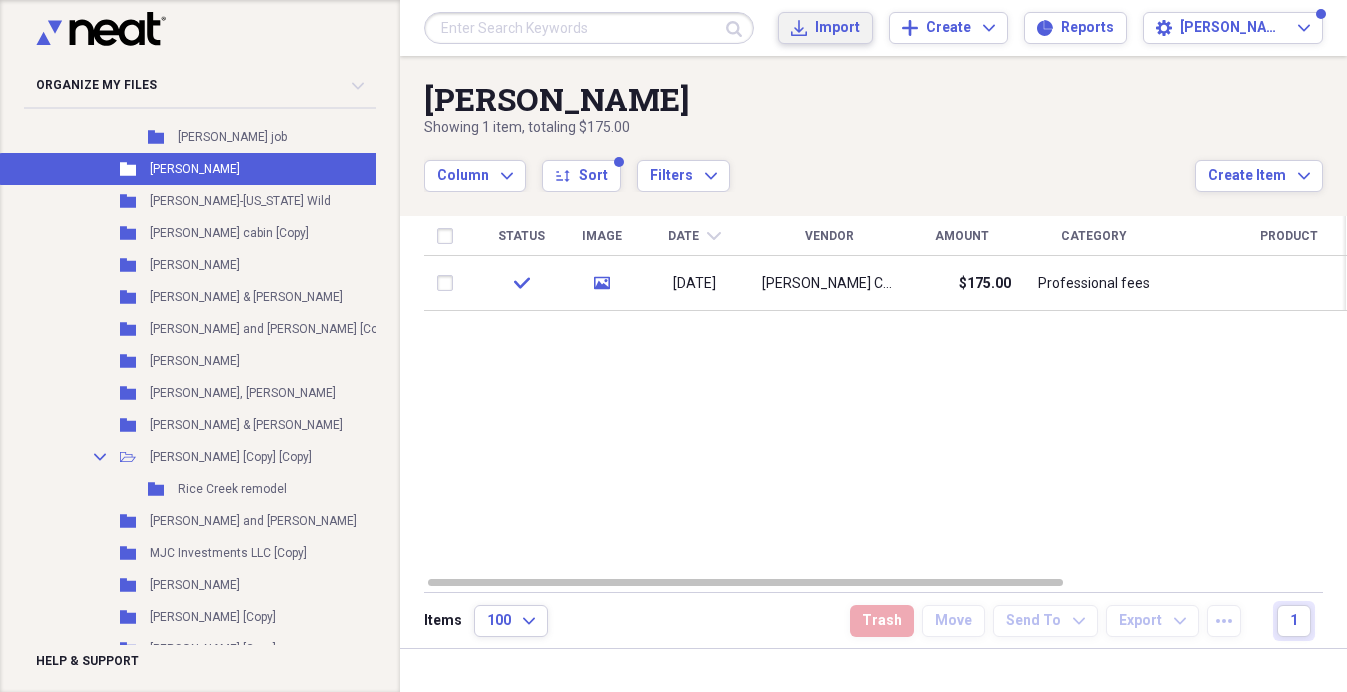 click on "Import" at bounding box center [837, 28] 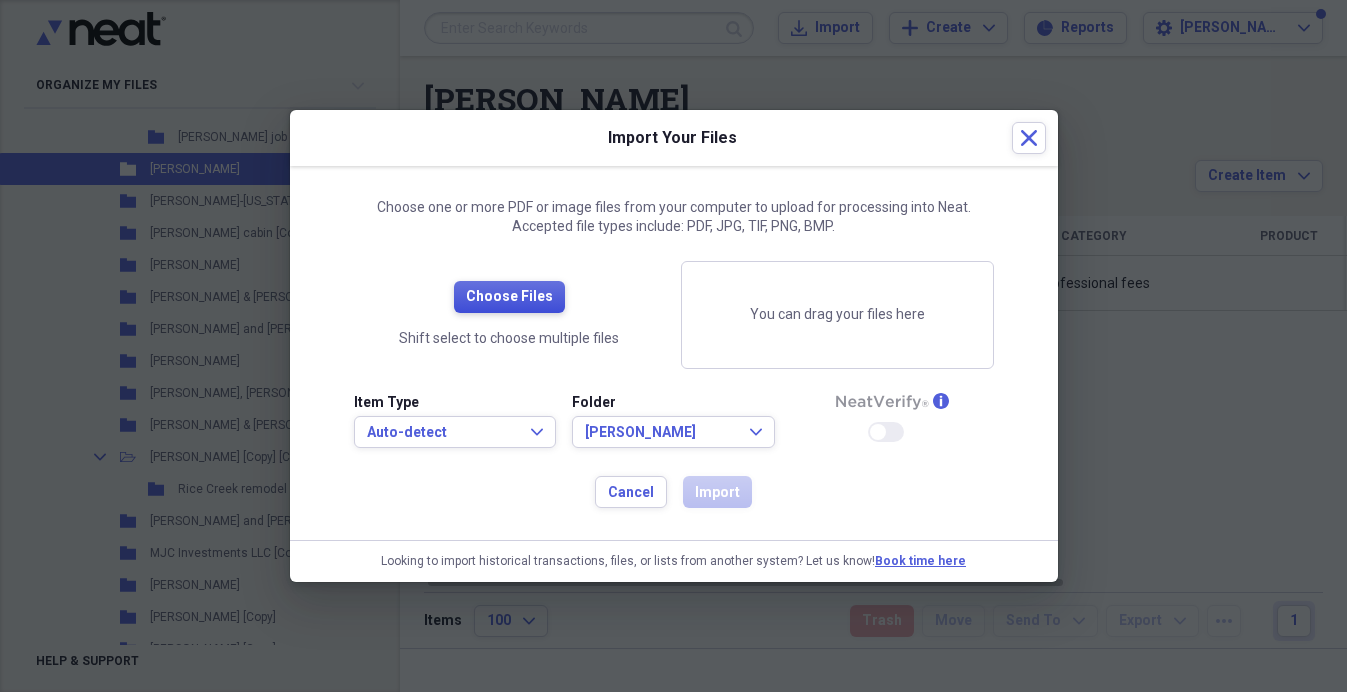 click on "Choose Files" at bounding box center [509, 297] 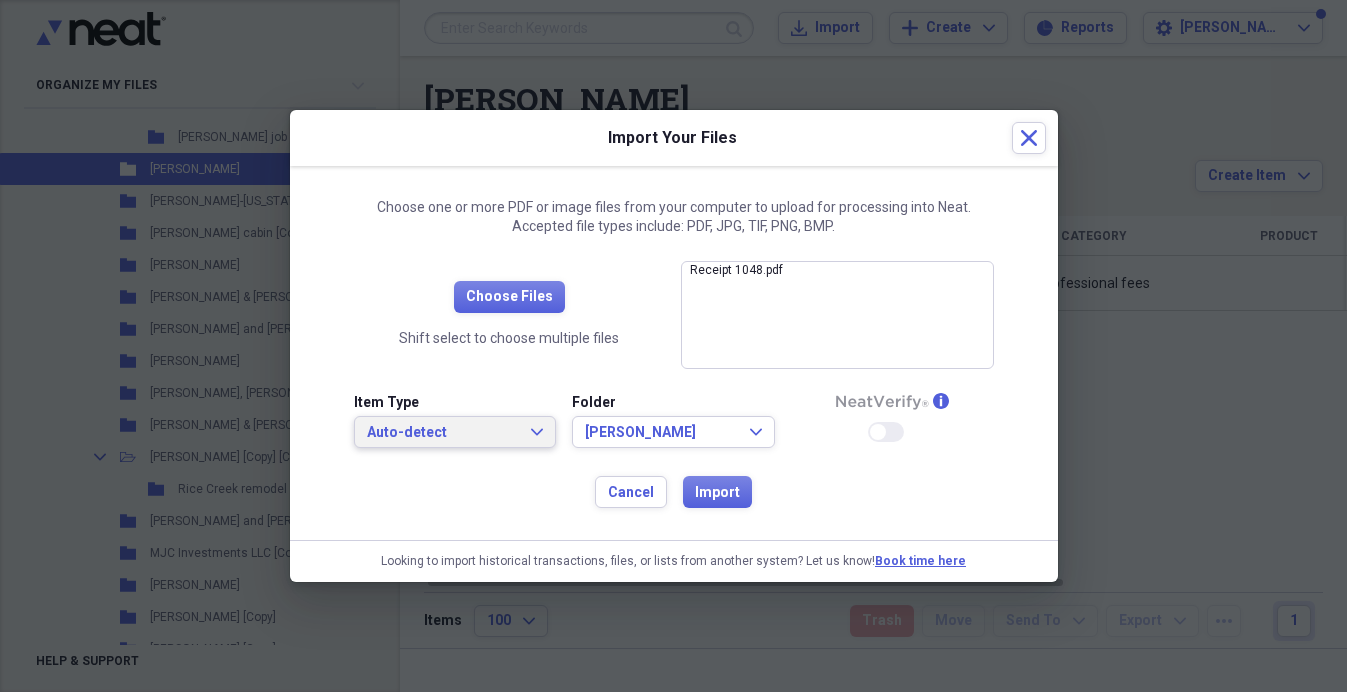 click on "Auto-detect" at bounding box center [443, 433] 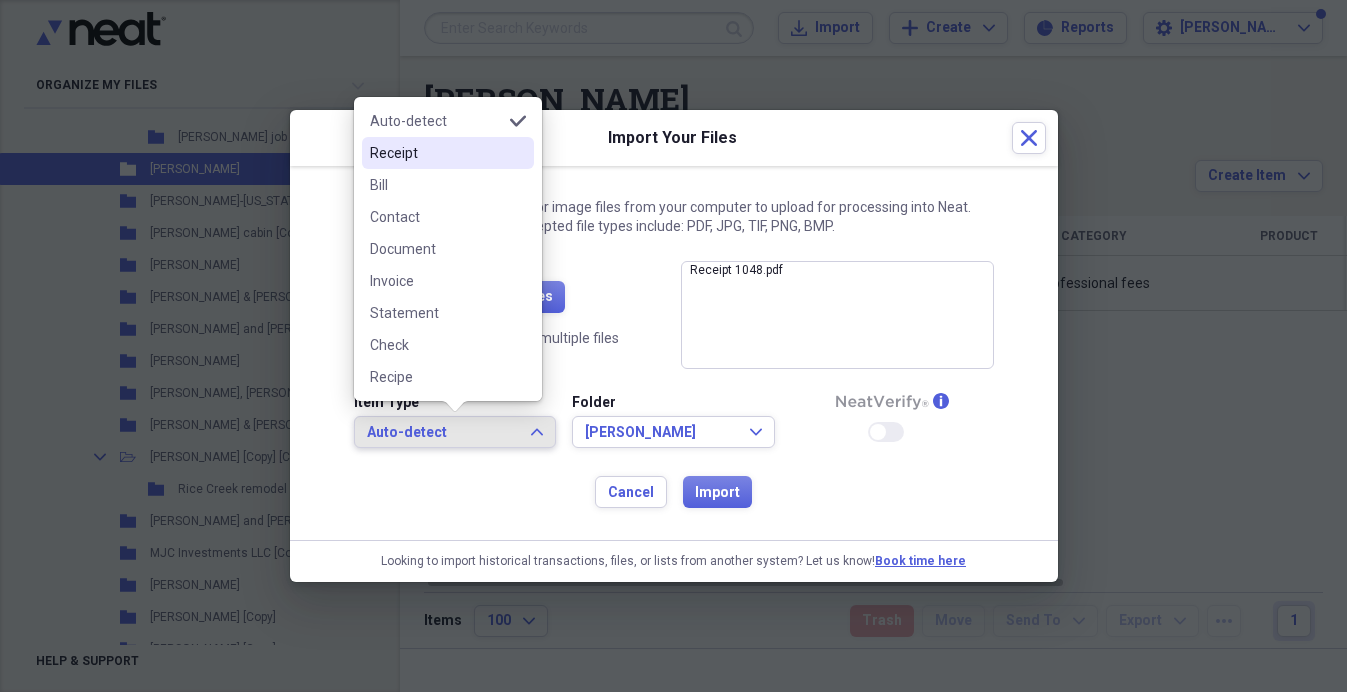 click on "Receipt" at bounding box center (448, 153) 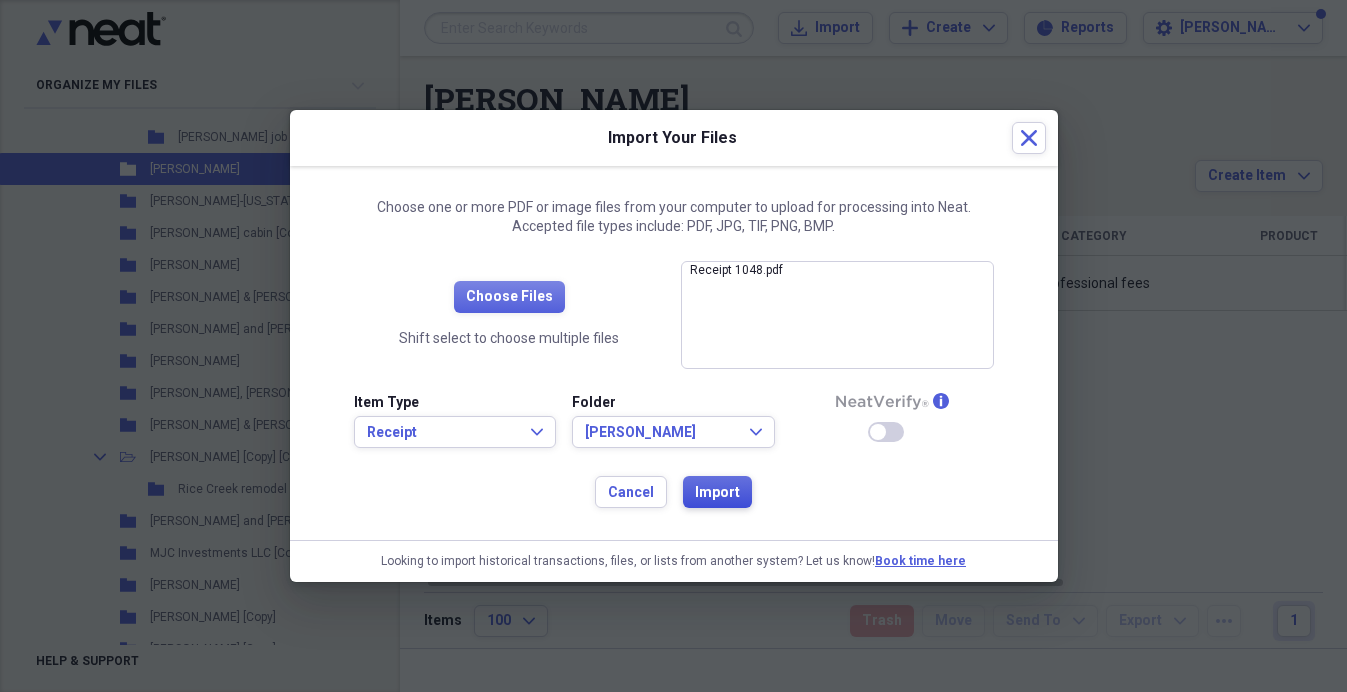 click on "Import" at bounding box center [717, 493] 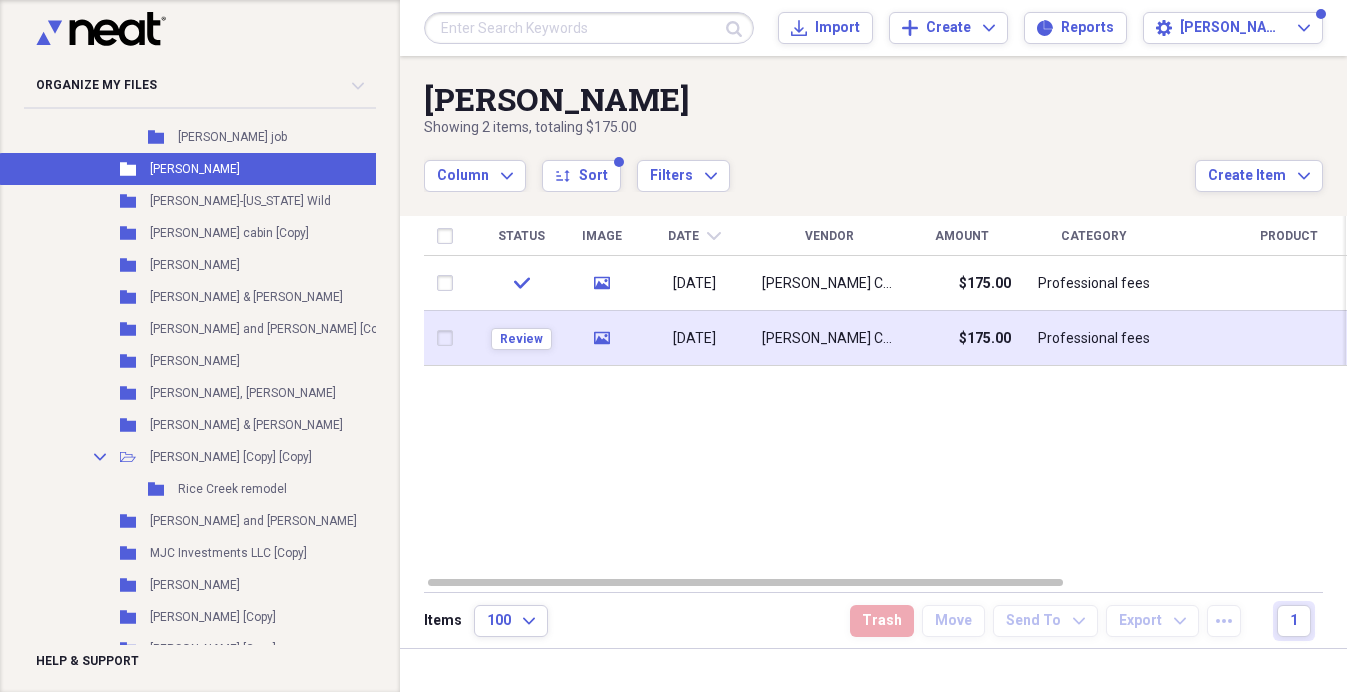 click at bounding box center [449, 283] 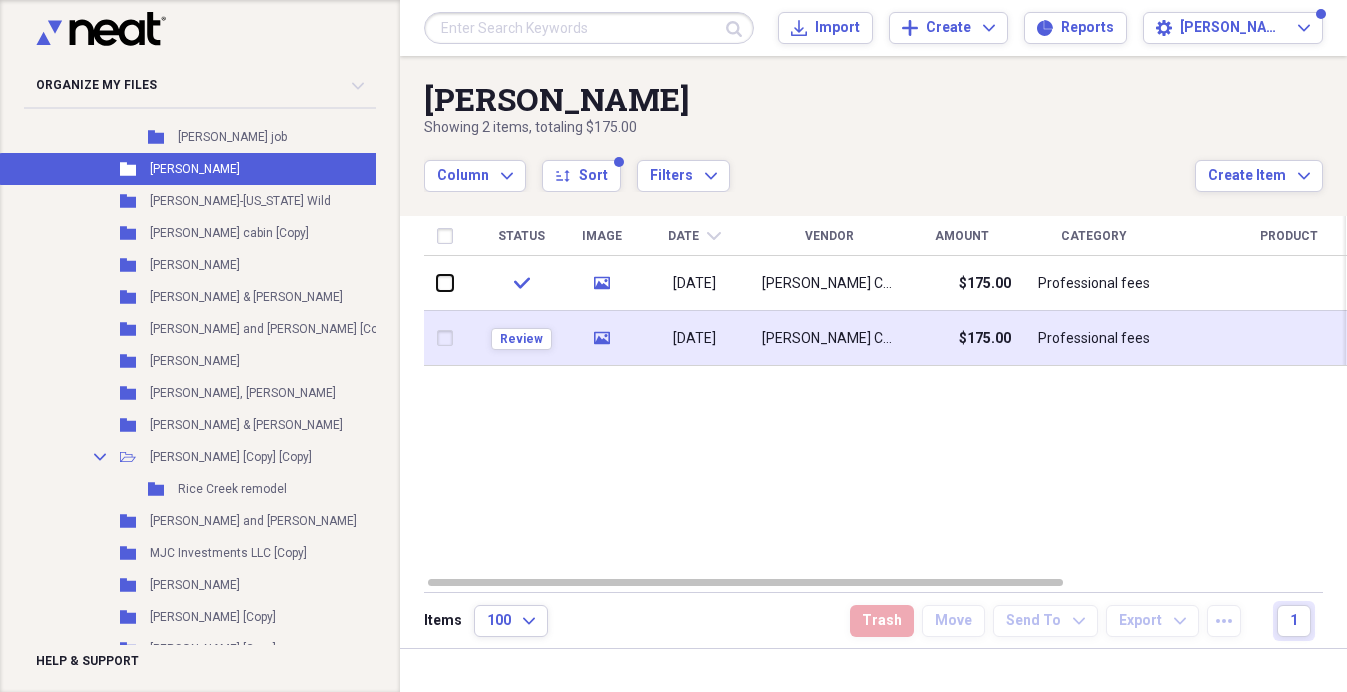 click at bounding box center (437, 283) 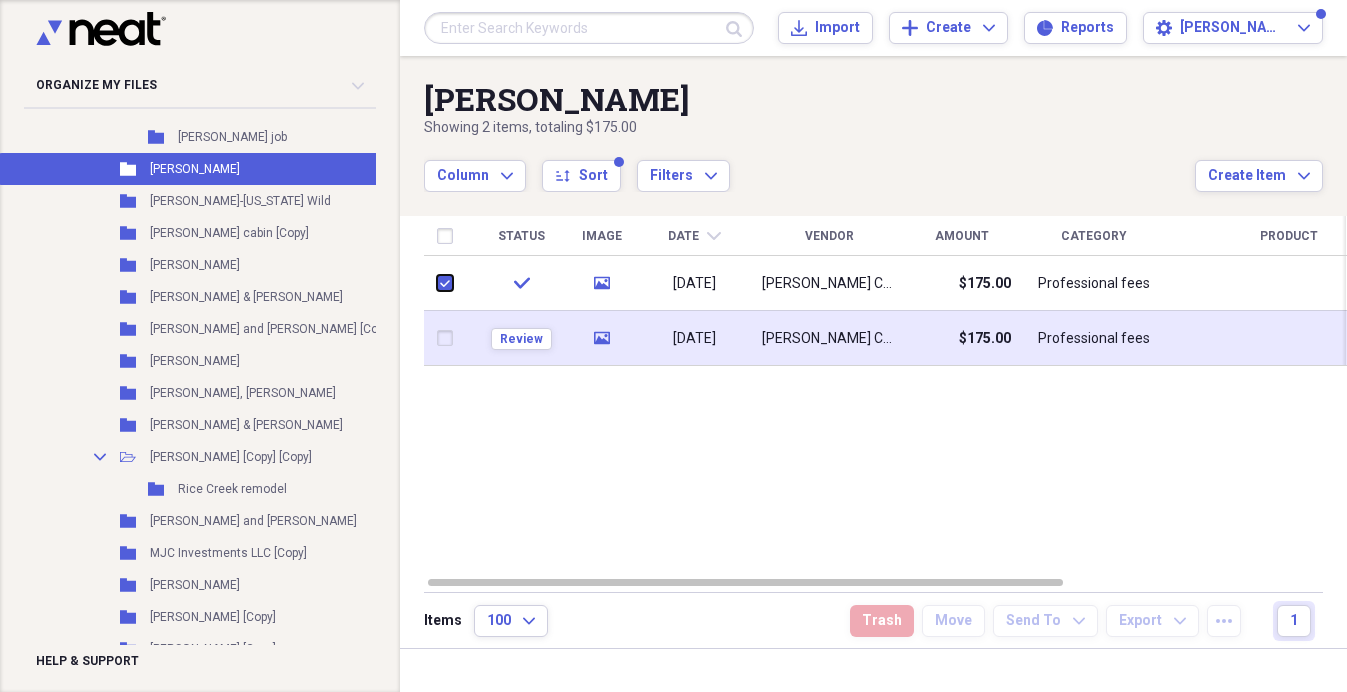 checkbox on "true" 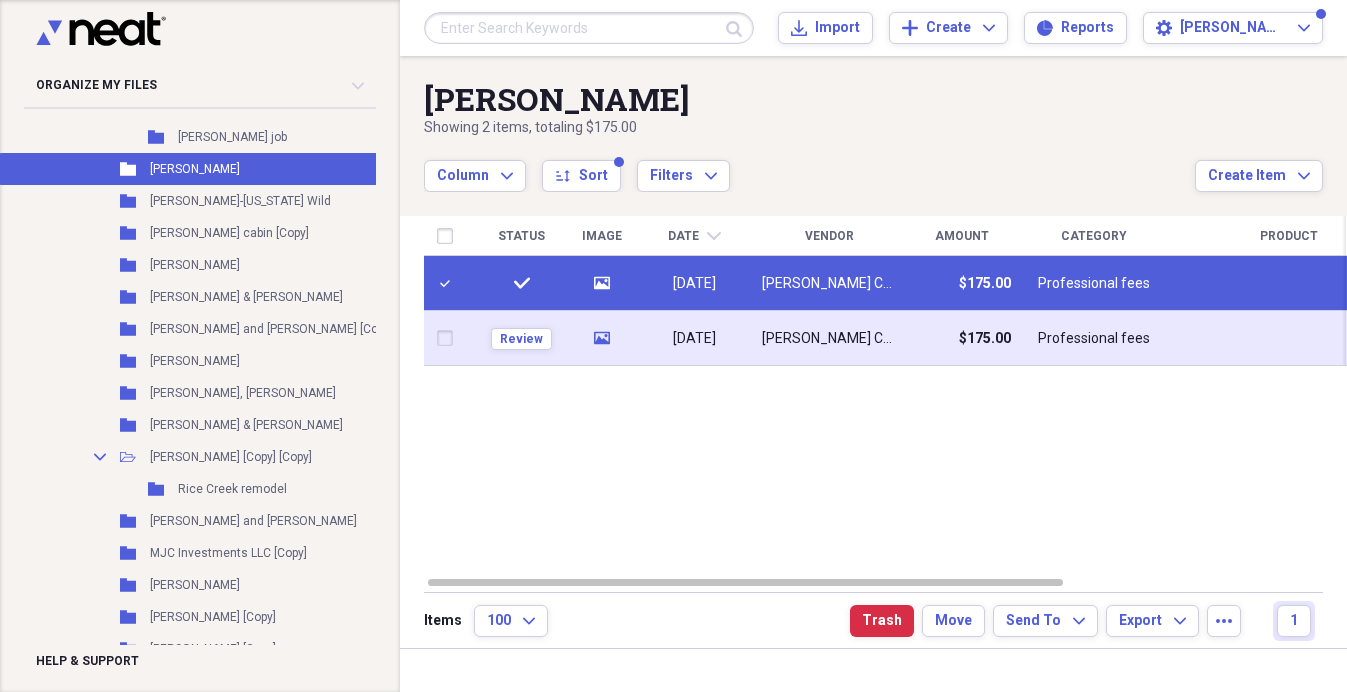 click at bounding box center [449, 338] 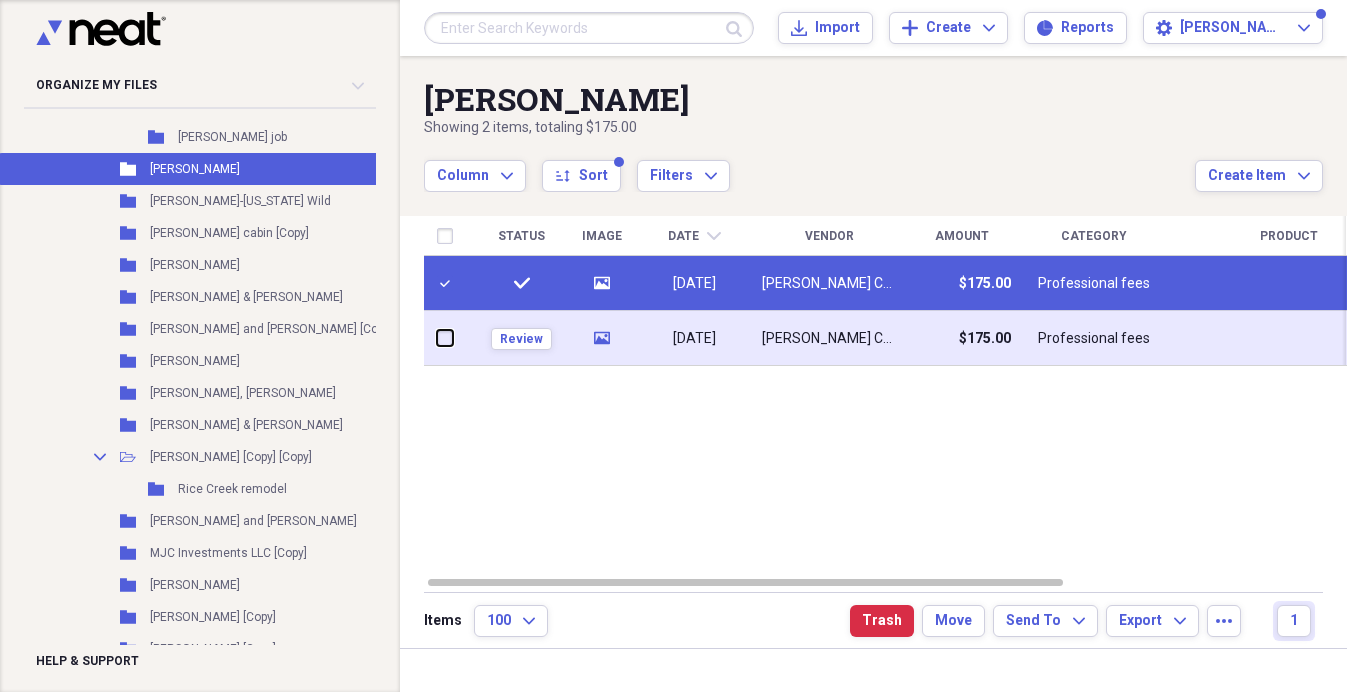 click at bounding box center [437, 338] 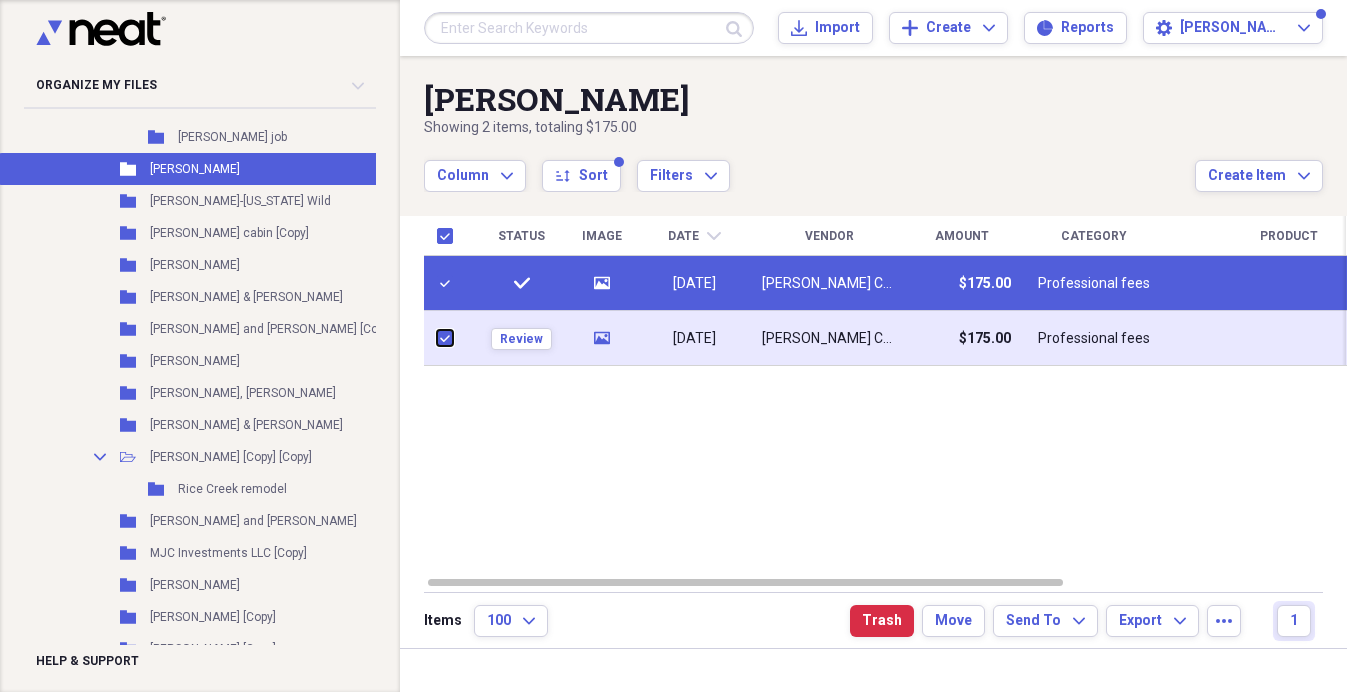 checkbox on "true" 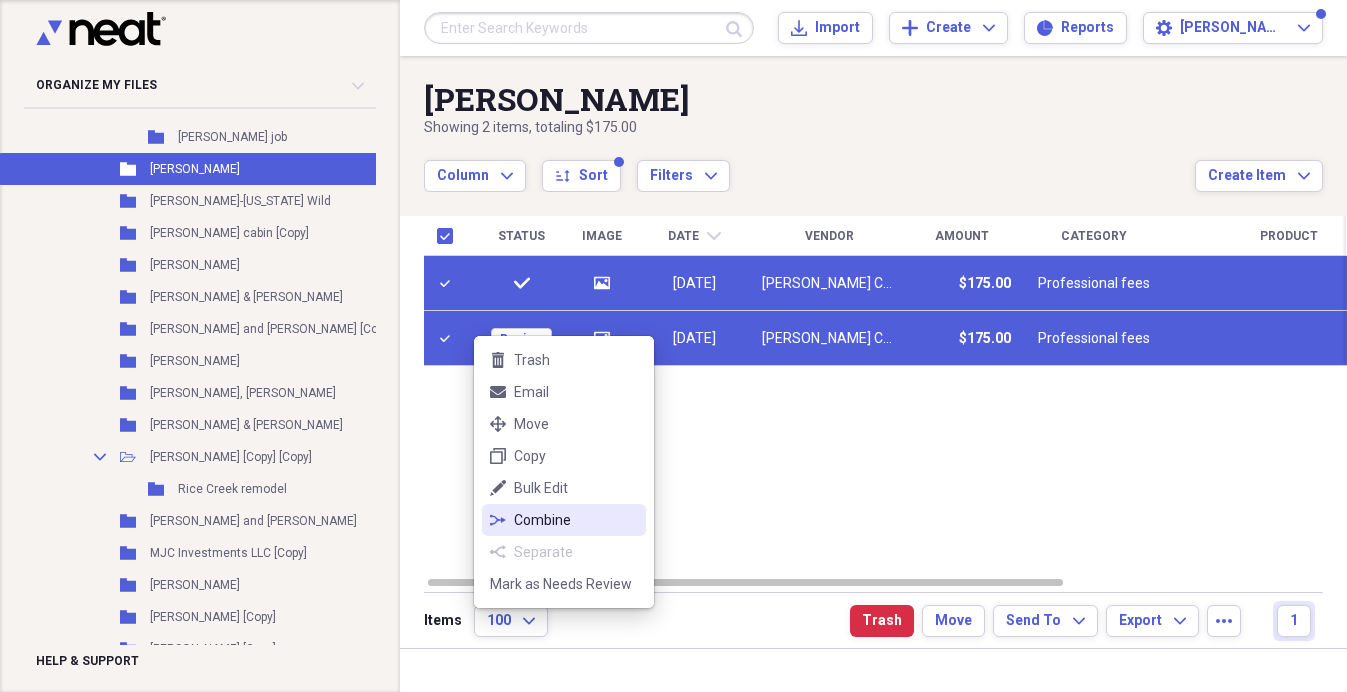click on "Combine" at bounding box center [576, 520] 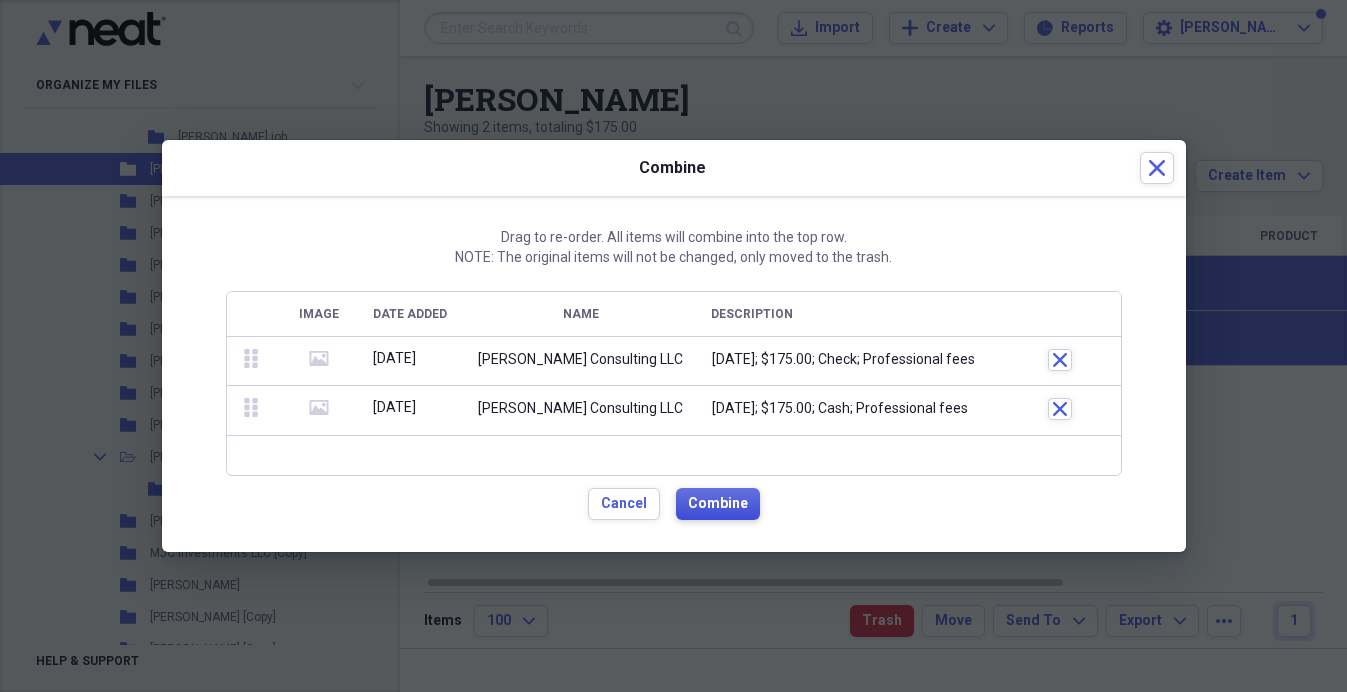 click on "Combine" at bounding box center [718, 504] 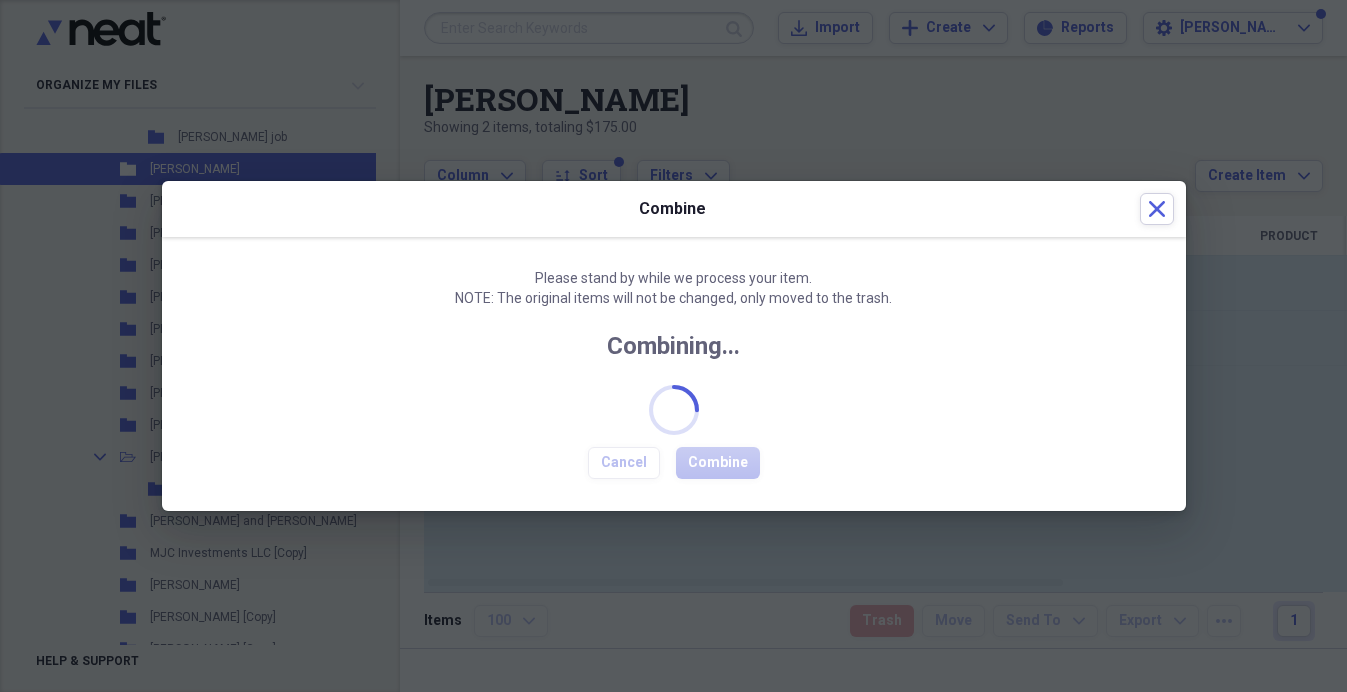 checkbox on "false" 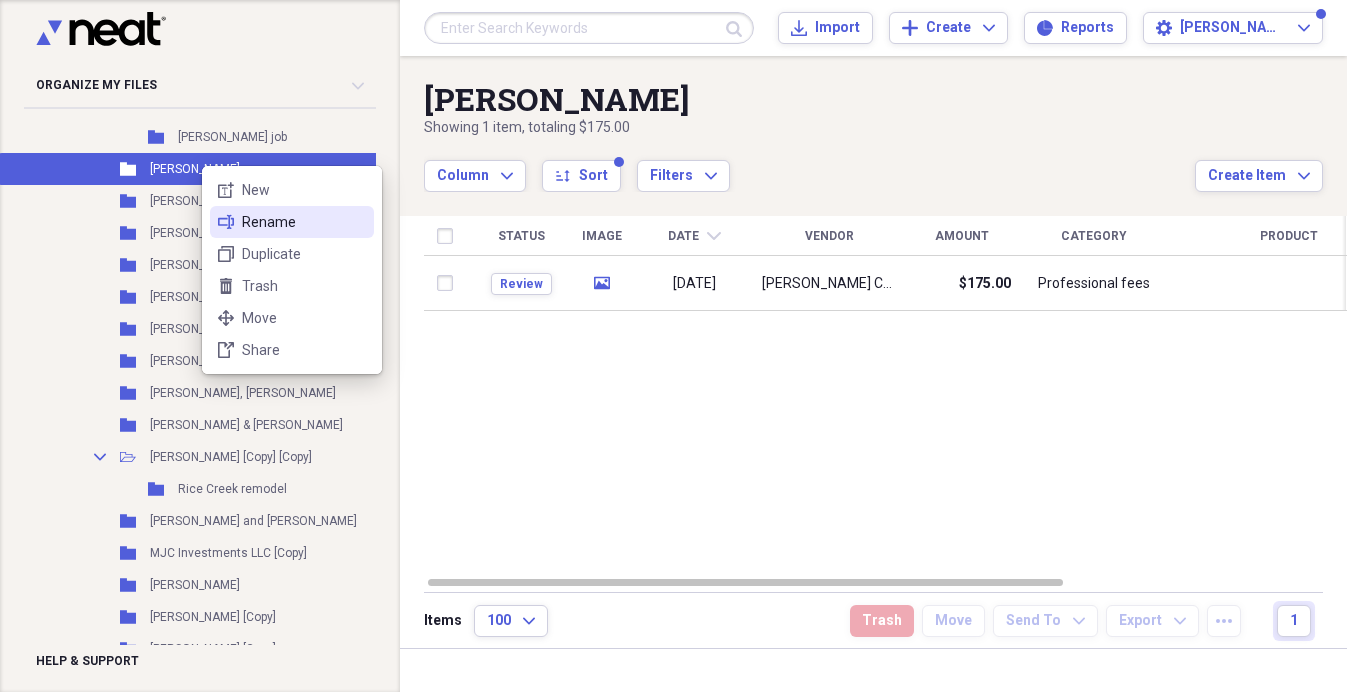 click on "Rename" at bounding box center [304, 222] 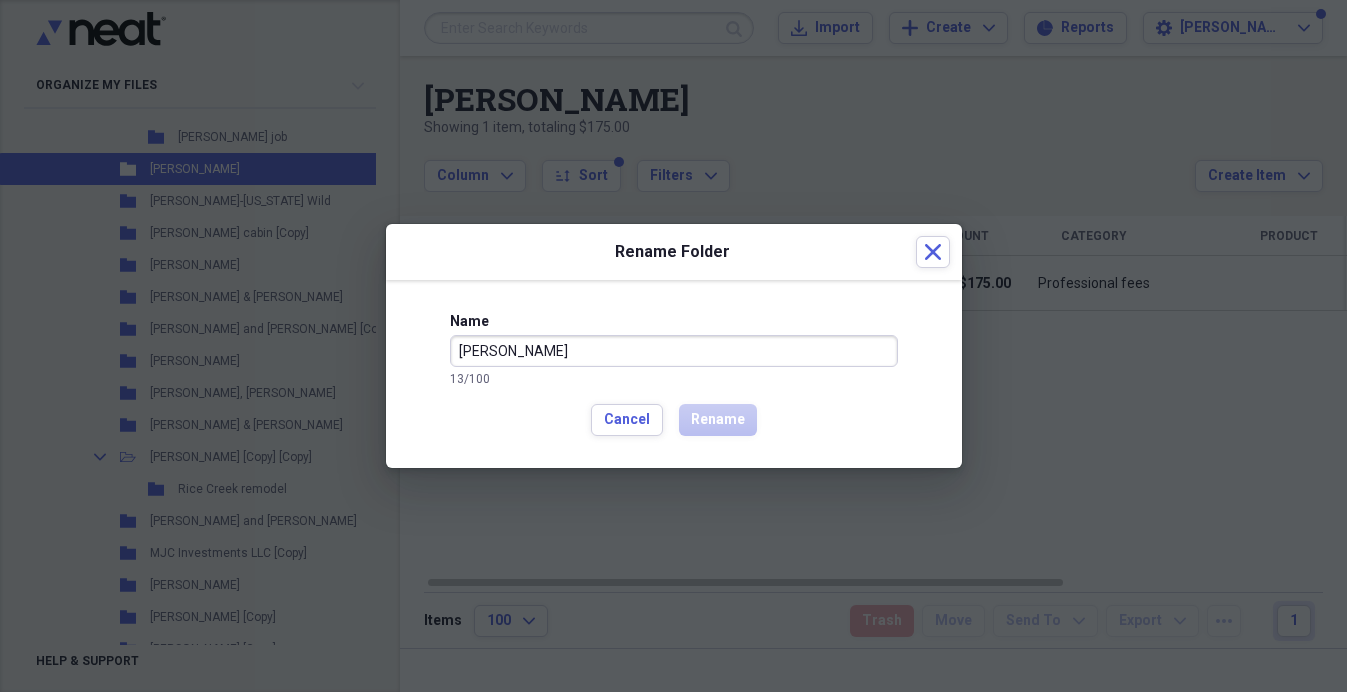 drag, startPoint x: 496, startPoint y: 350, endPoint x: 444, endPoint y: 368, distance: 55.027267 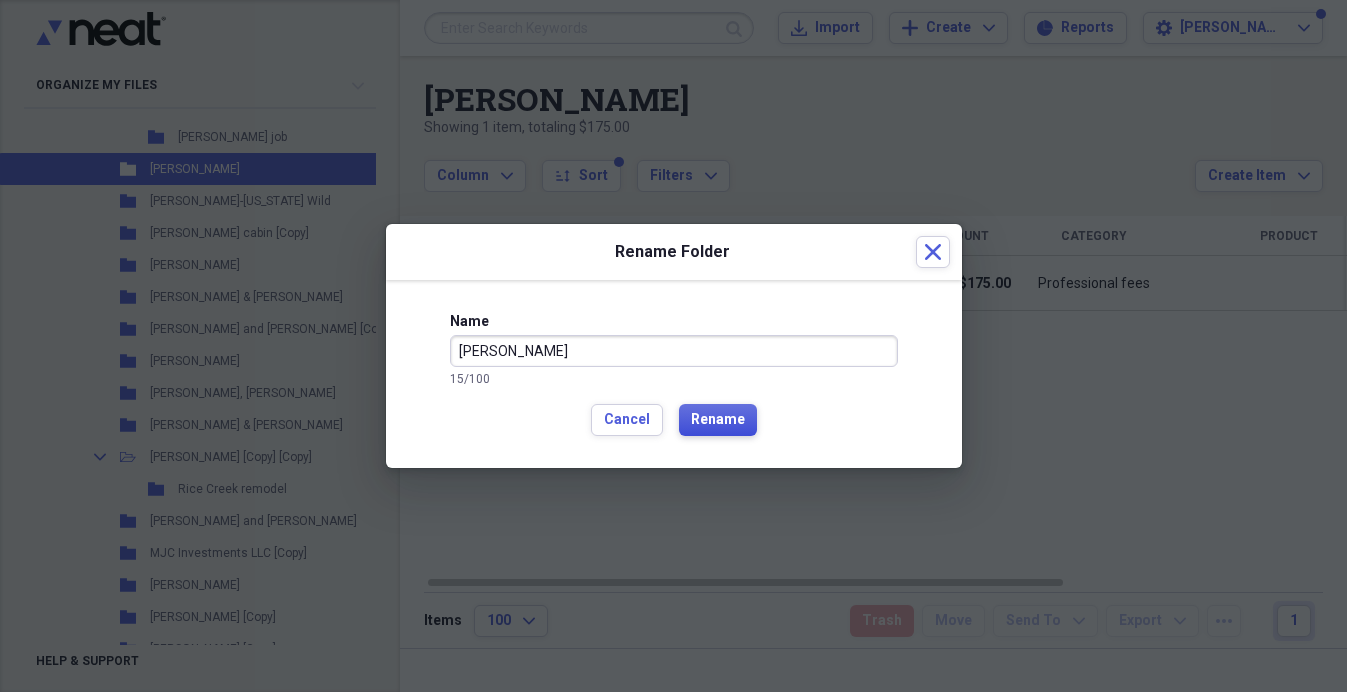 type on "[PERSON_NAME]" 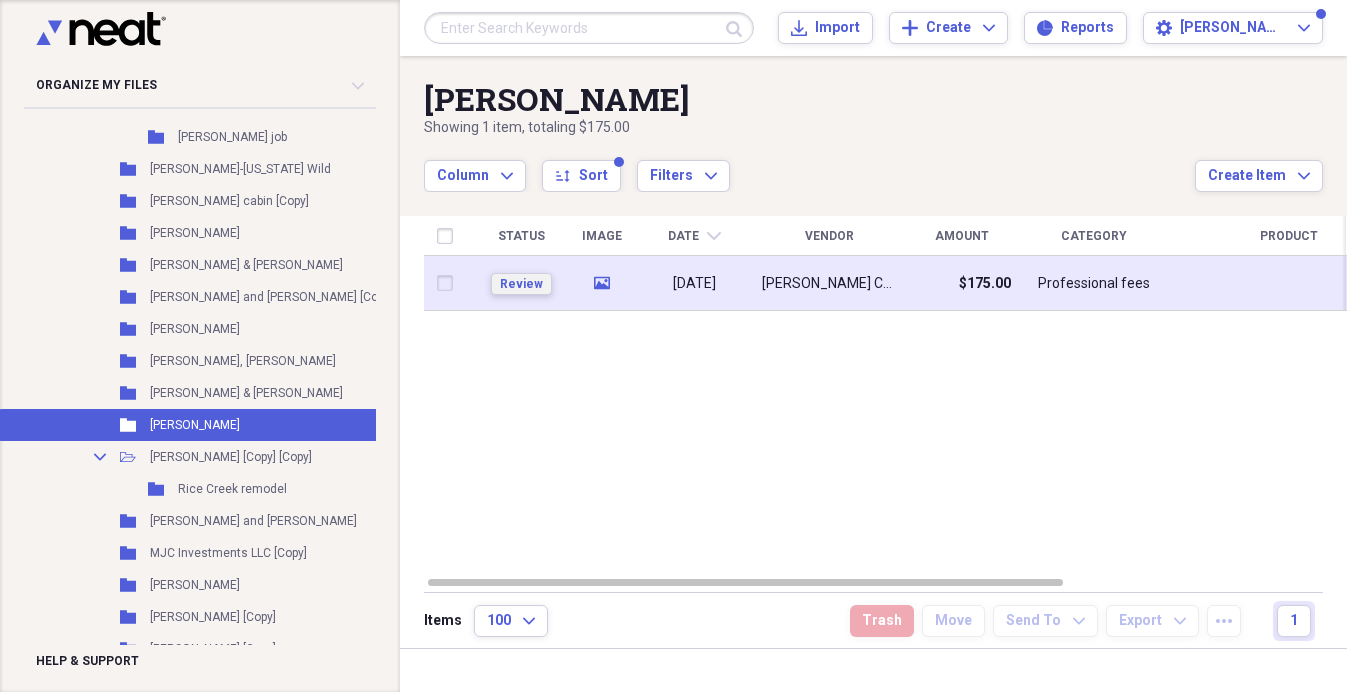 click on "Review" at bounding box center [521, 284] 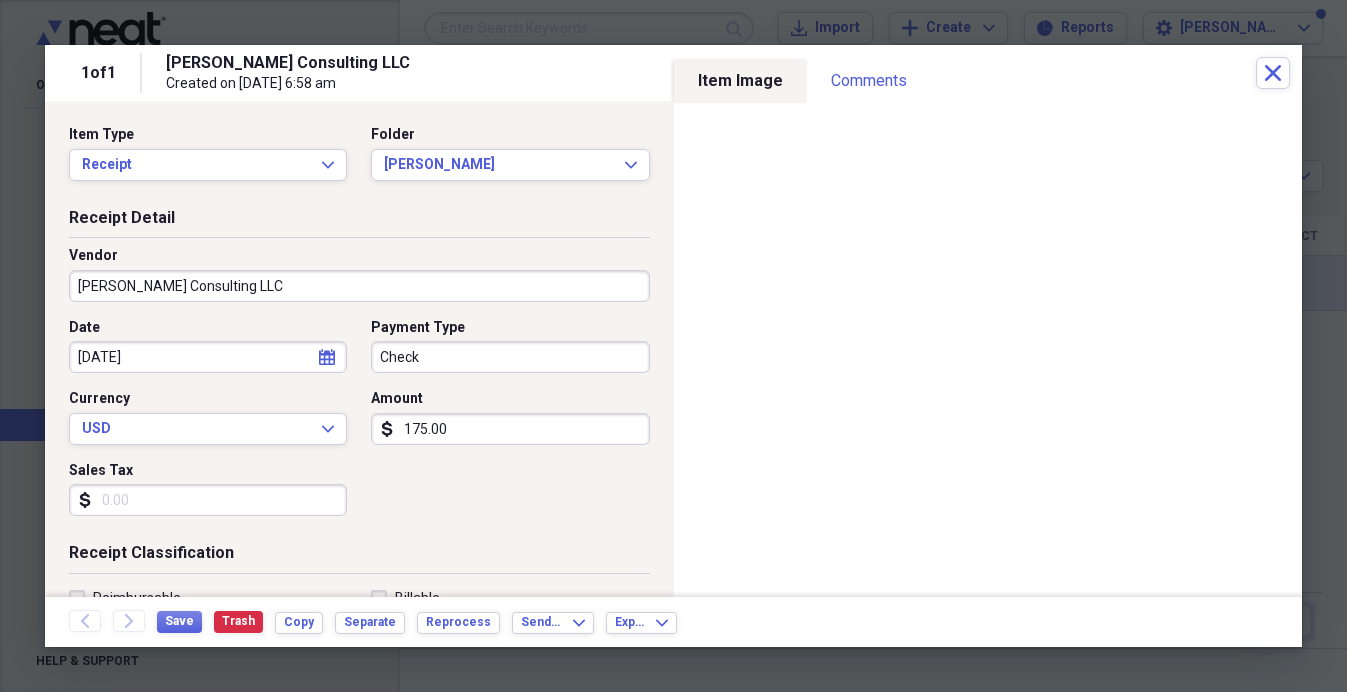 click on "Check" at bounding box center [510, 357] 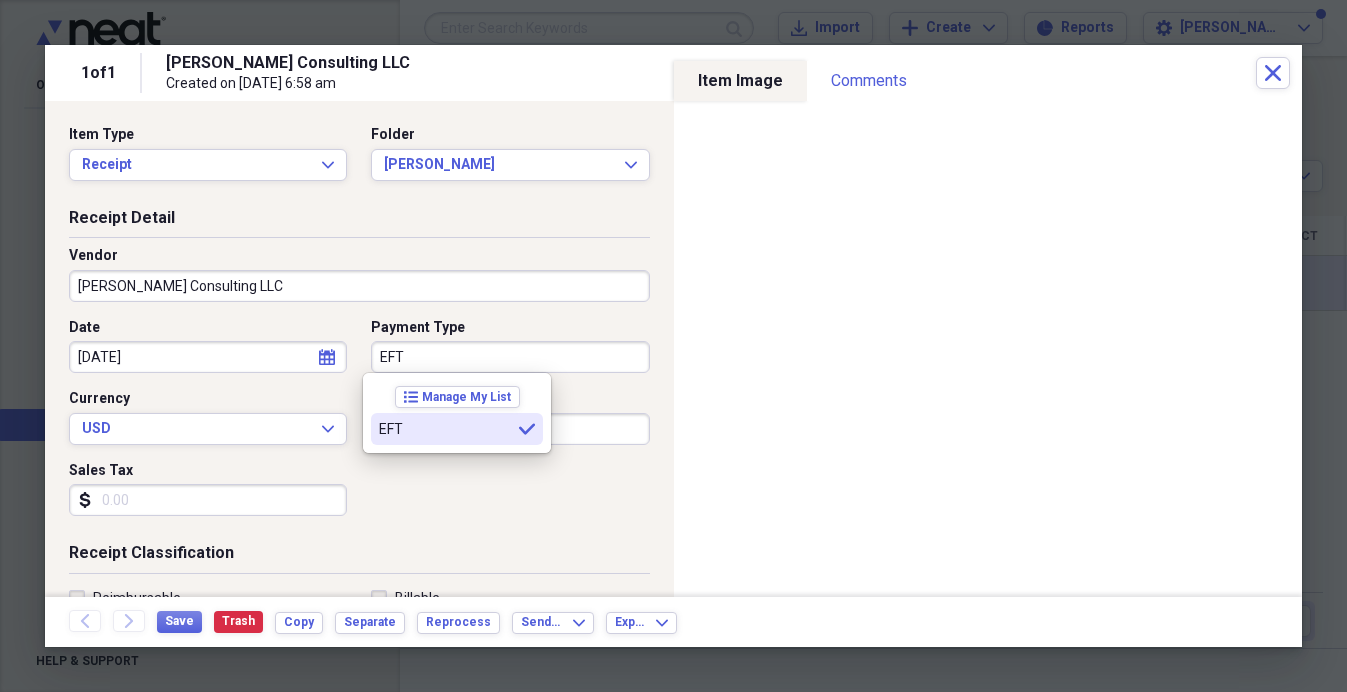 type on "EFT" 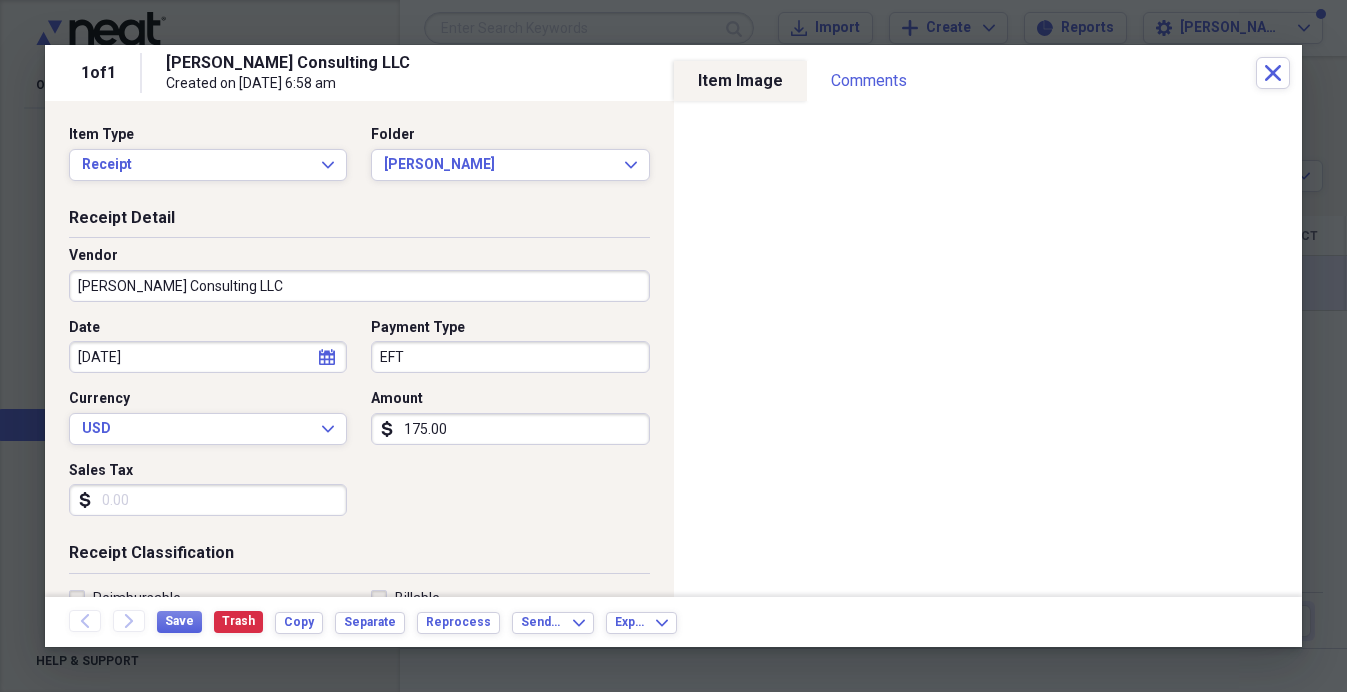 click on "Date [DATE] calendar Calendar Payment Type EFT Currency USD Expand Amount dollar-sign 175.00 Sales Tax dollar-sign" at bounding box center (359, 425) 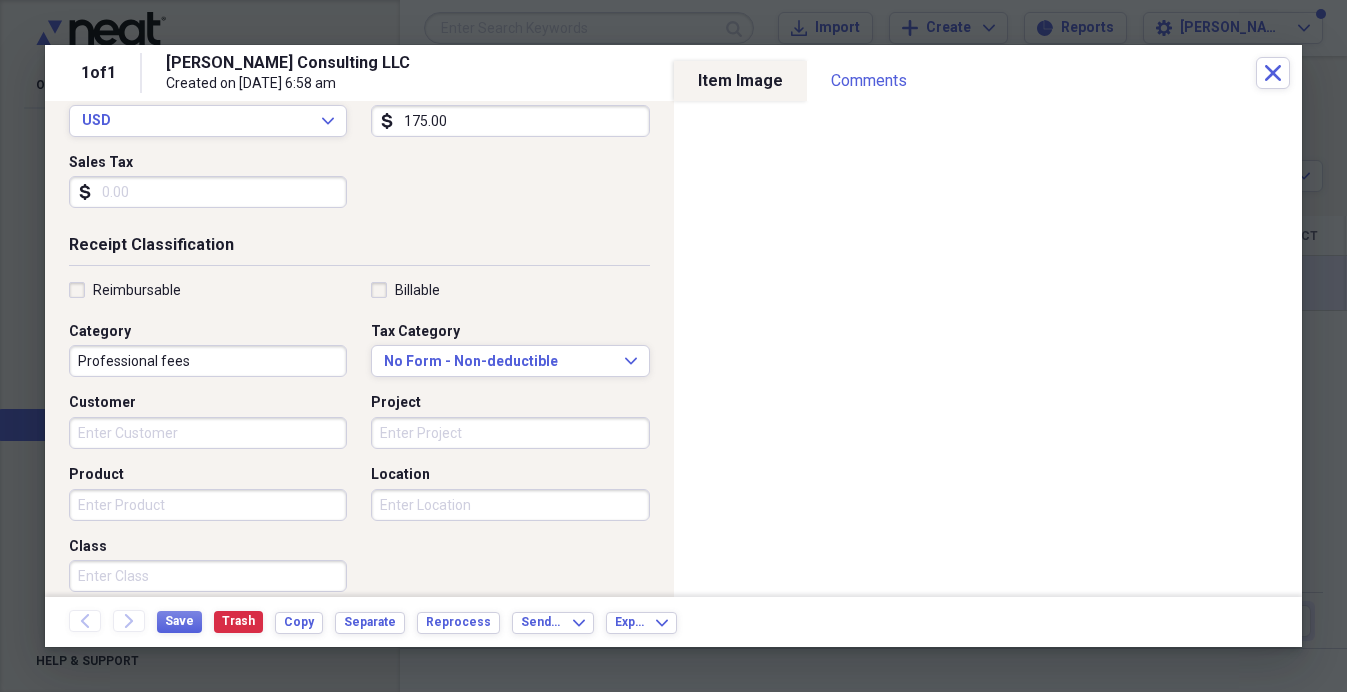 scroll, scrollTop: 342, scrollLeft: 0, axis: vertical 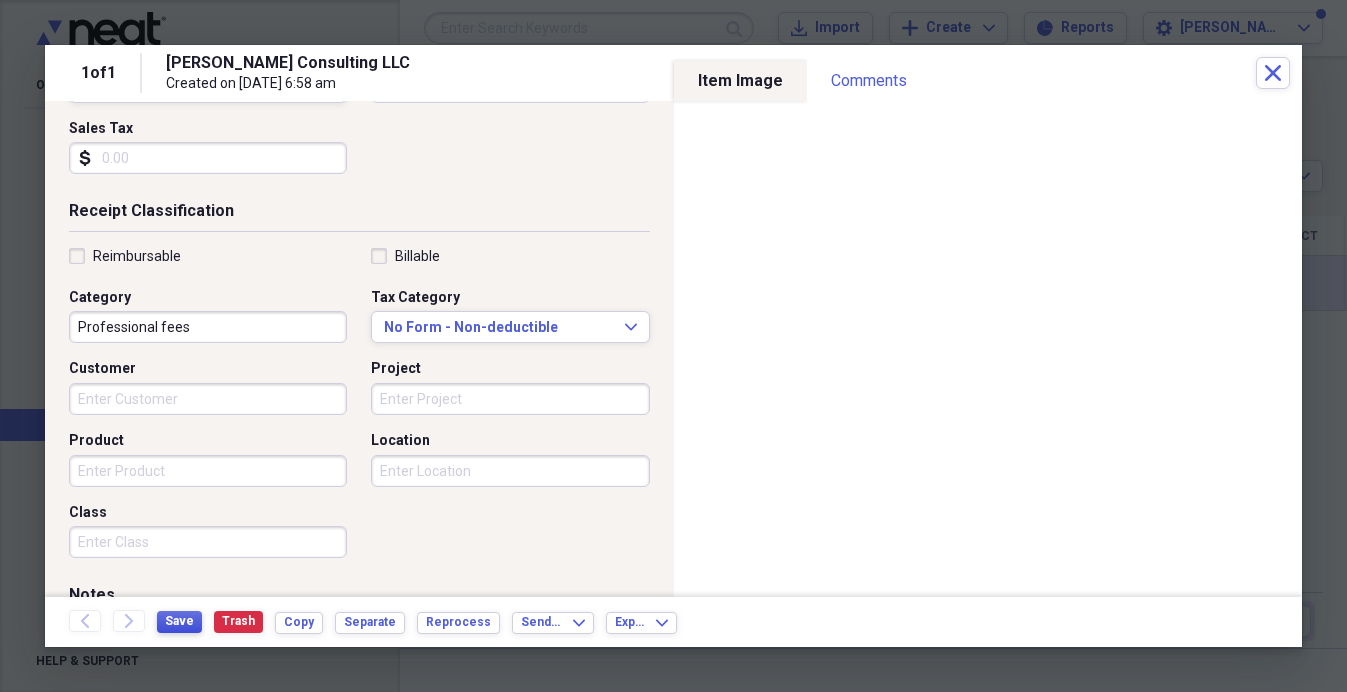 click on "Save" at bounding box center [179, 622] 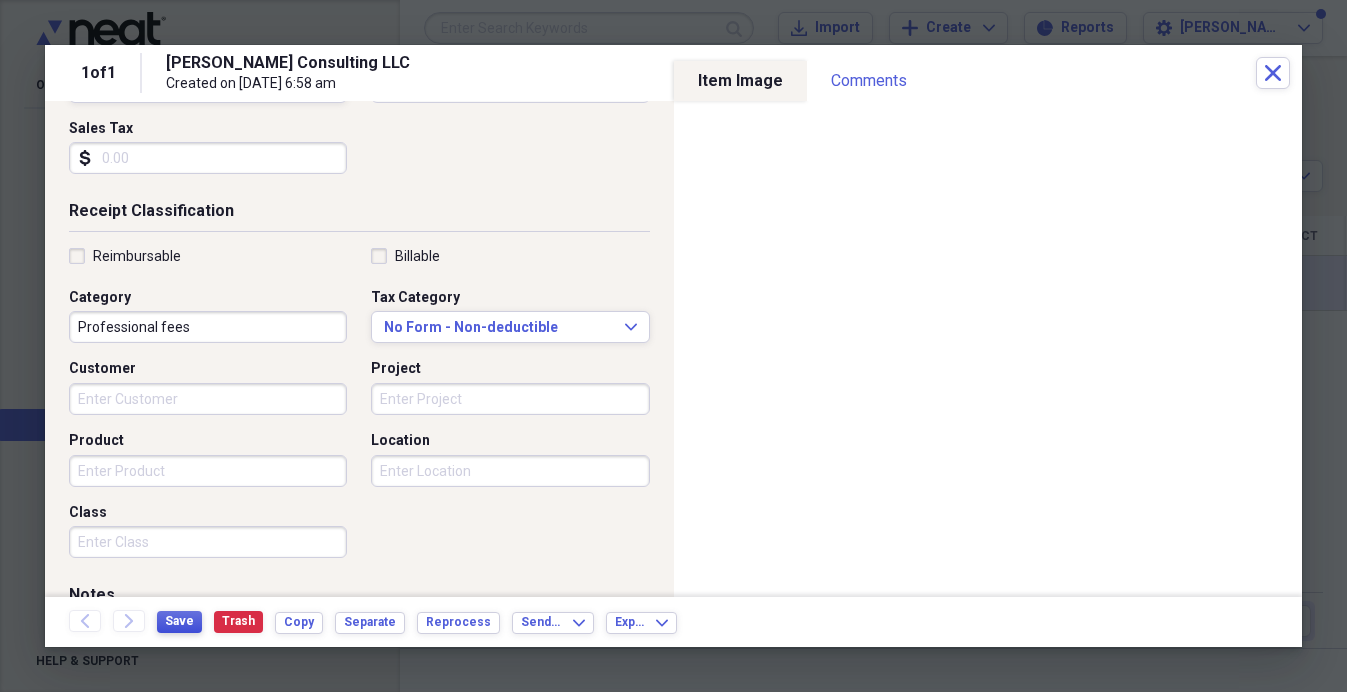 click on "Save" at bounding box center [179, 622] 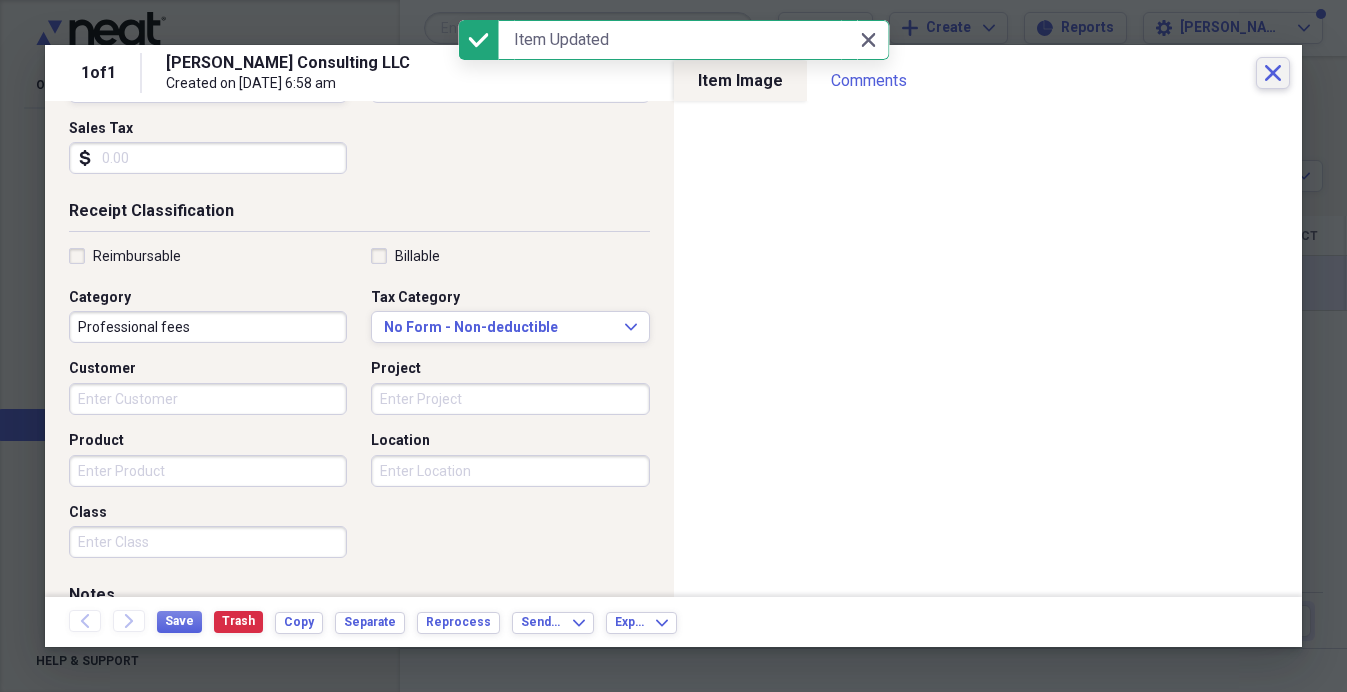 click on "Close" 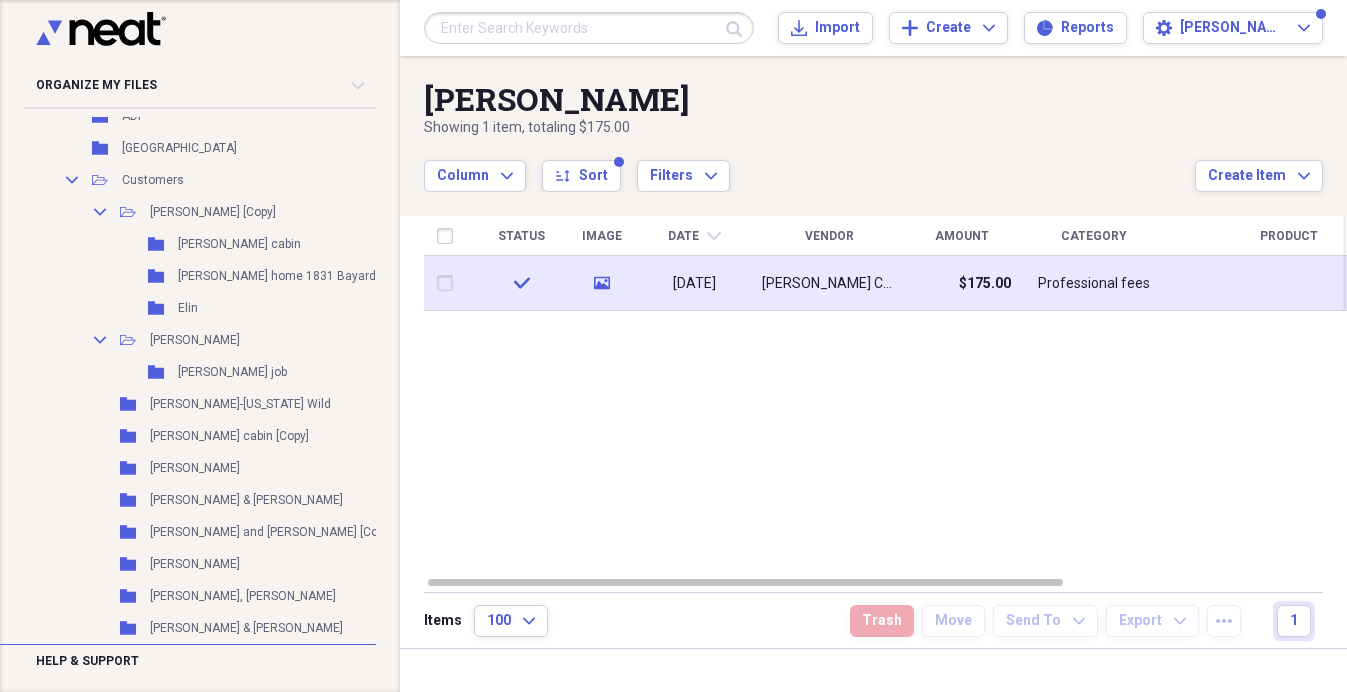 scroll, scrollTop: 396, scrollLeft: 0, axis: vertical 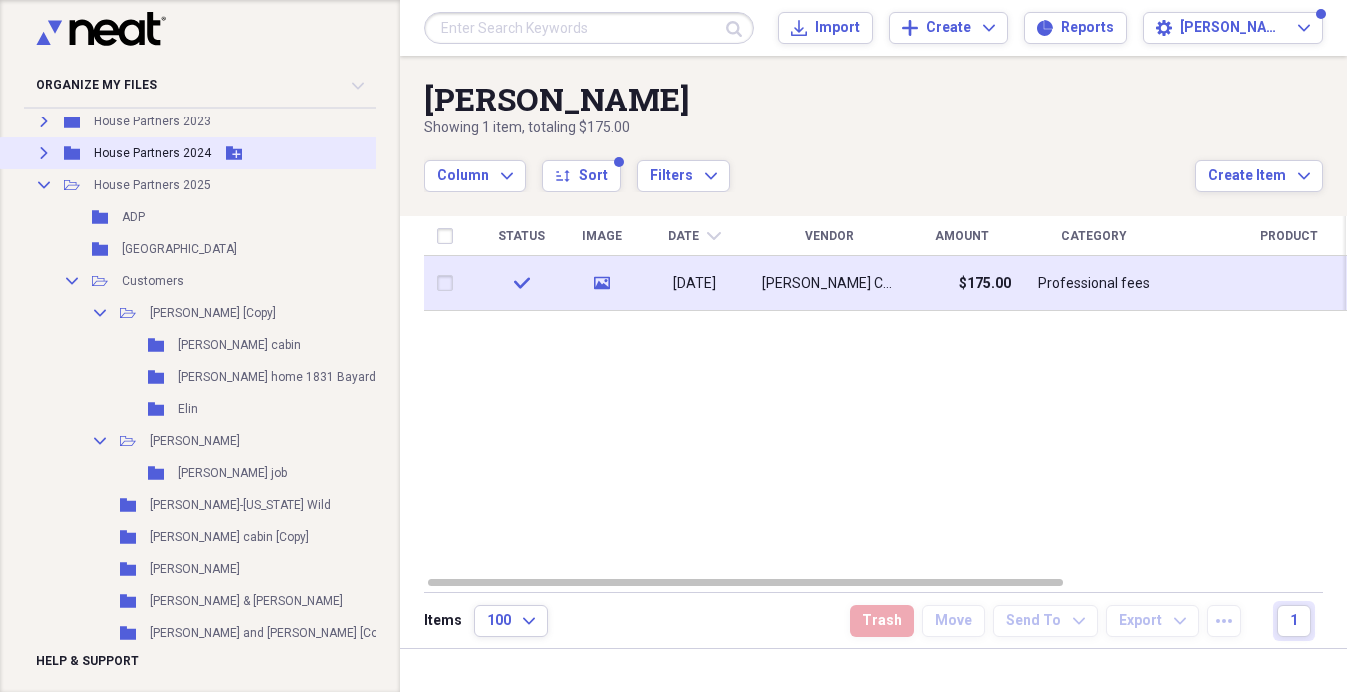 click on "Expand" 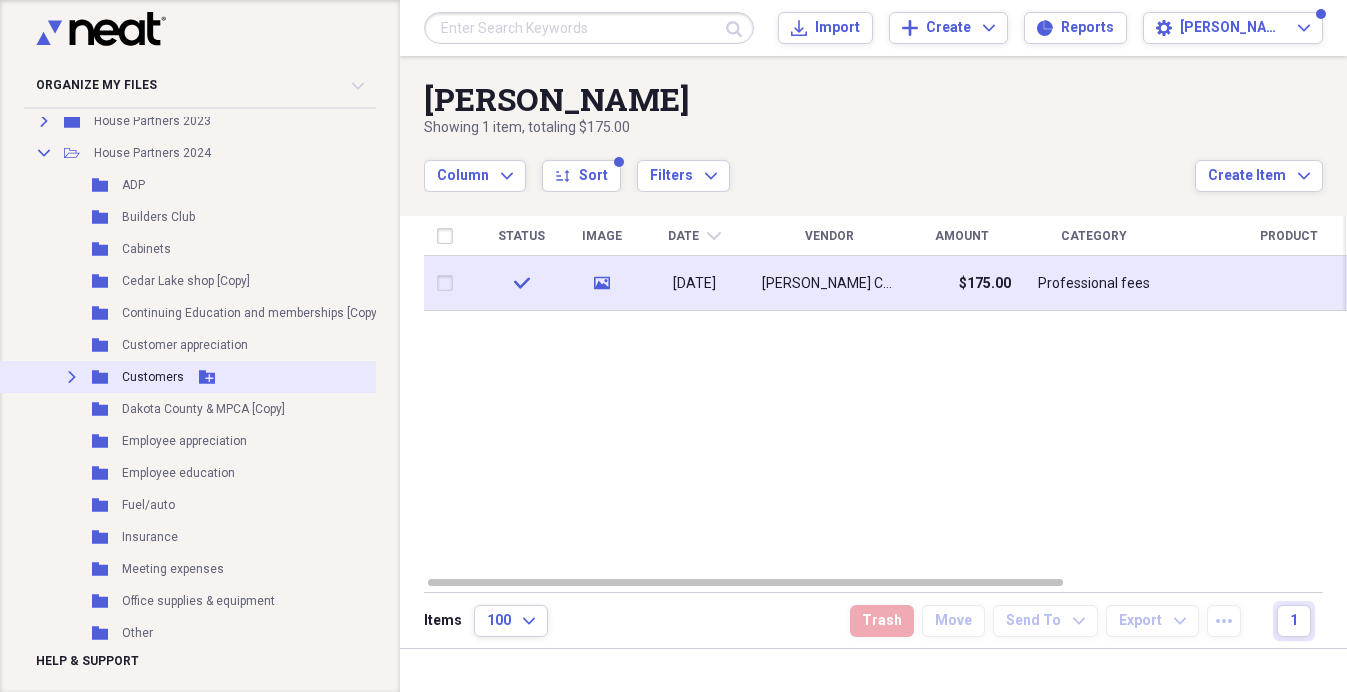 click on "Expand" at bounding box center [72, 377] 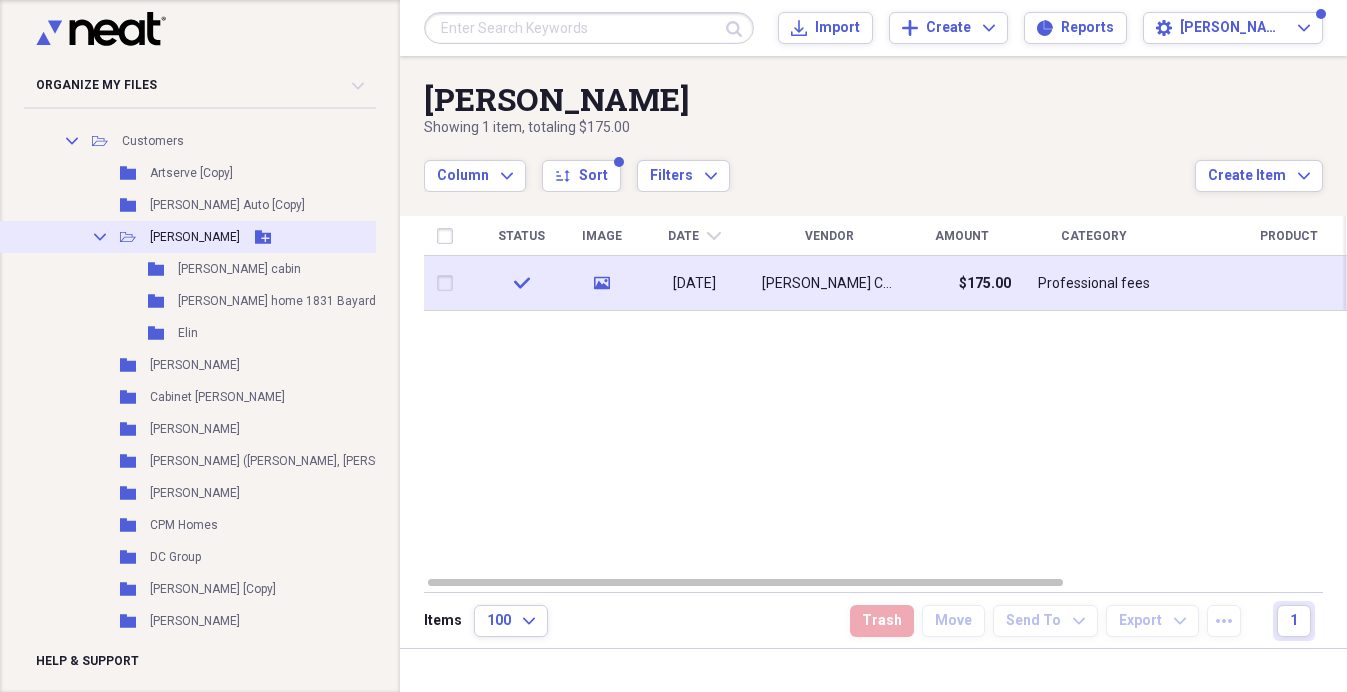 scroll, scrollTop: 648, scrollLeft: 0, axis: vertical 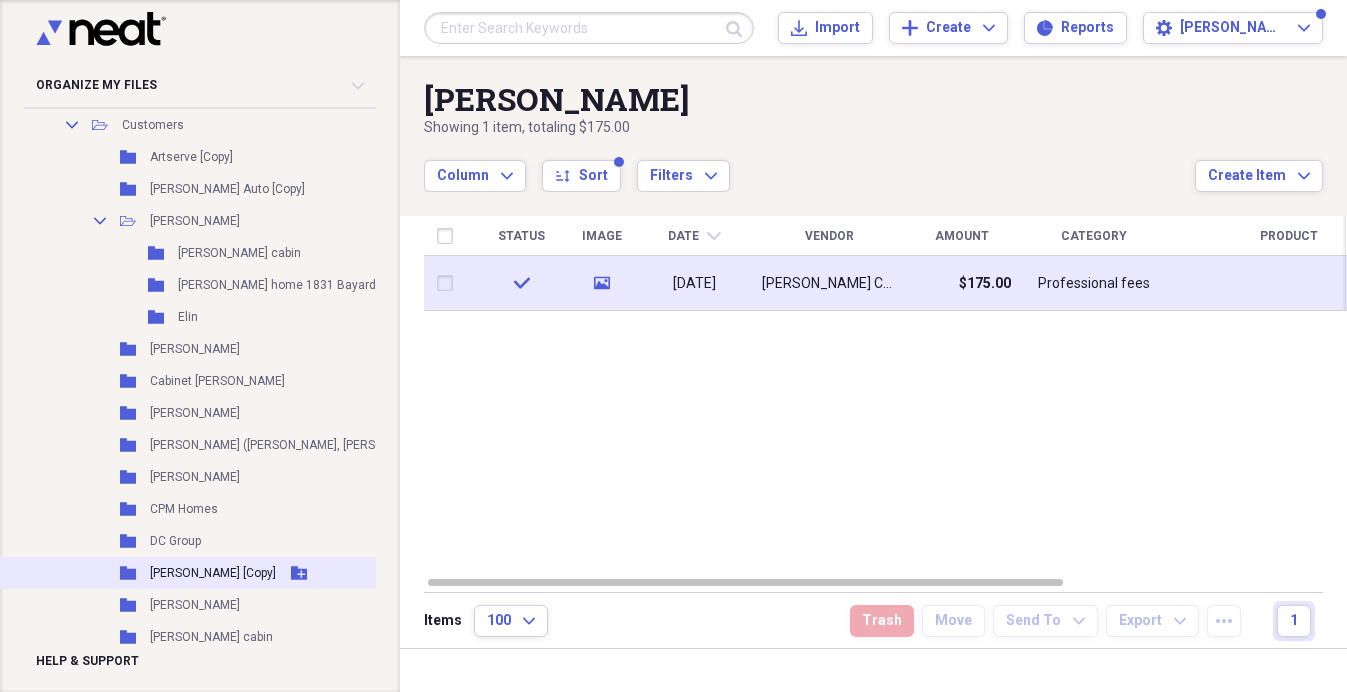 click on "[PERSON_NAME] [Copy]" at bounding box center (213, 573) 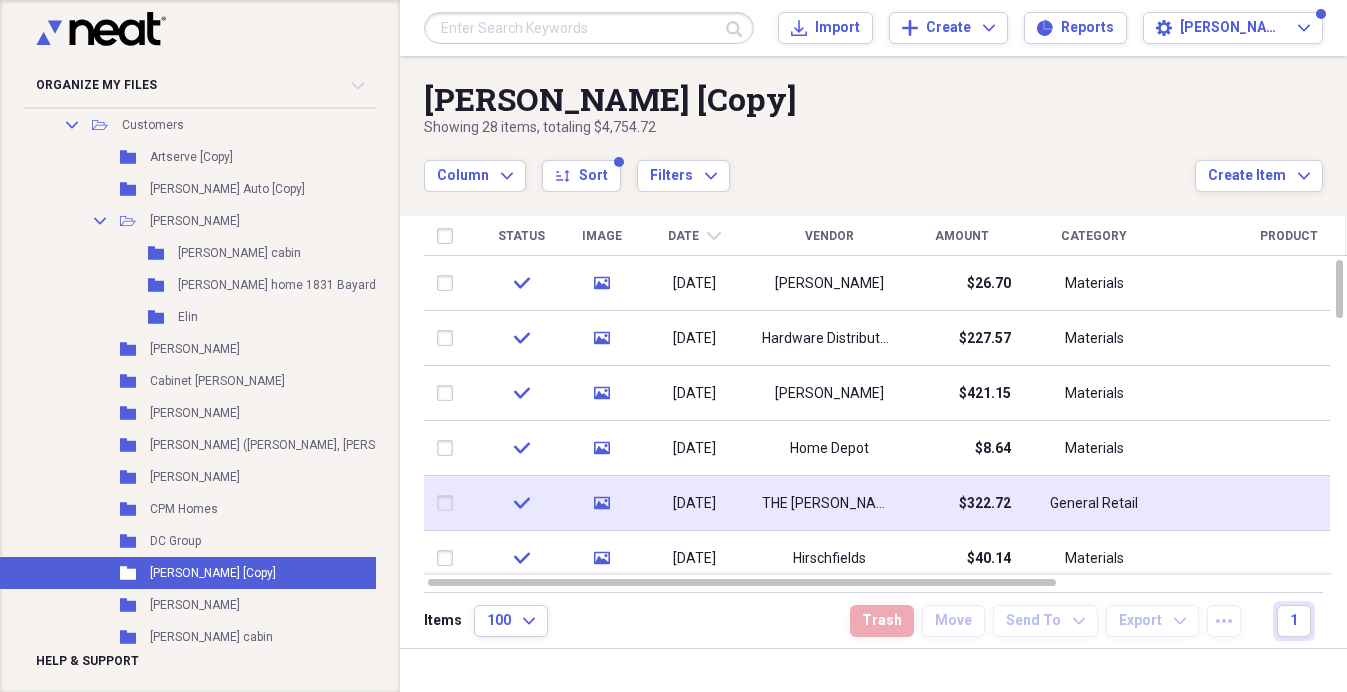 click on "$322.72" at bounding box center [961, 503] 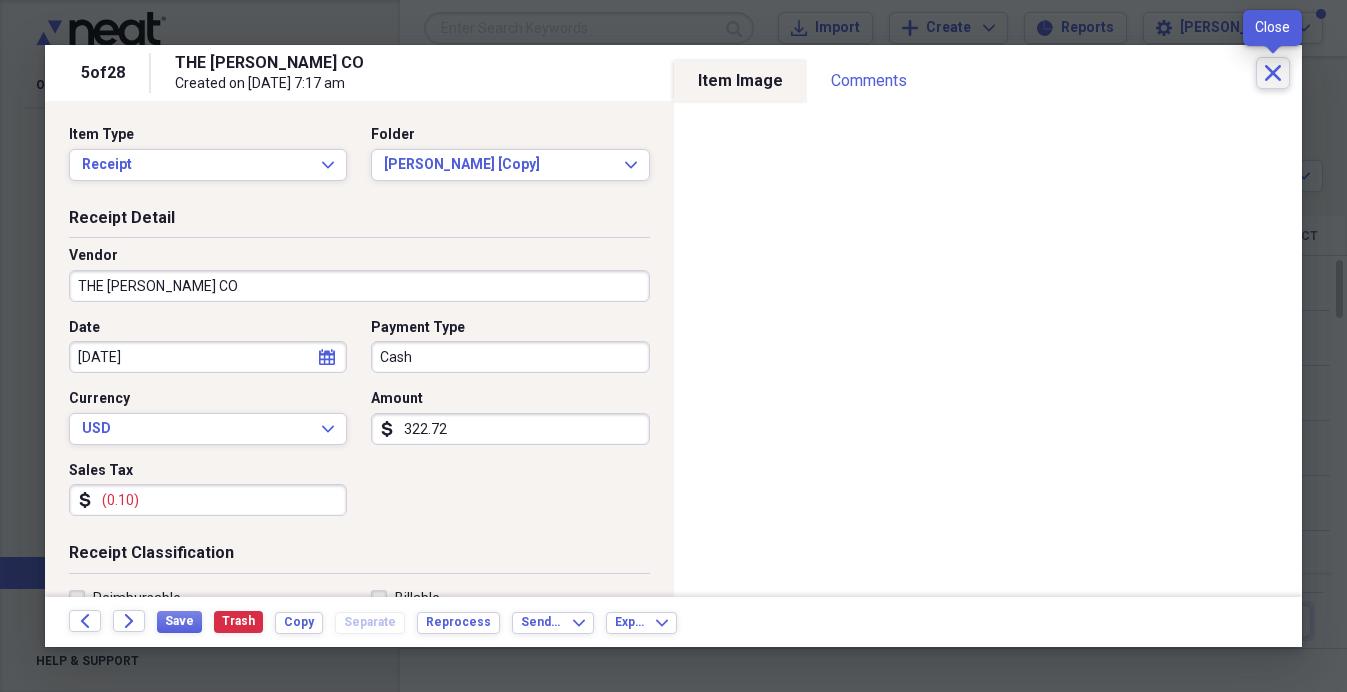 click on "Close" at bounding box center (1273, 73) 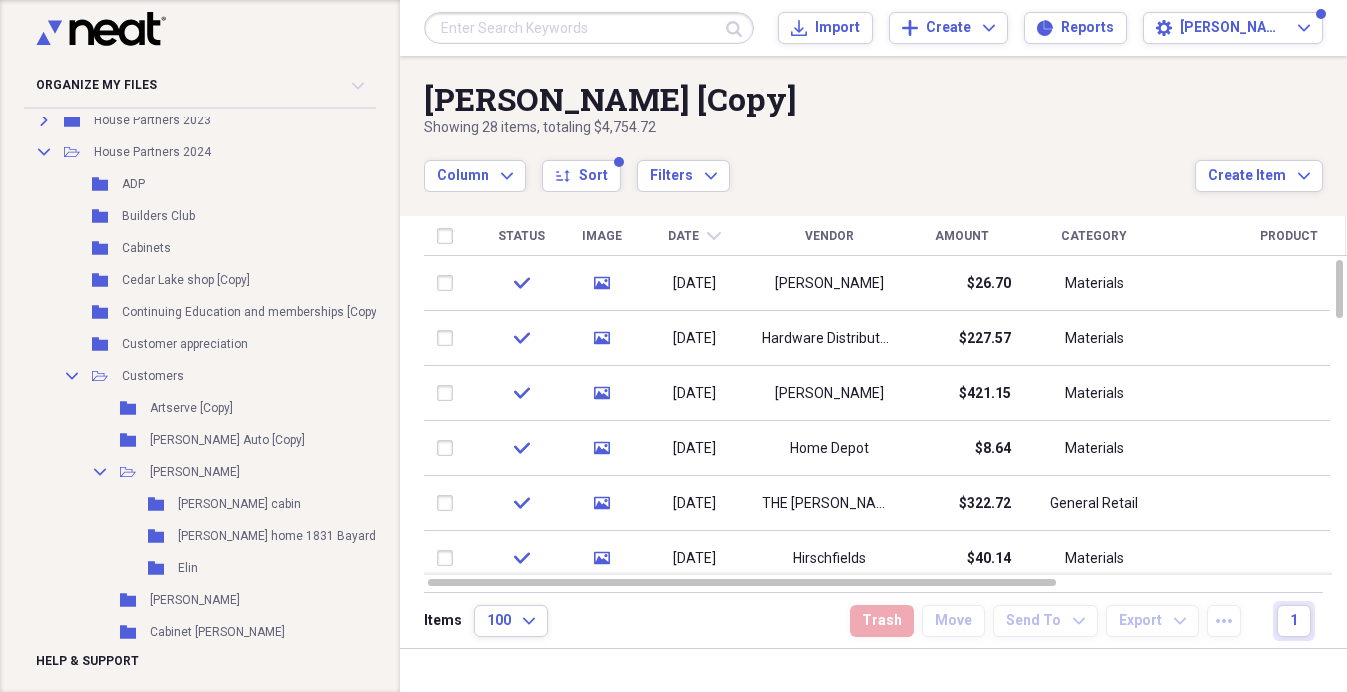 scroll, scrollTop: 396, scrollLeft: 0, axis: vertical 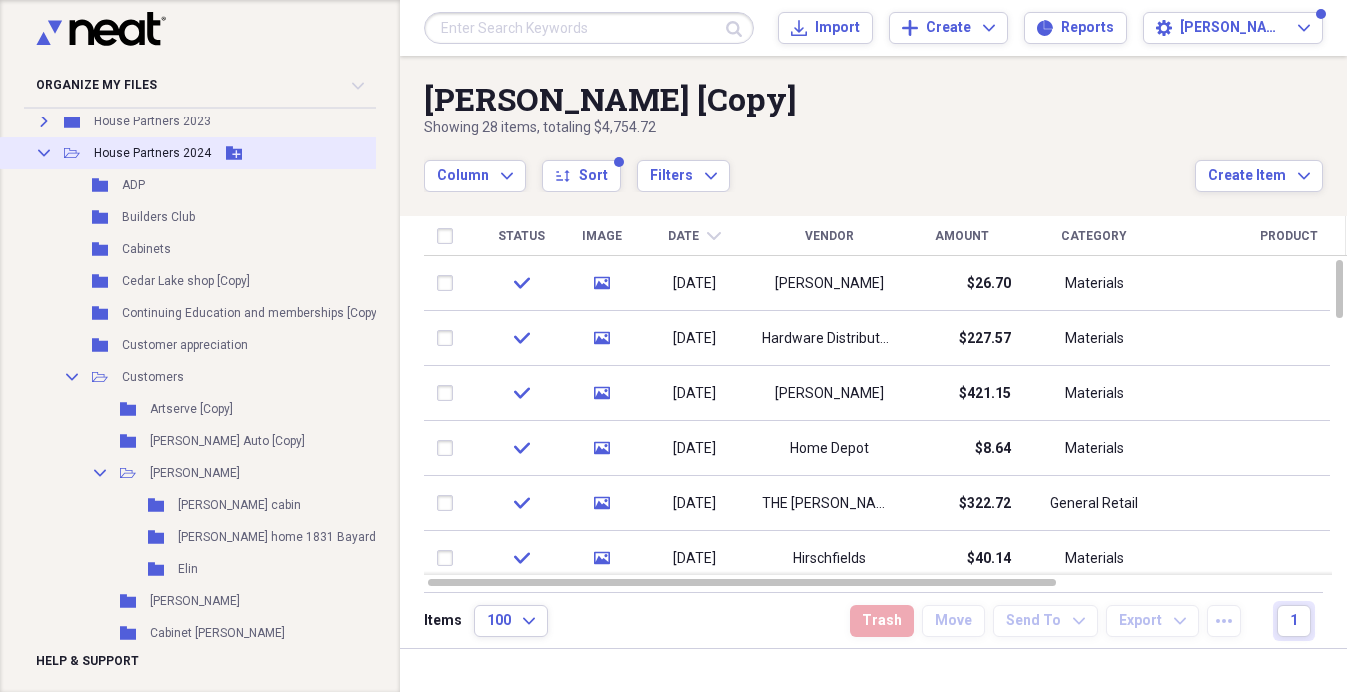 click 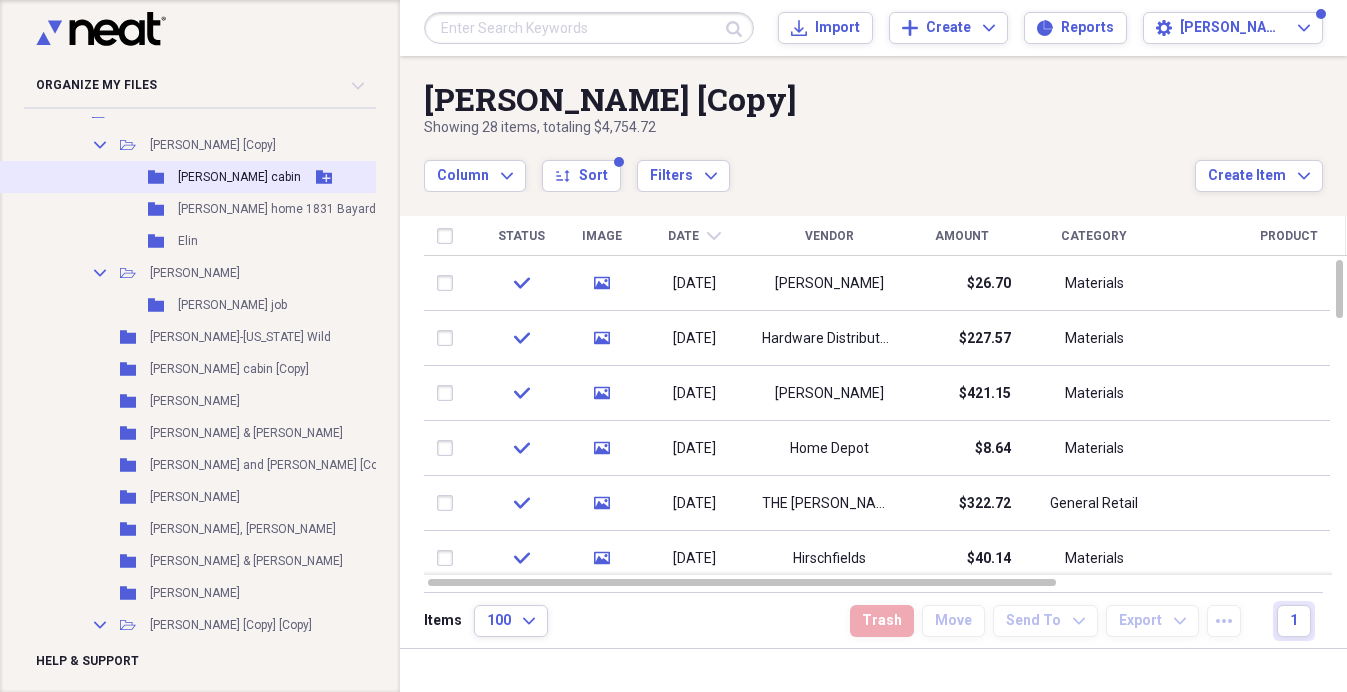 scroll, scrollTop: 648, scrollLeft: 0, axis: vertical 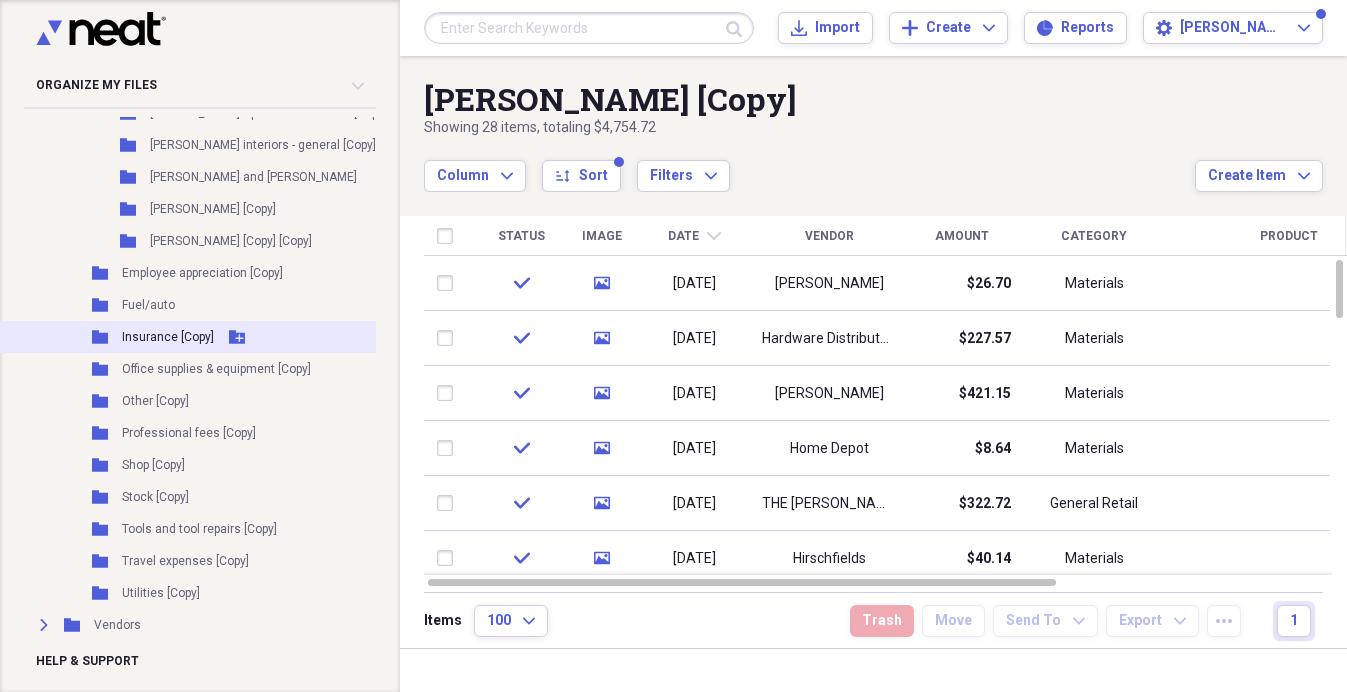 click on "Insurance [Copy]" at bounding box center [168, 337] 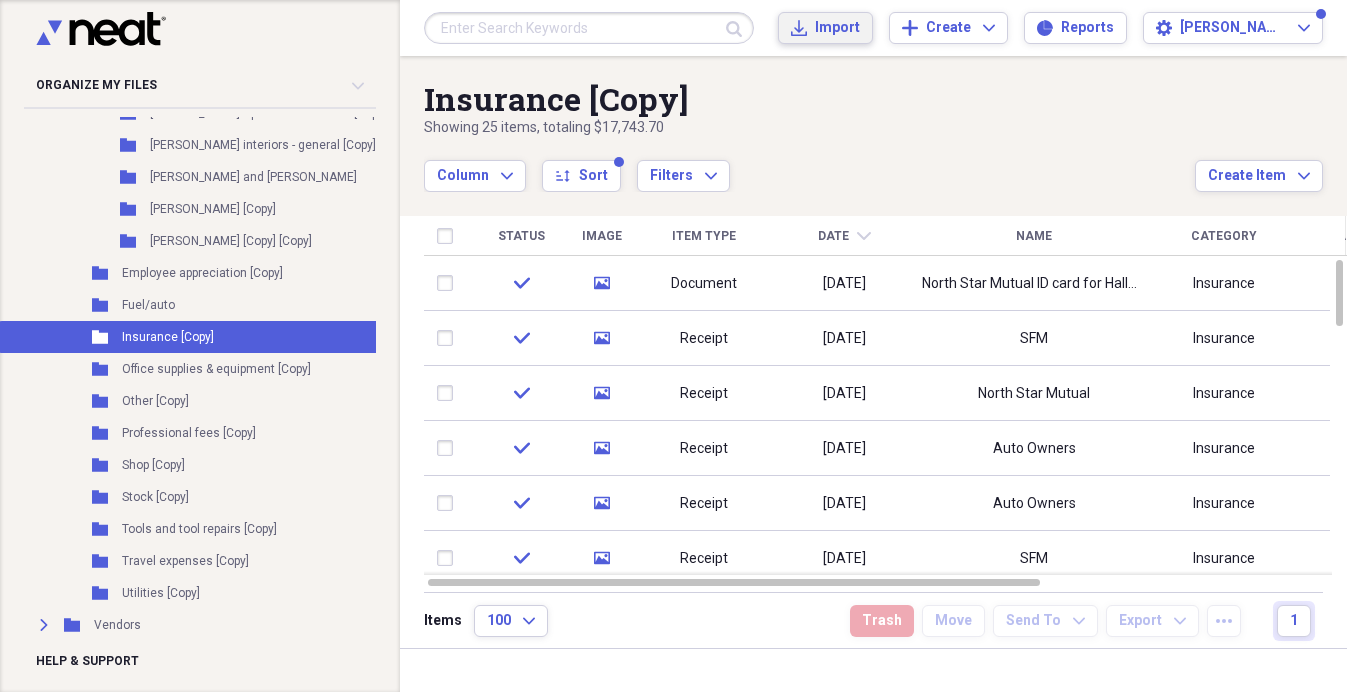 click on "Import" at bounding box center (837, 28) 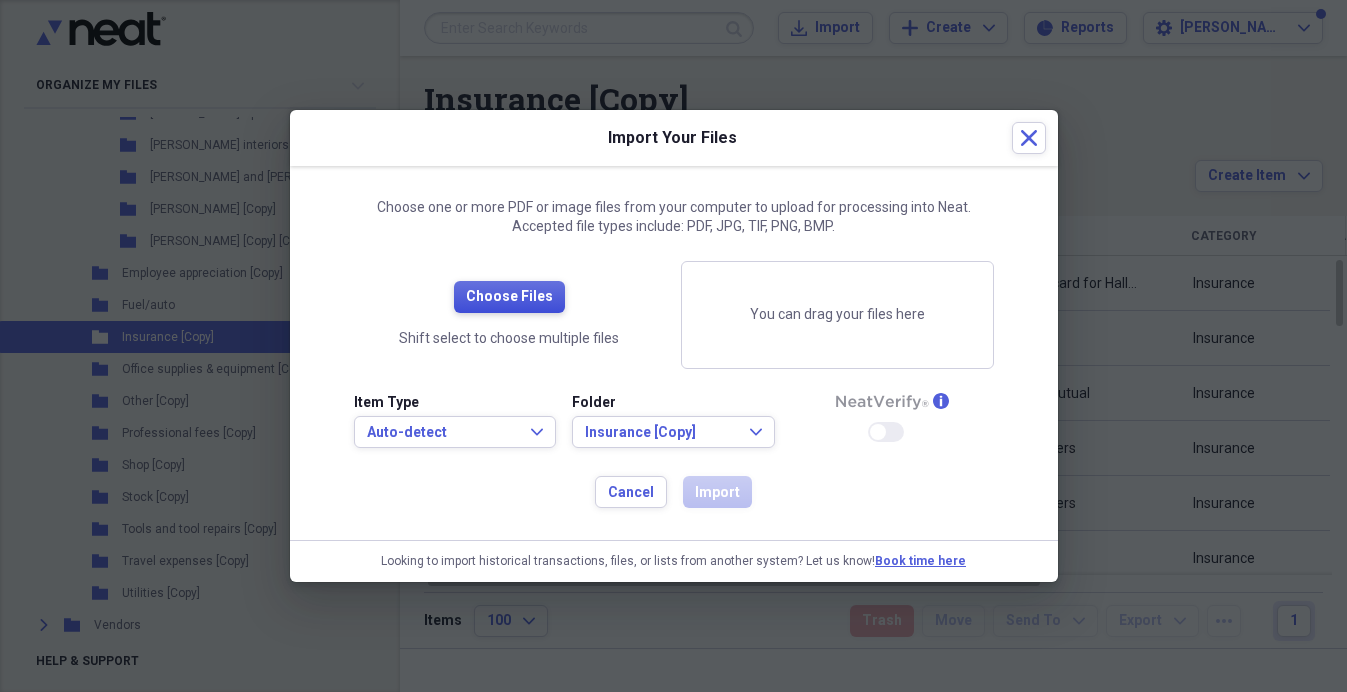 click on "Choose Files" at bounding box center [509, 297] 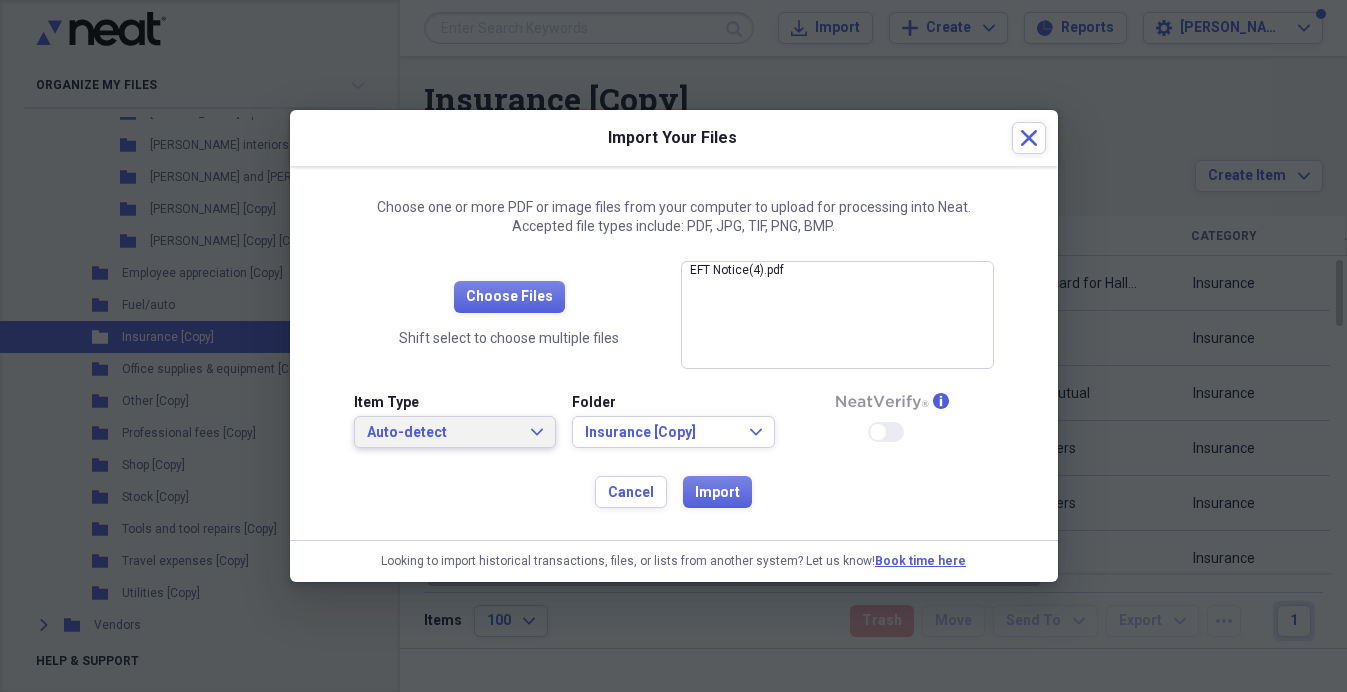 click on "Auto-detect" at bounding box center [443, 433] 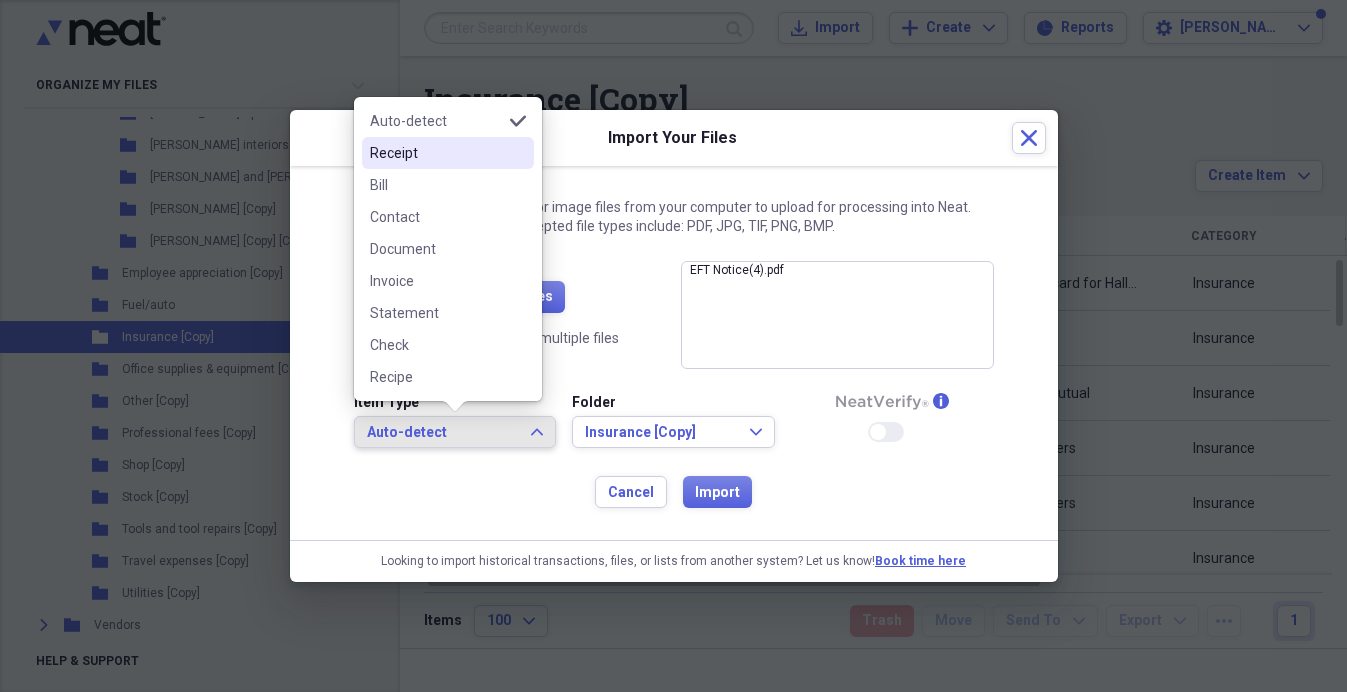 click on "Receipt" at bounding box center (448, 153) 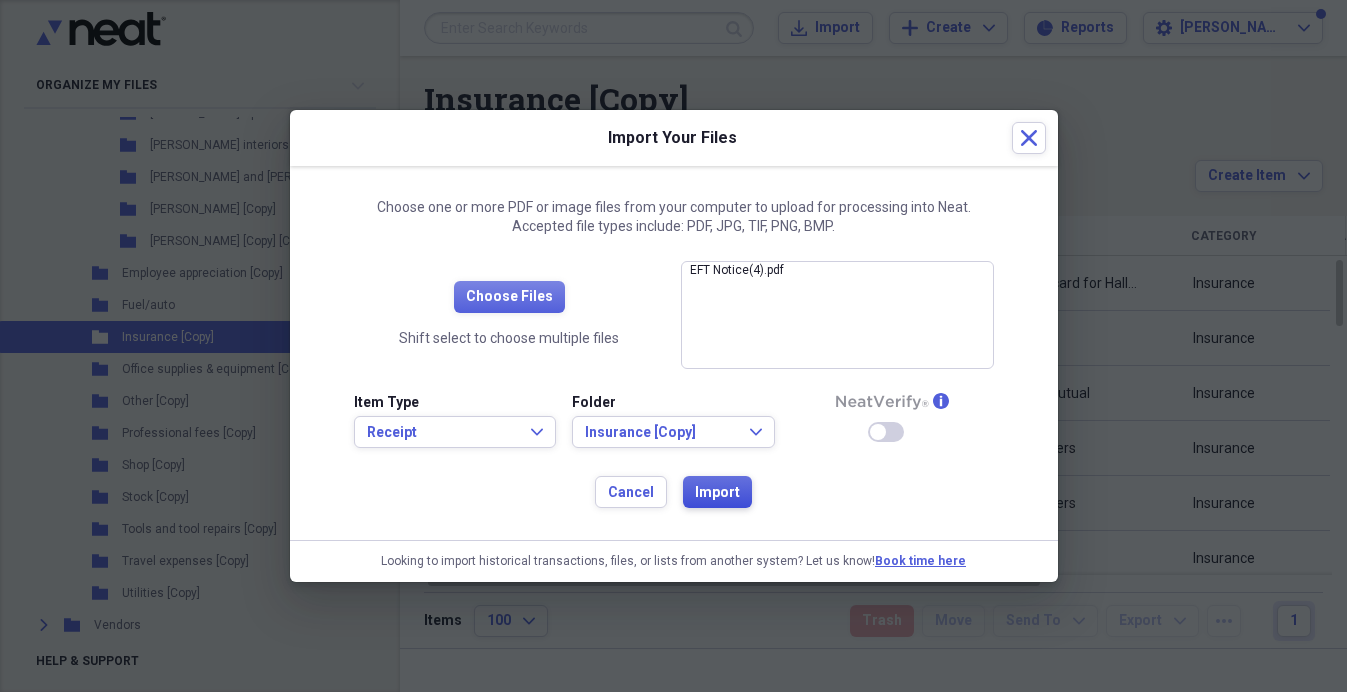 click on "Import" at bounding box center [717, 493] 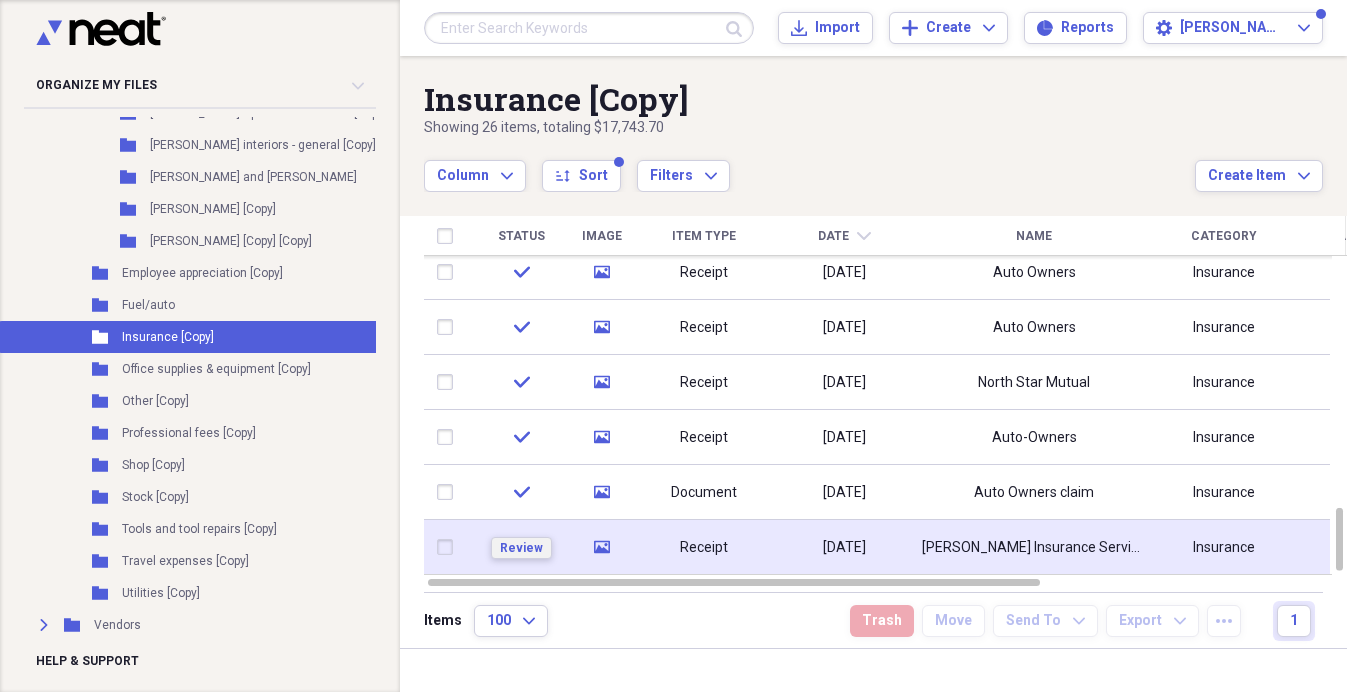 click on "Review" at bounding box center [521, 548] 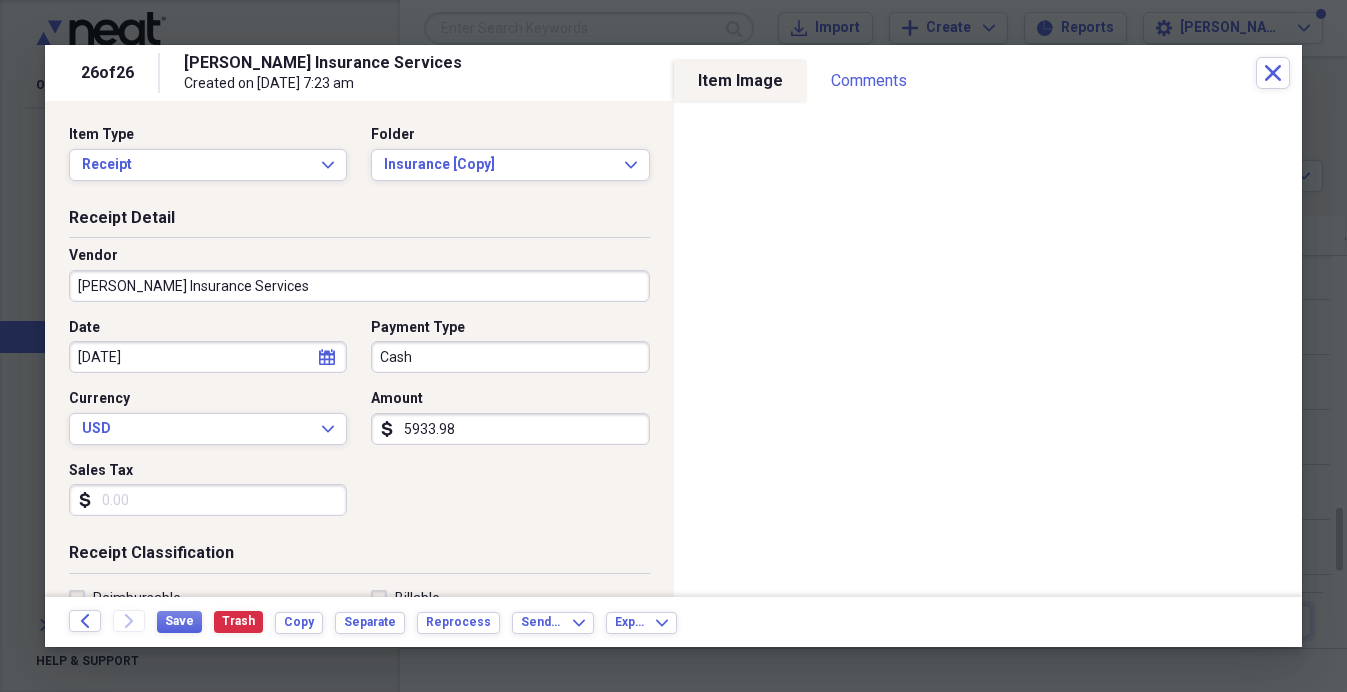 click on "[PERSON_NAME] Insurance Services" at bounding box center (359, 286) 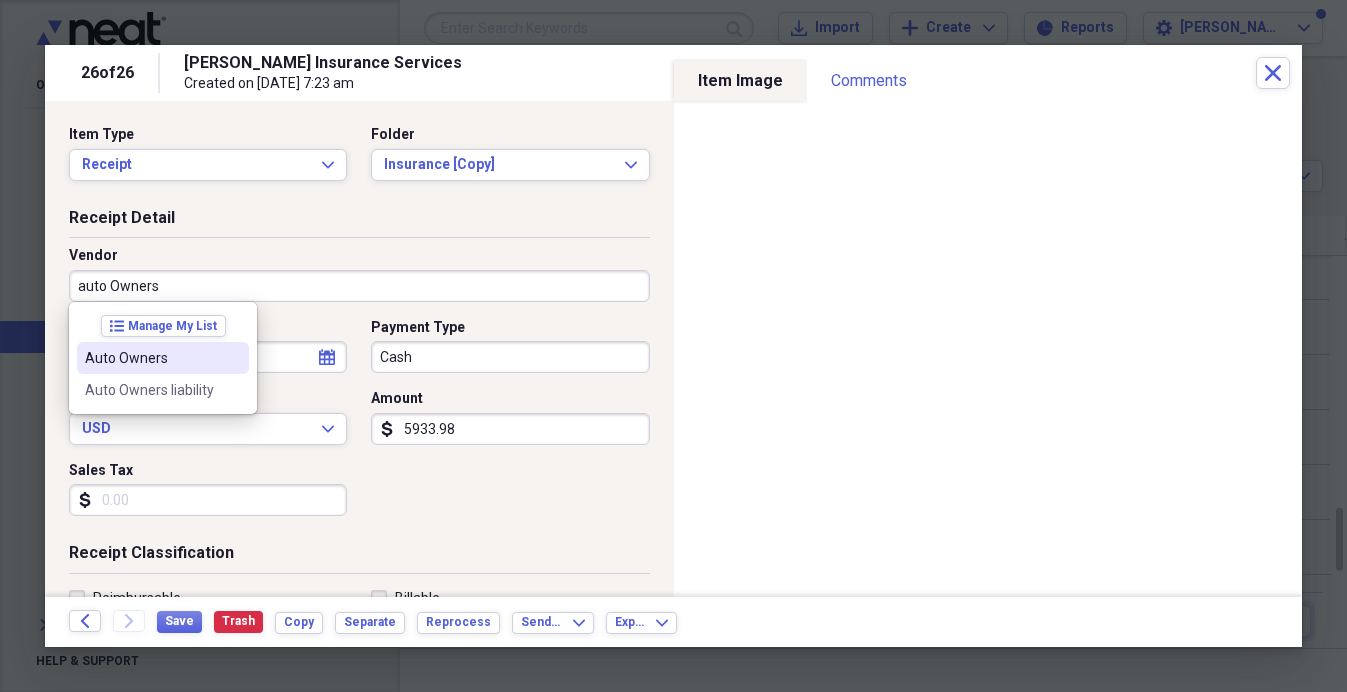 click on "Auto Owners" at bounding box center [151, 358] 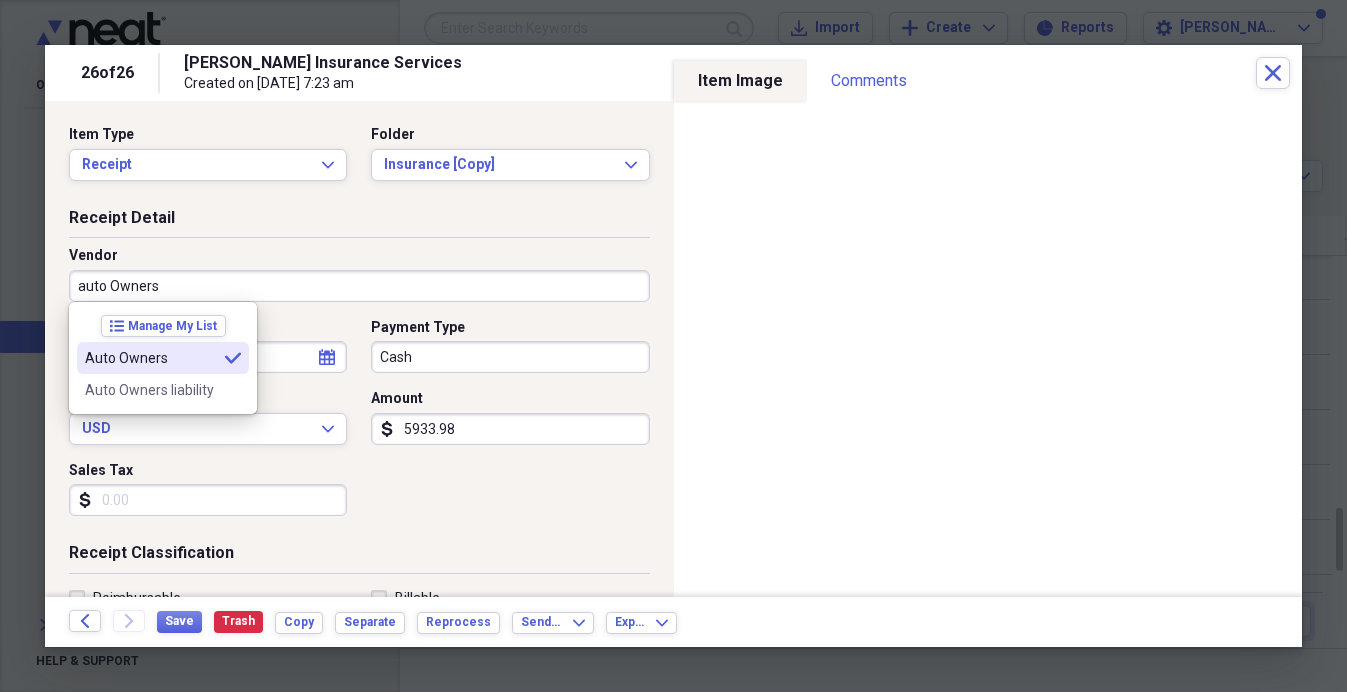 type on "Auto Owners" 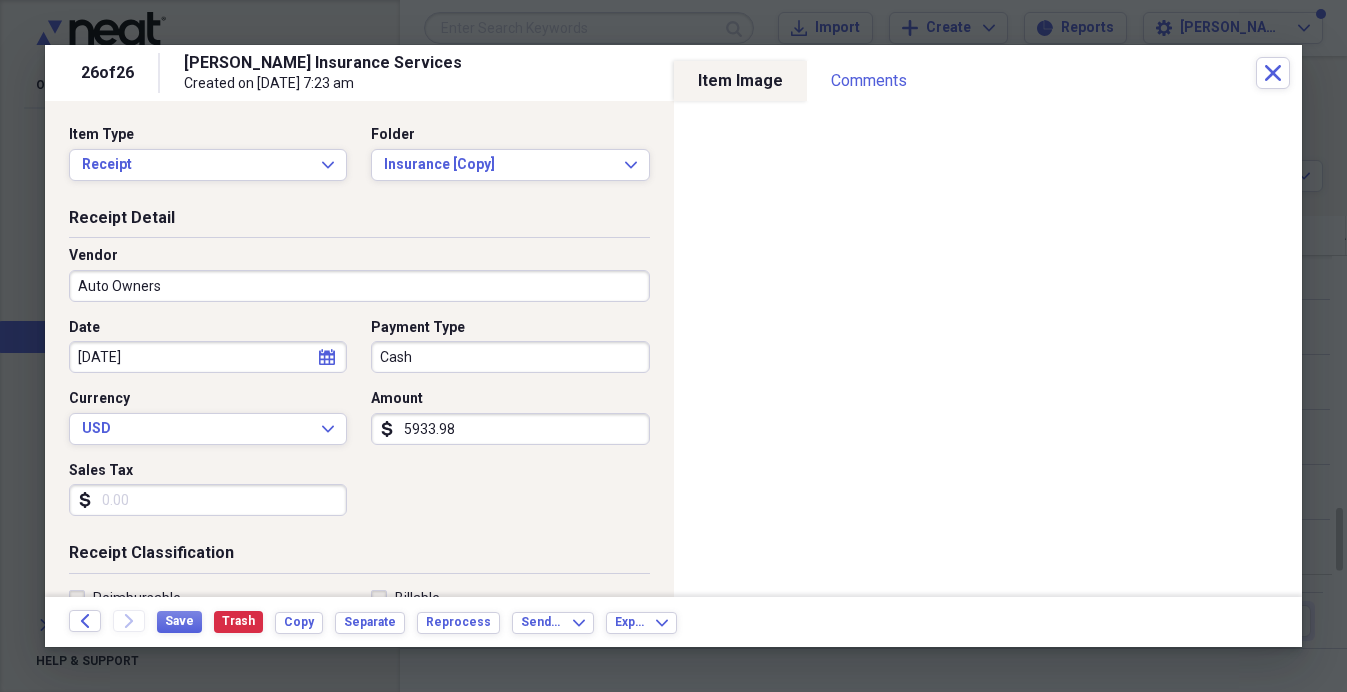 drag, startPoint x: 456, startPoint y: 425, endPoint x: 557, endPoint y: 466, distance: 109.004585 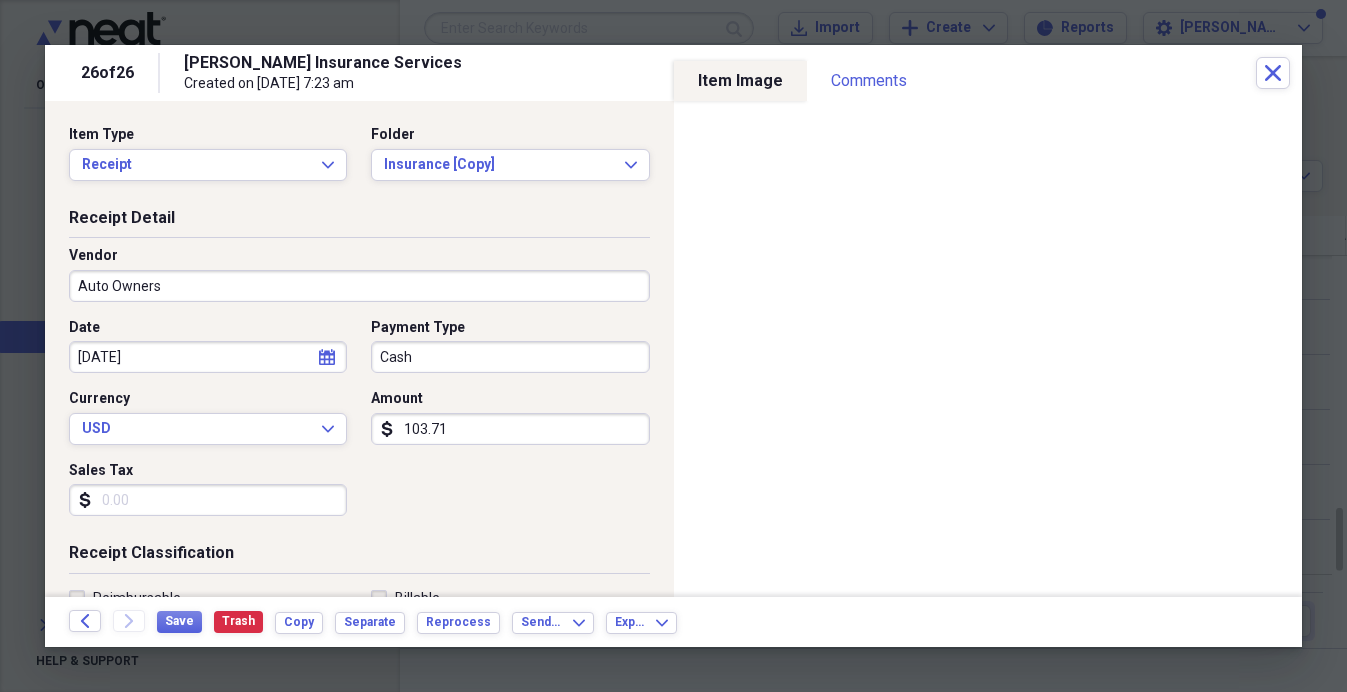 type on "1037.17" 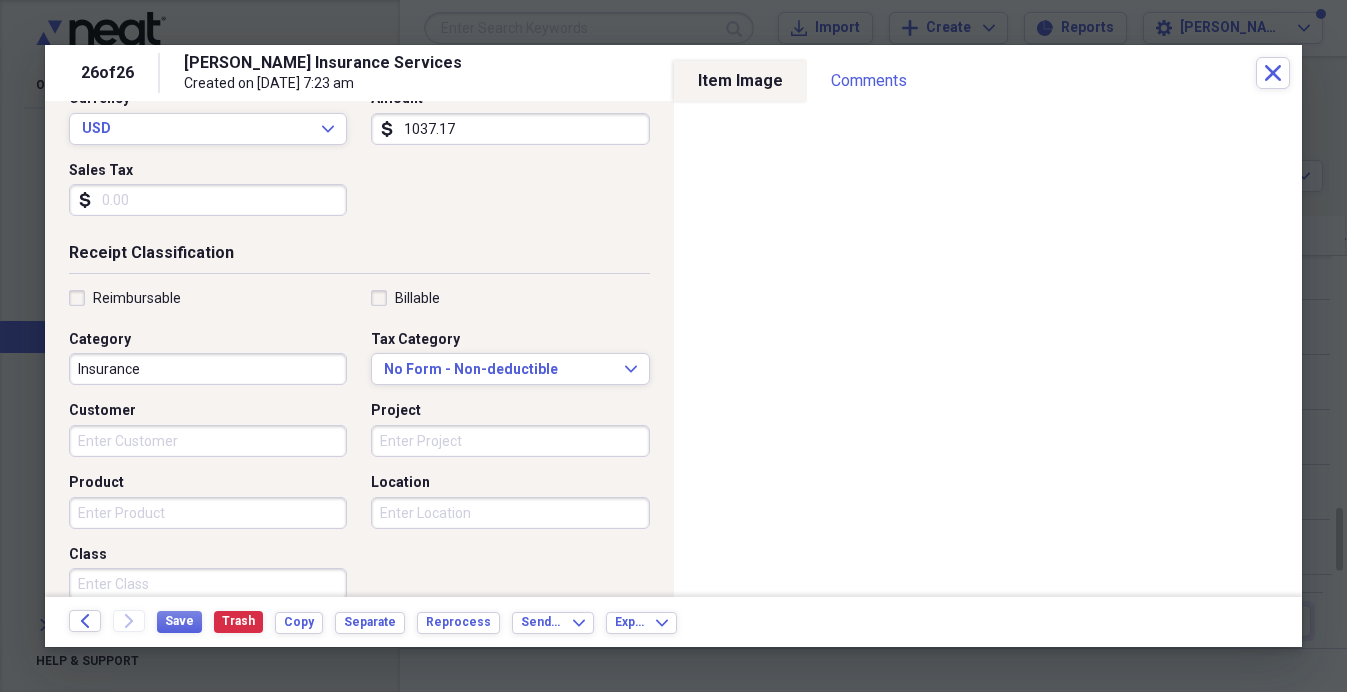 scroll, scrollTop: 342, scrollLeft: 0, axis: vertical 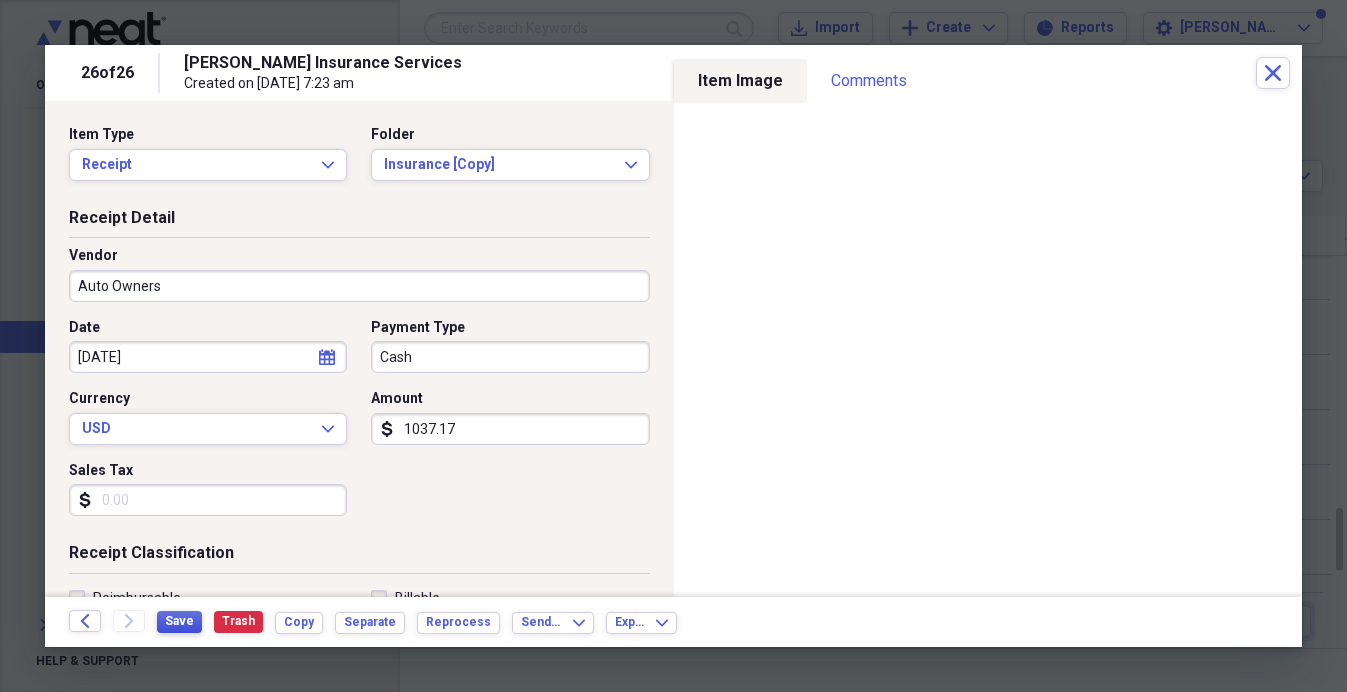 click on "Save" at bounding box center (179, 621) 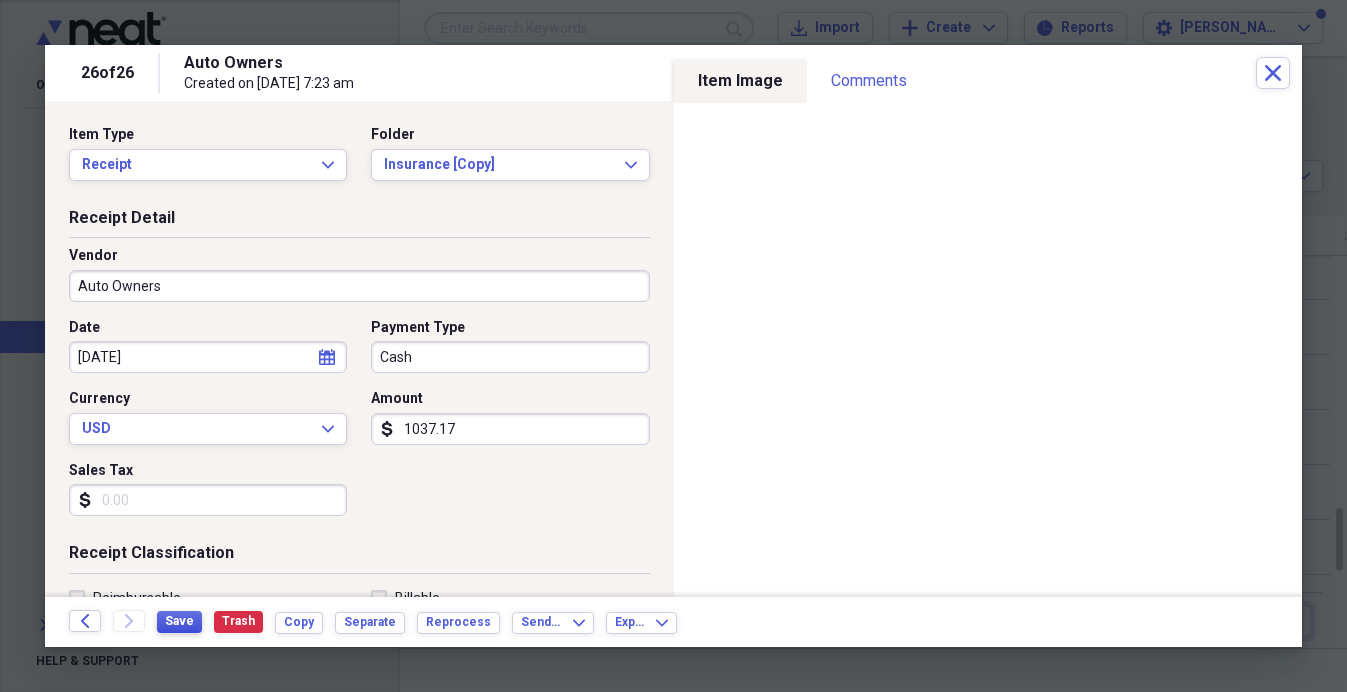 click on "Save" at bounding box center (179, 621) 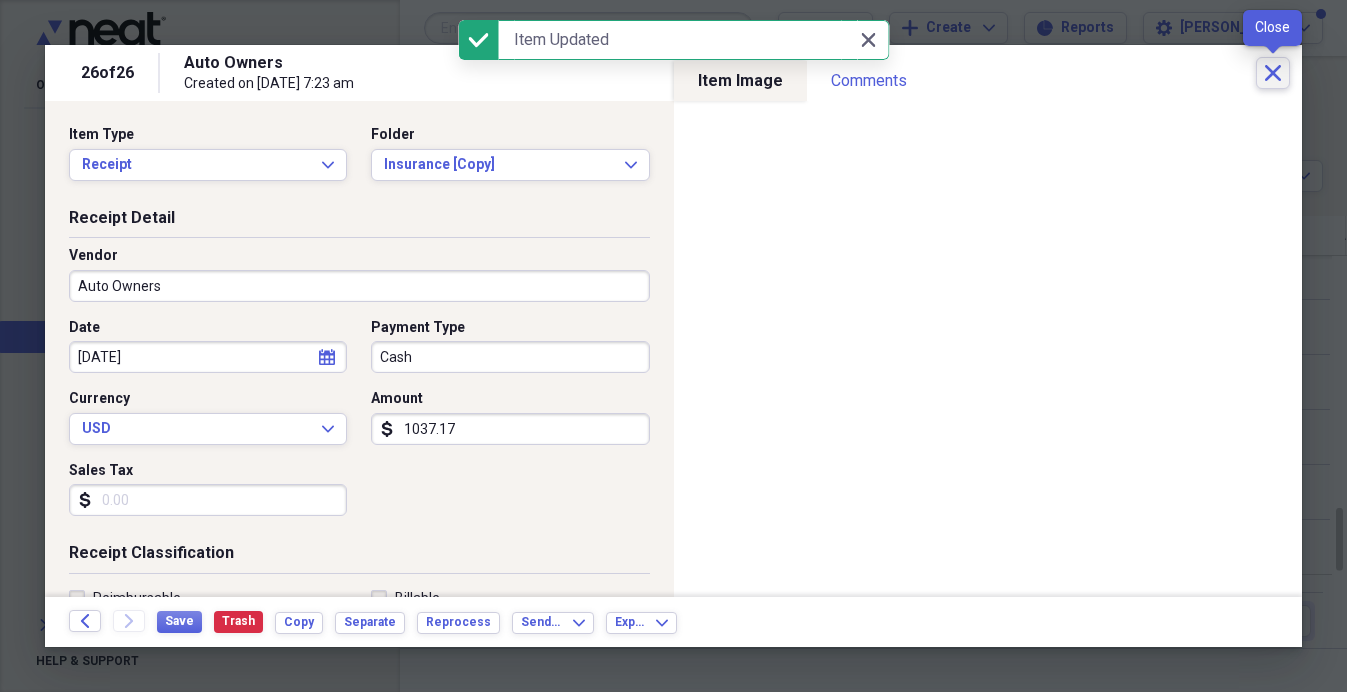 click on "Close" at bounding box center [1273, 73] 